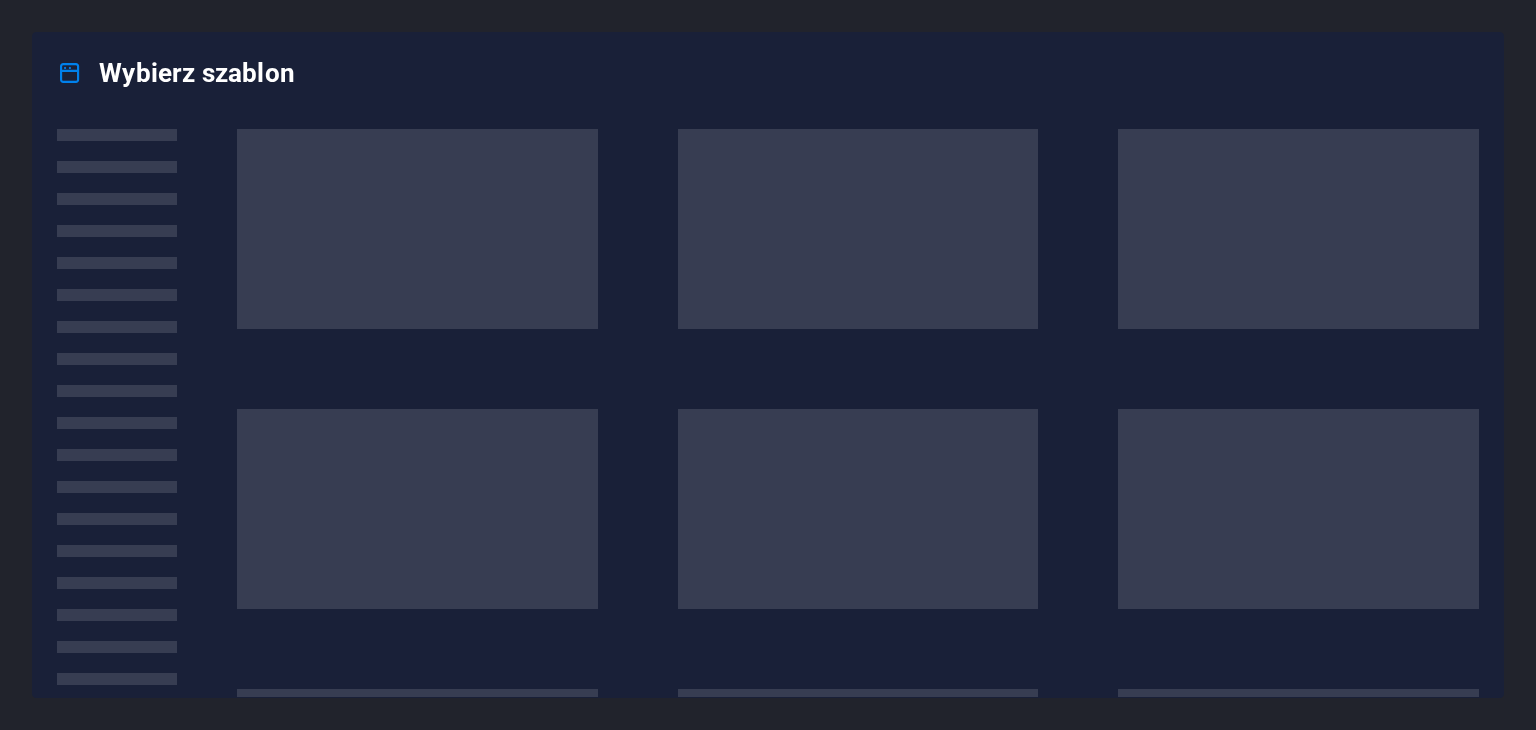 scroll, scrollTop: 0, scrollLeft: 0, axis: both 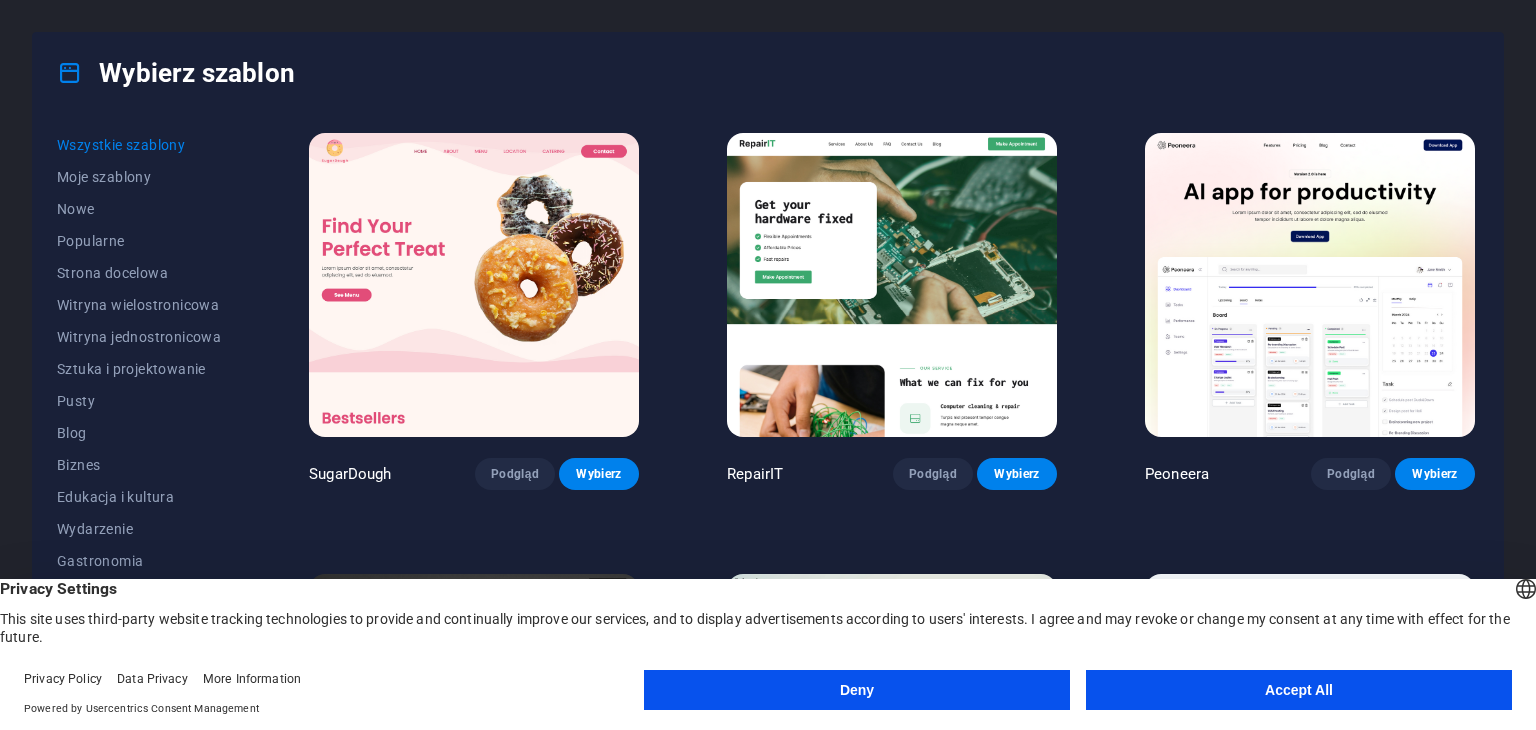 click on "Accept All" at bounding box center [1299, 690] 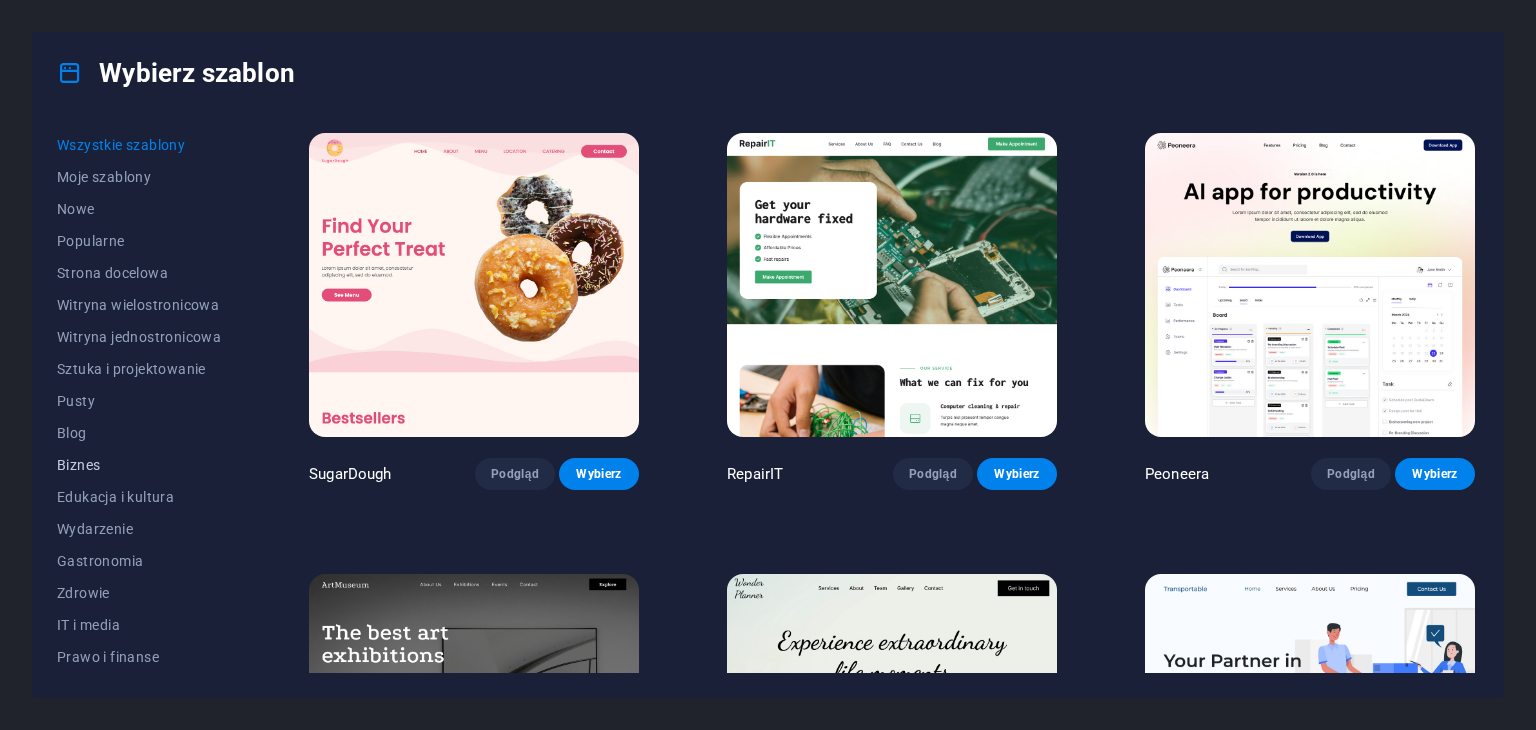 click on "Biznes" at bounding box center (139, 465) 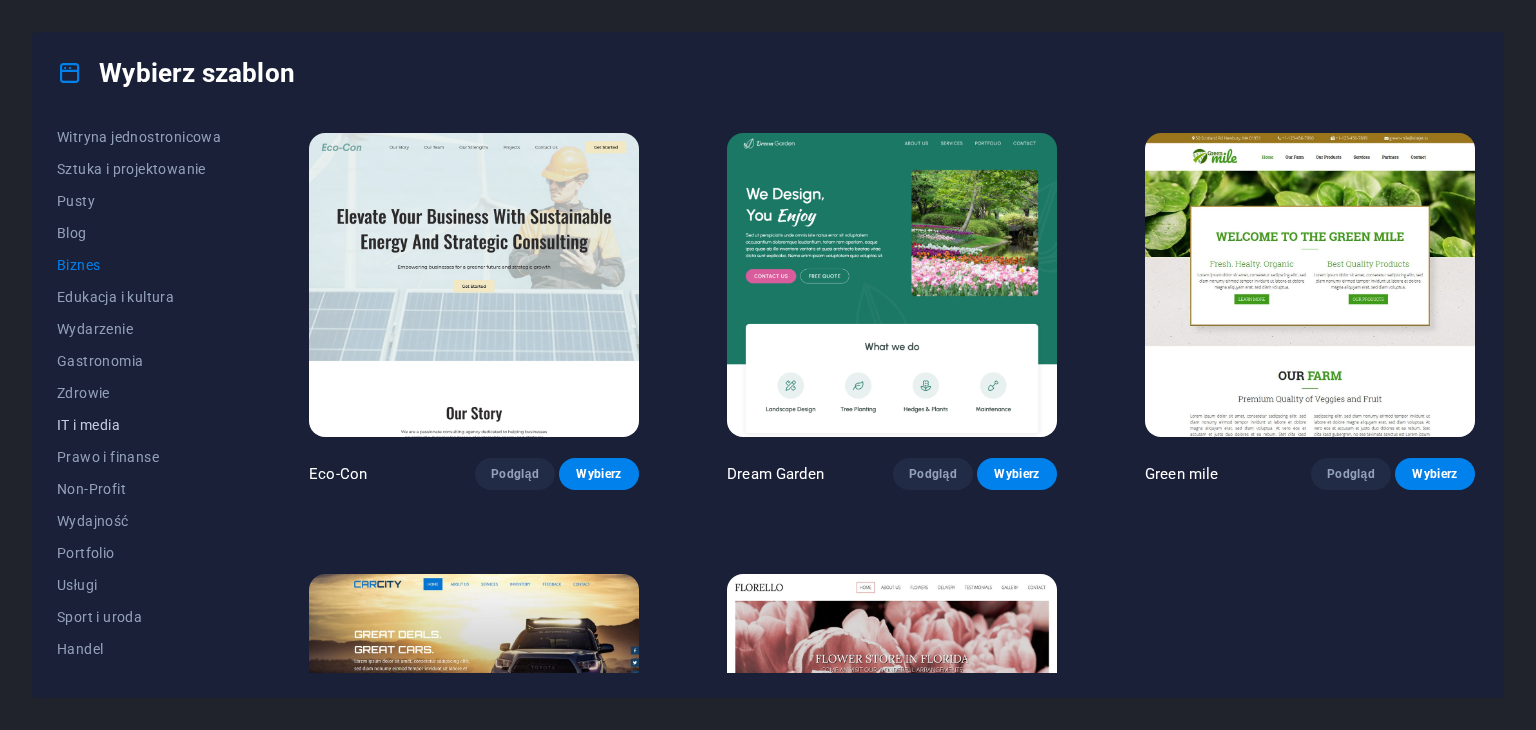 scroll, scrollTop: 256, scrollLeft: 0, axis: vertical 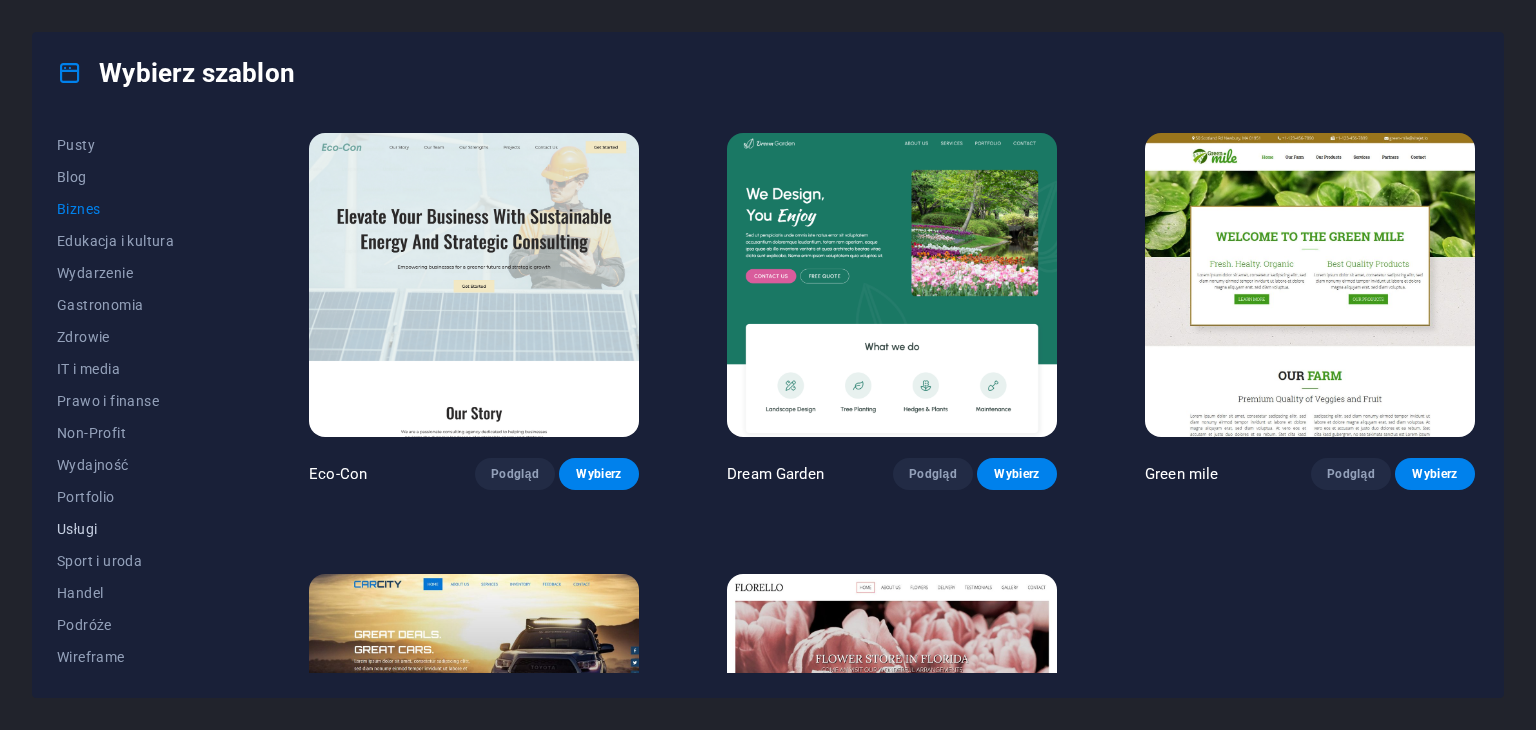 click on "Usługi" at bounding box center [139, 529] 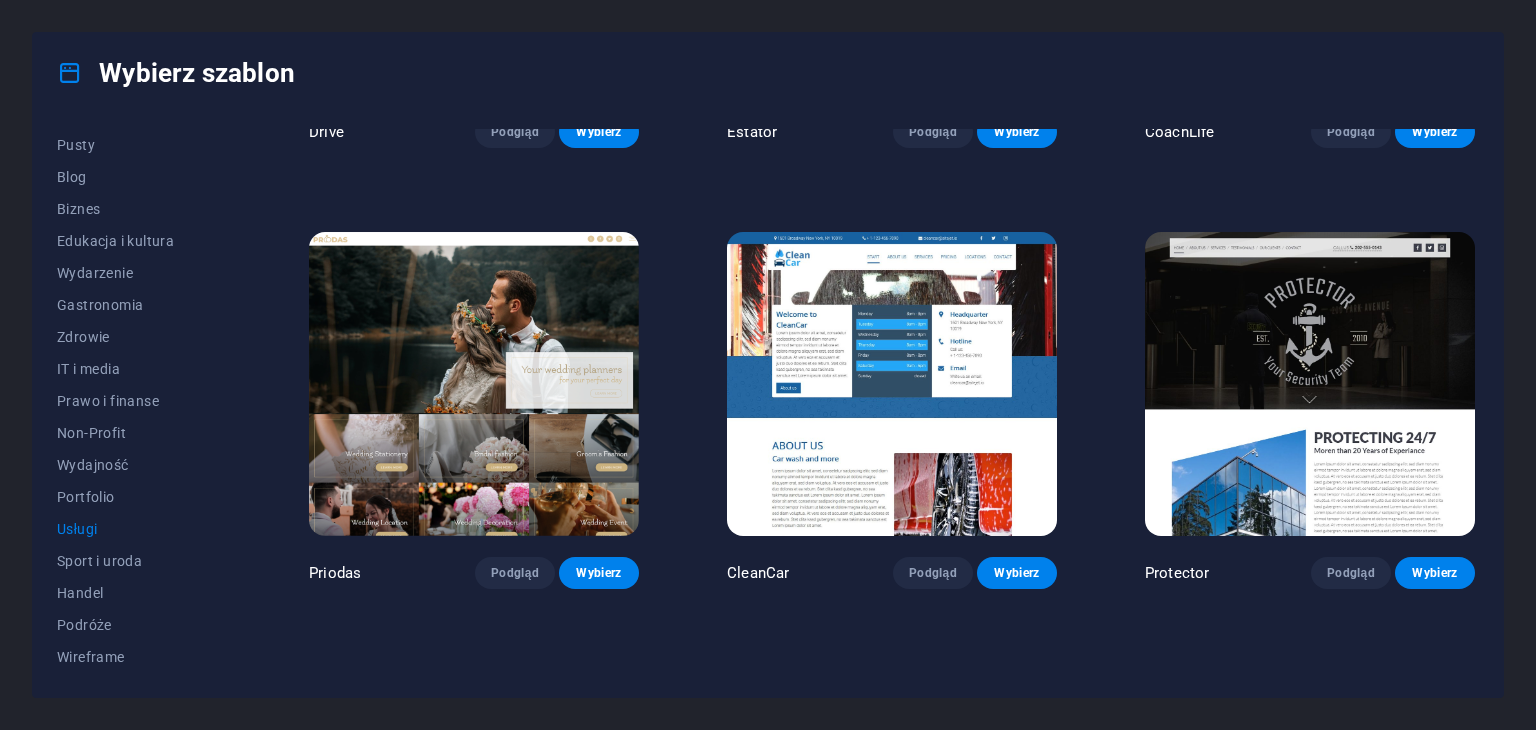 scroll, scrollTop: 1500, scrollLeft: 0, axis: vertical 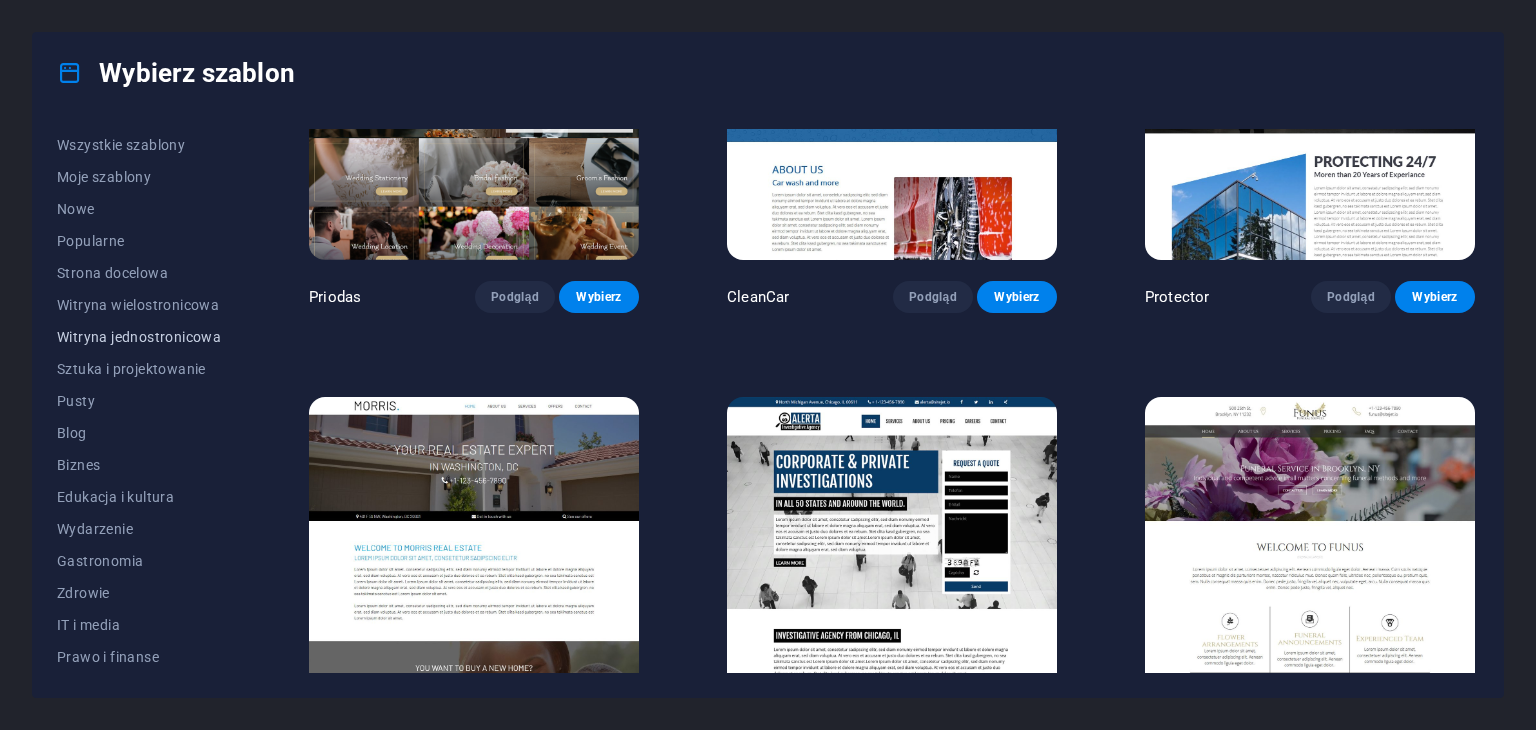 click on "Witryna jednostronicowa" at bounding box center (139, 337) 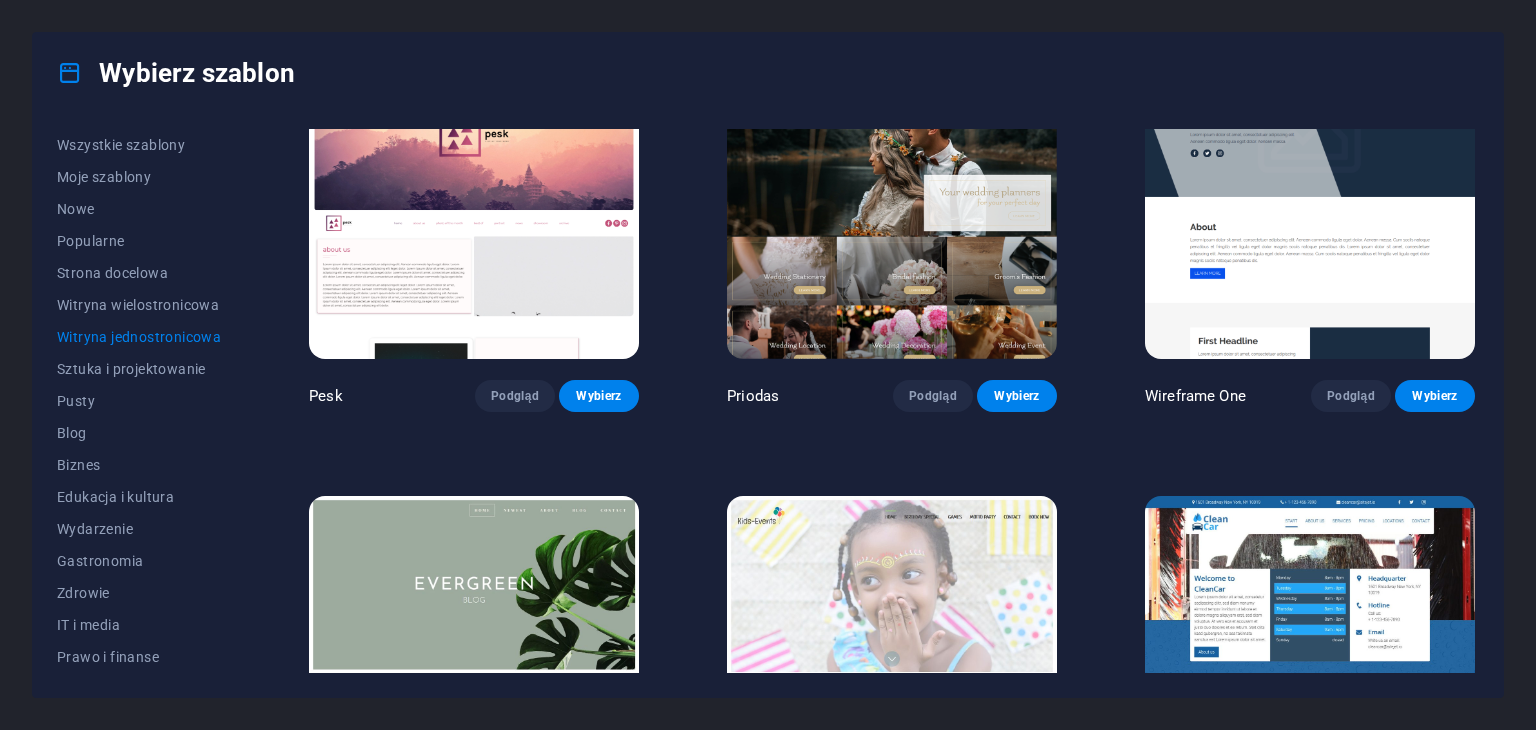 scroll, scrollTop: 2516, scrollLeft: 0, axis: vertical 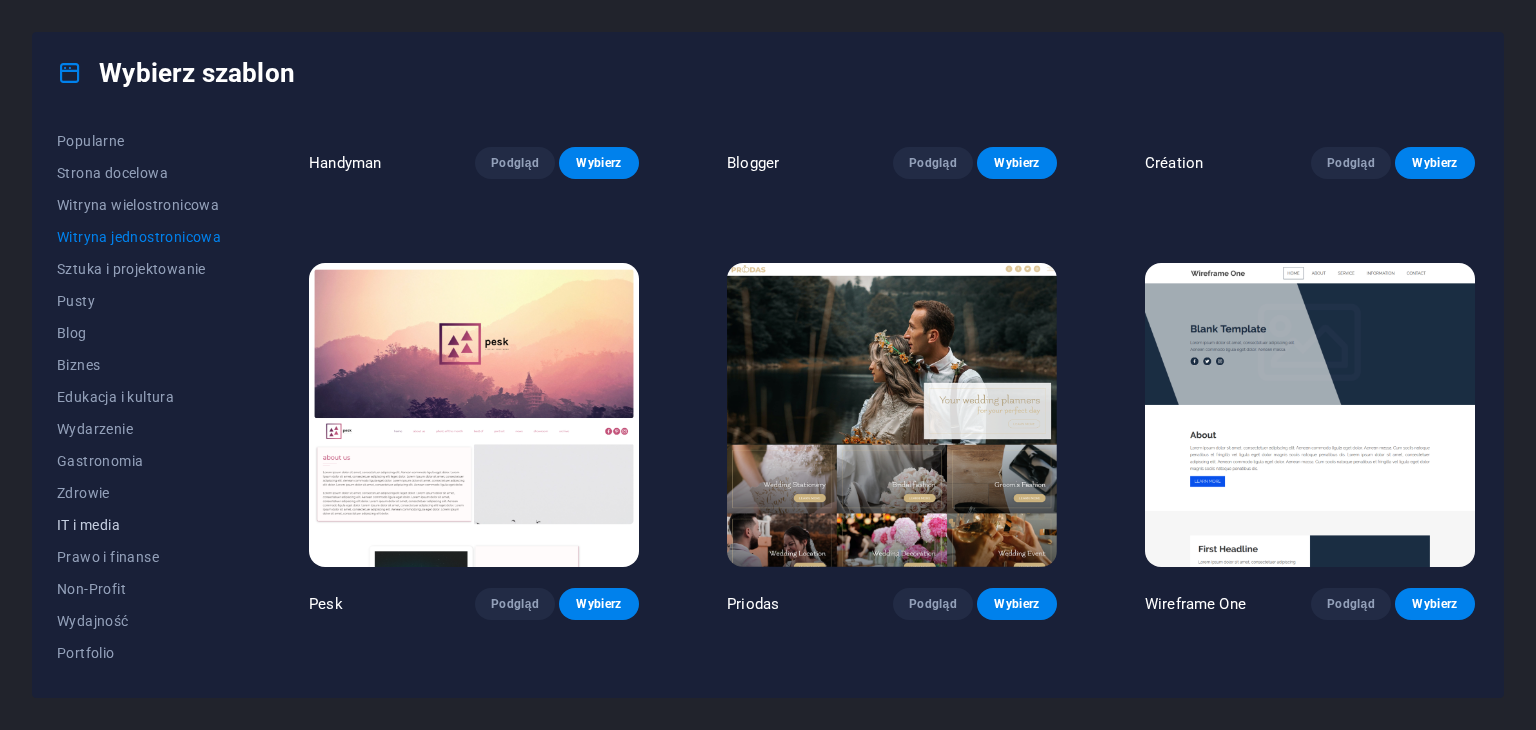click on "IT i media" at bounding box center [139, 525] 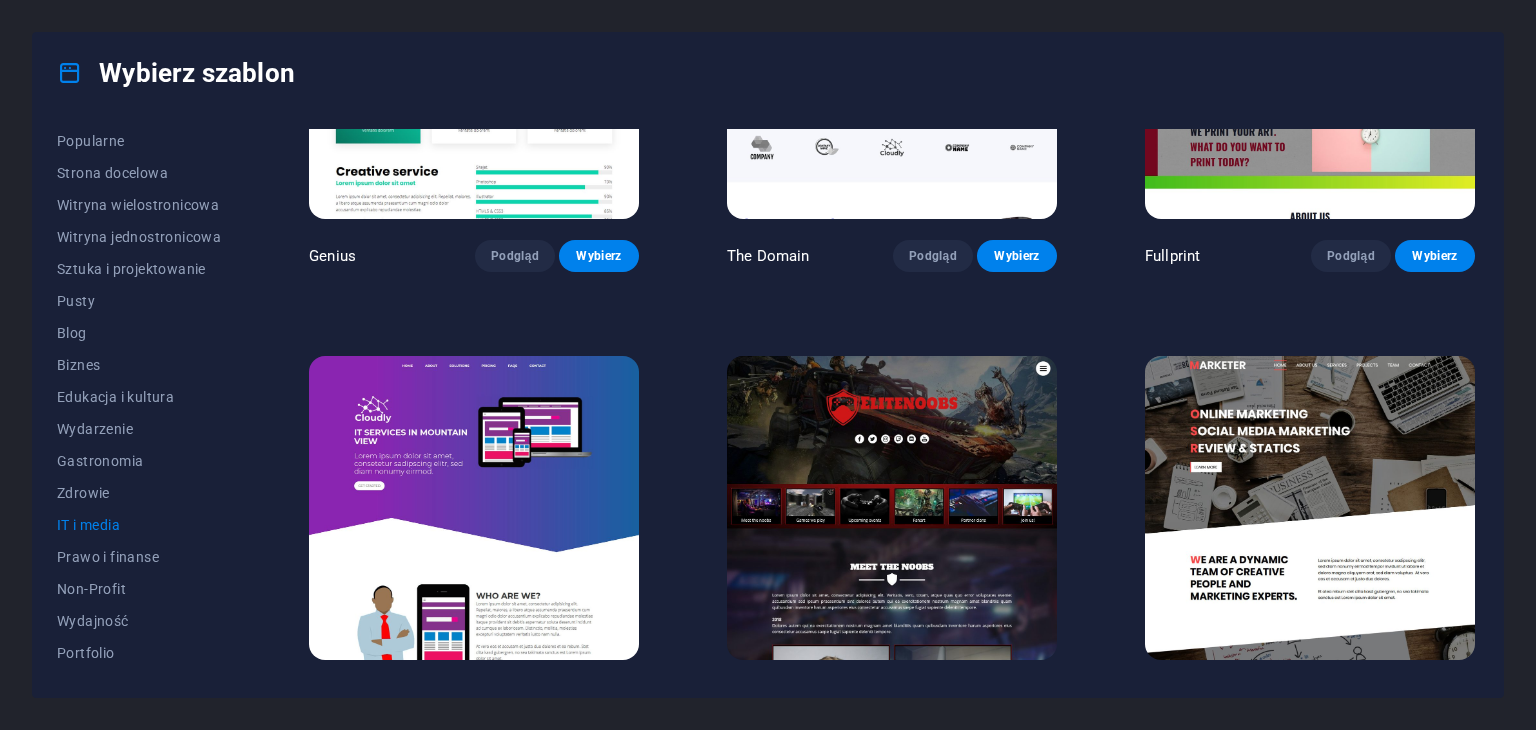 scroll, scrollTop: 1132, scrollLeft: 0, axis: vertical 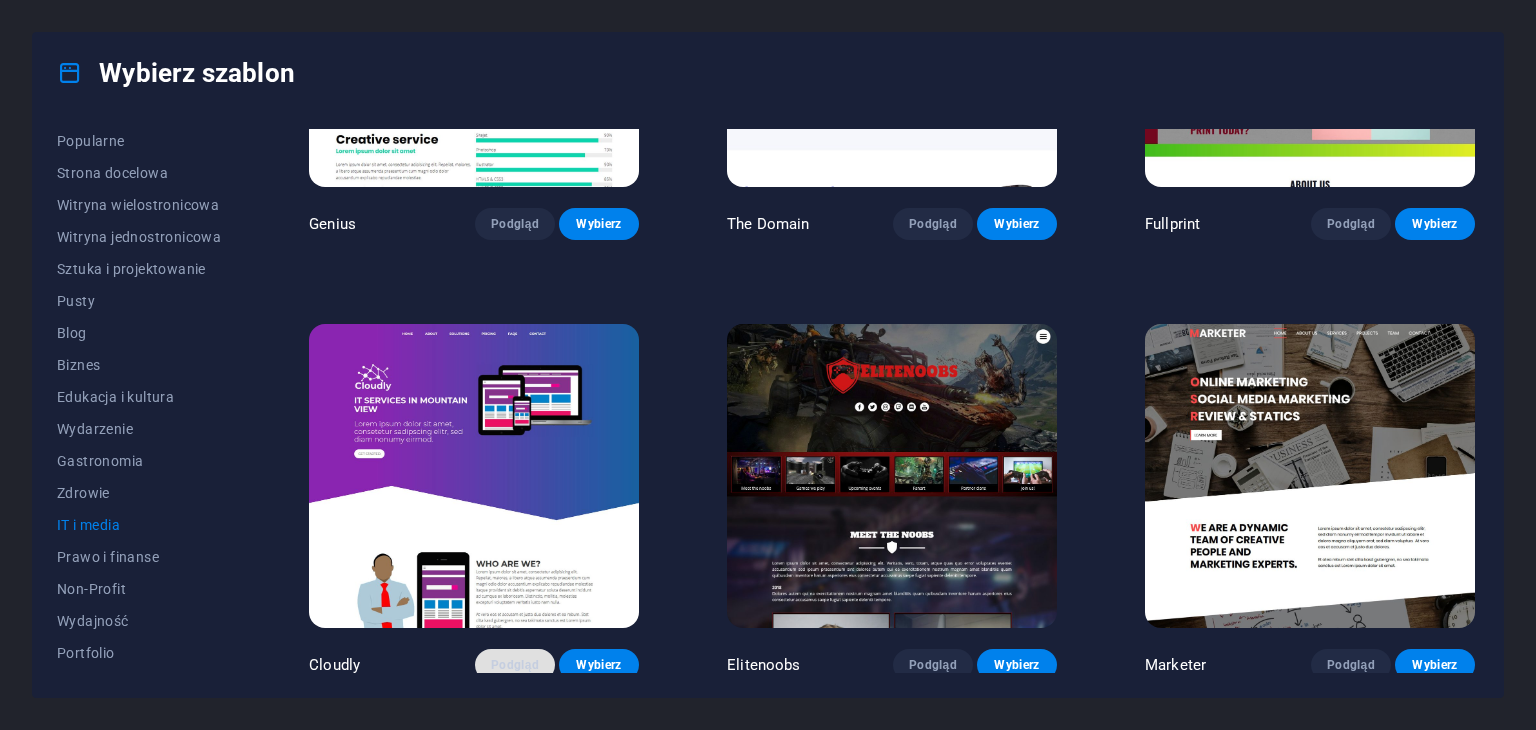click on "Podgląd" at bounding box center [515, 665] 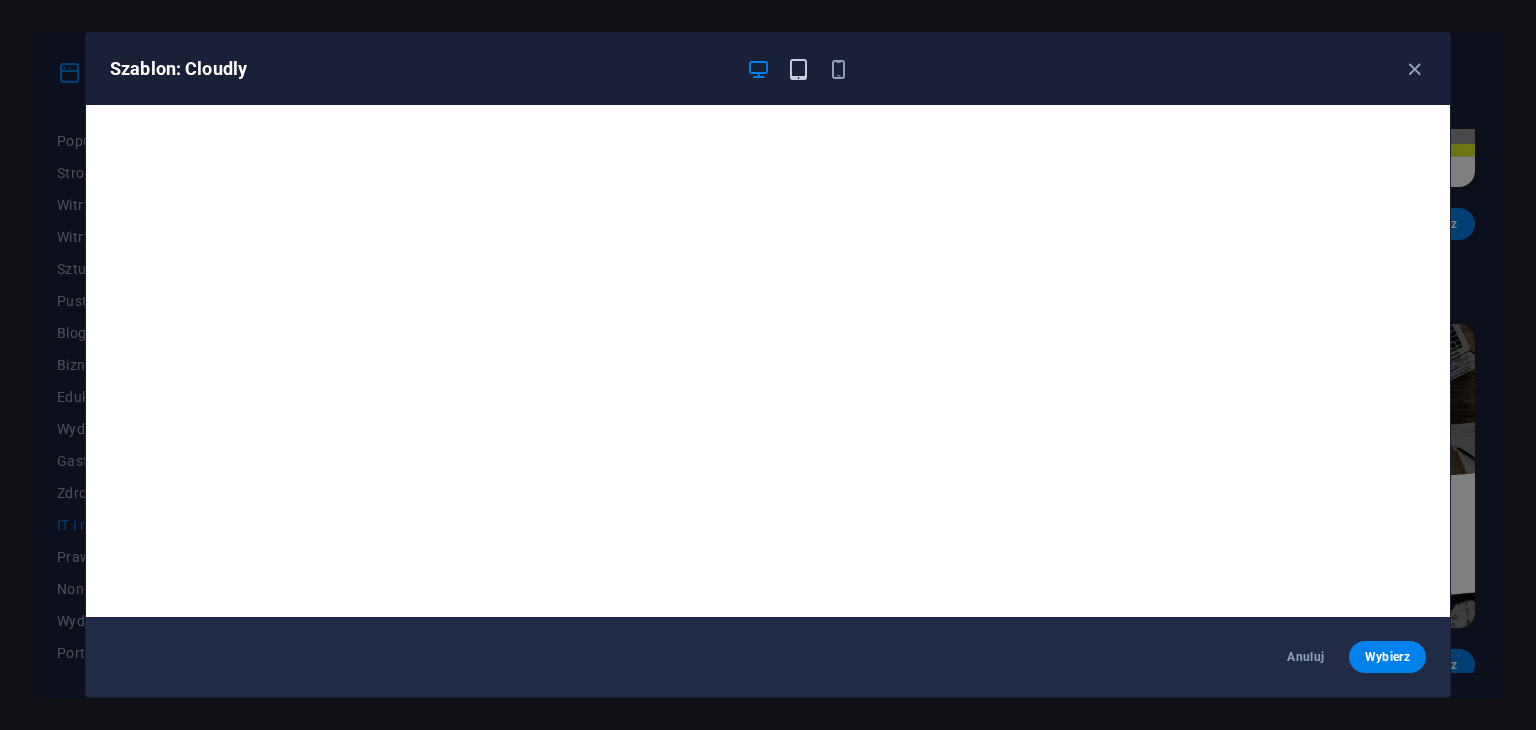 click at bounding box center [798, 69] 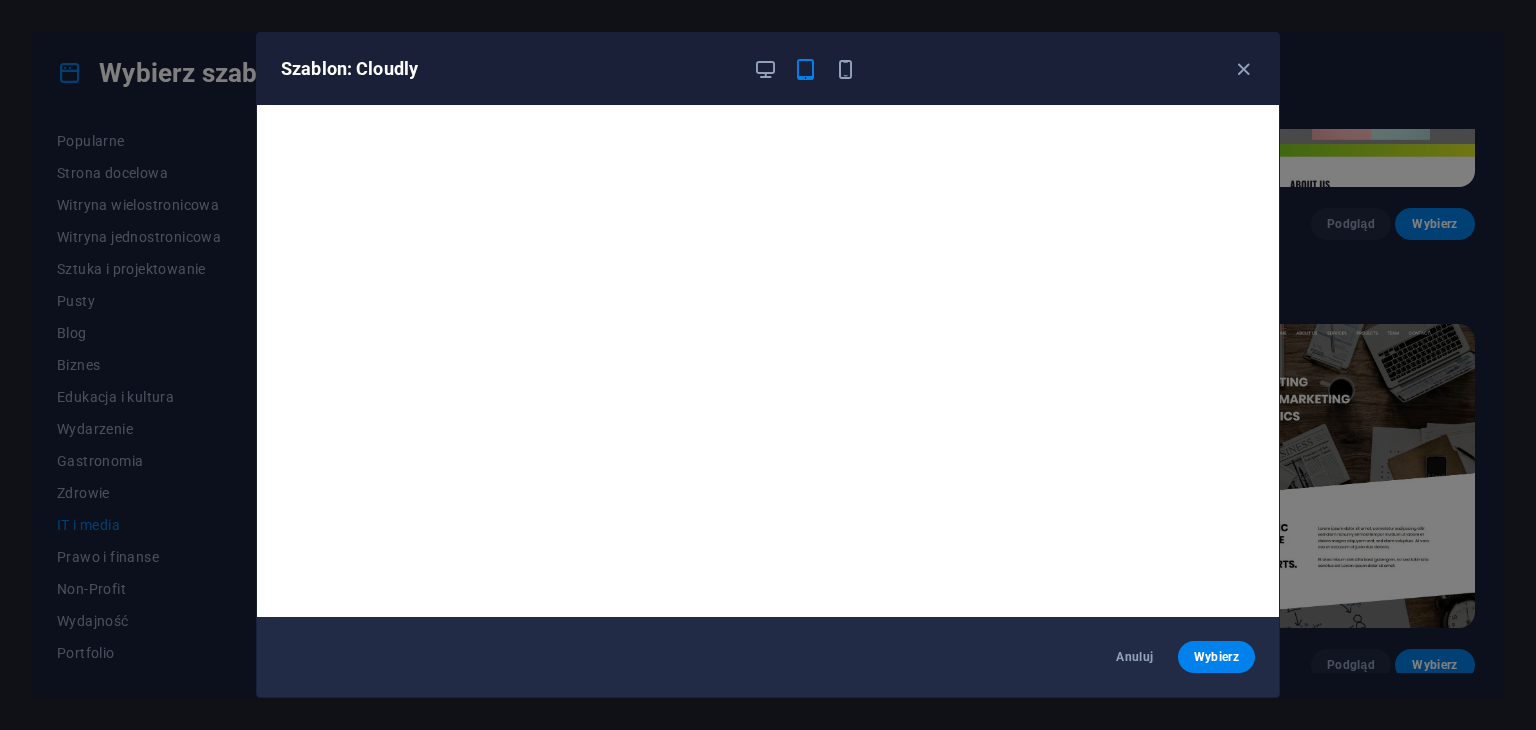 click at bounding box center (805, 69) 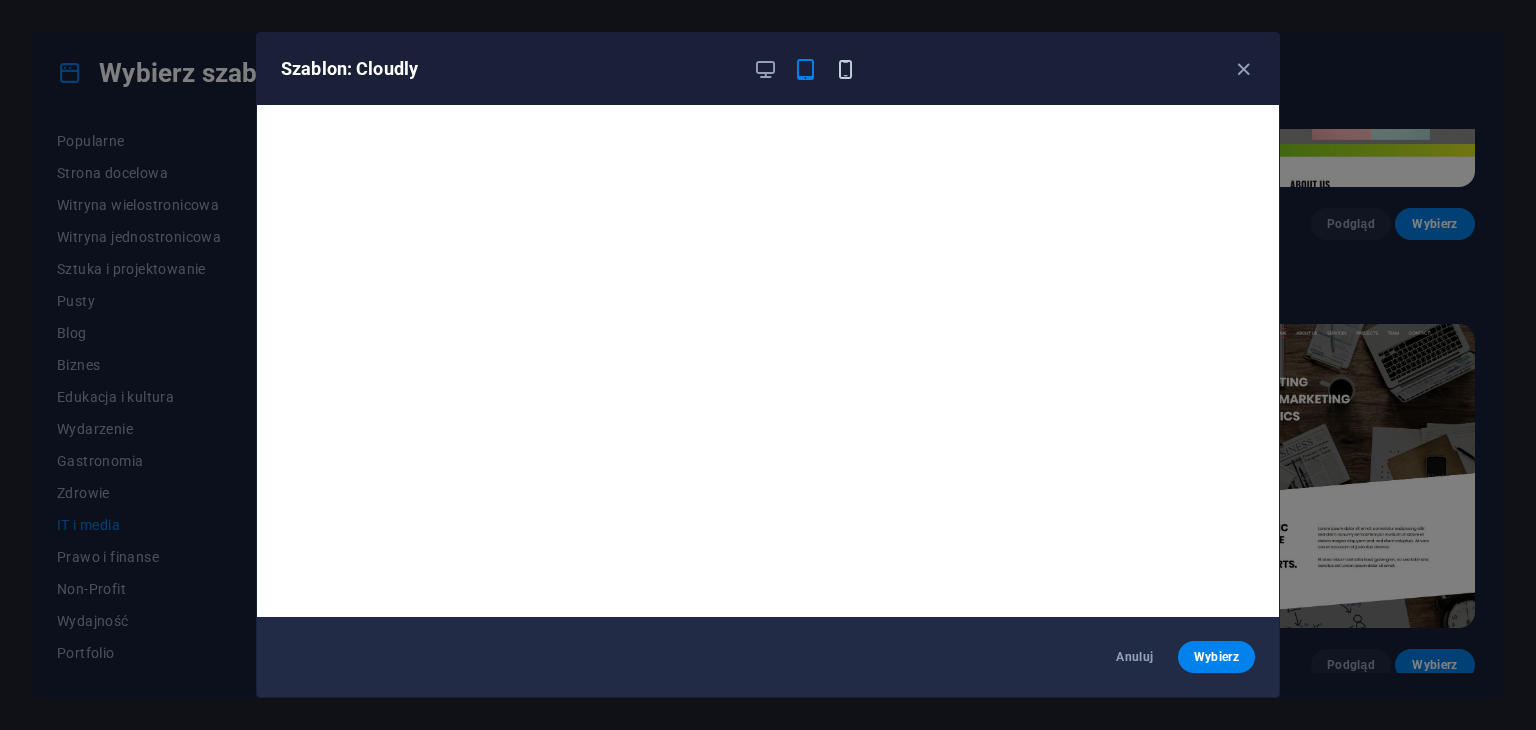 click at bounding box center [845, 69] 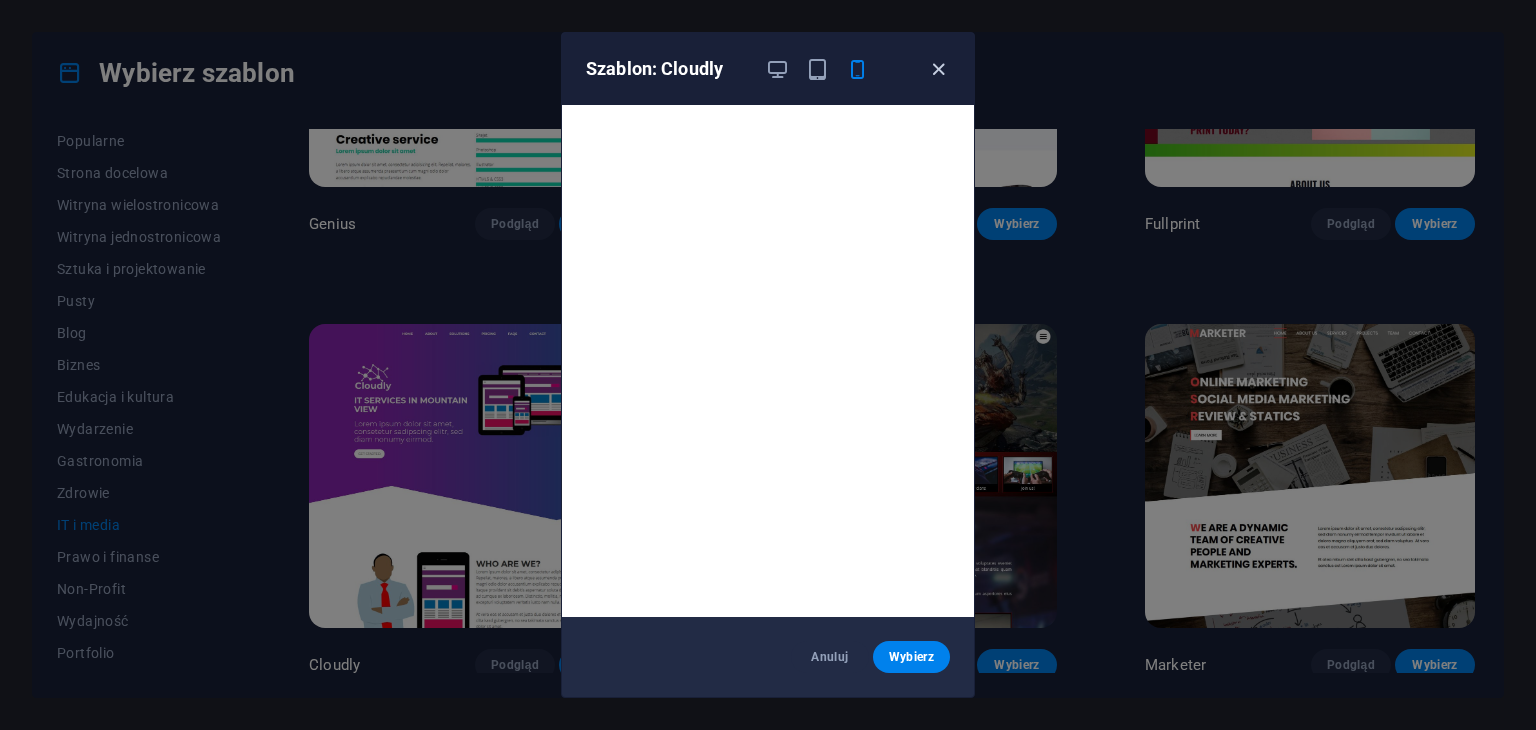 click at bounding box center (938, 69) 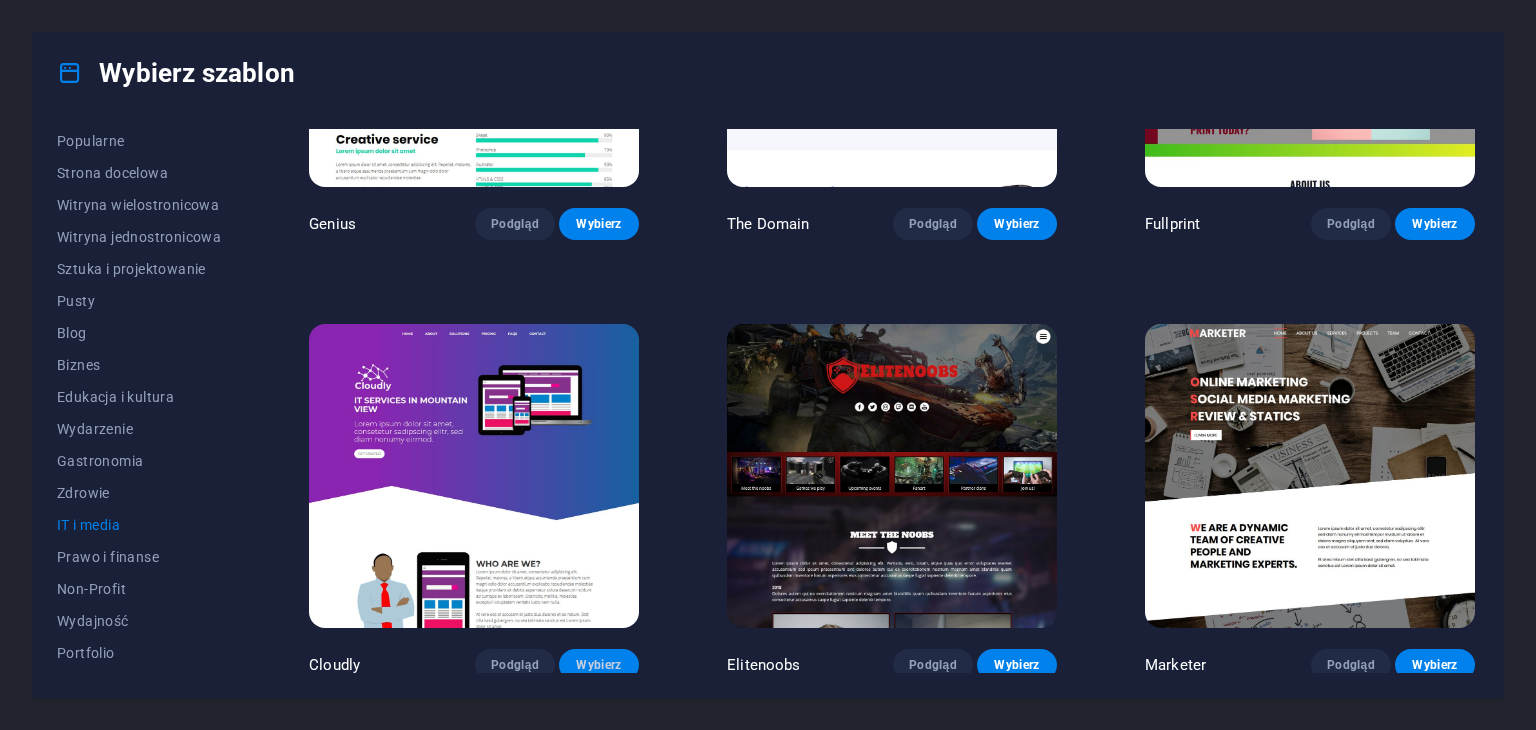 click on "Wybierz" at bounding box center (599, 665) 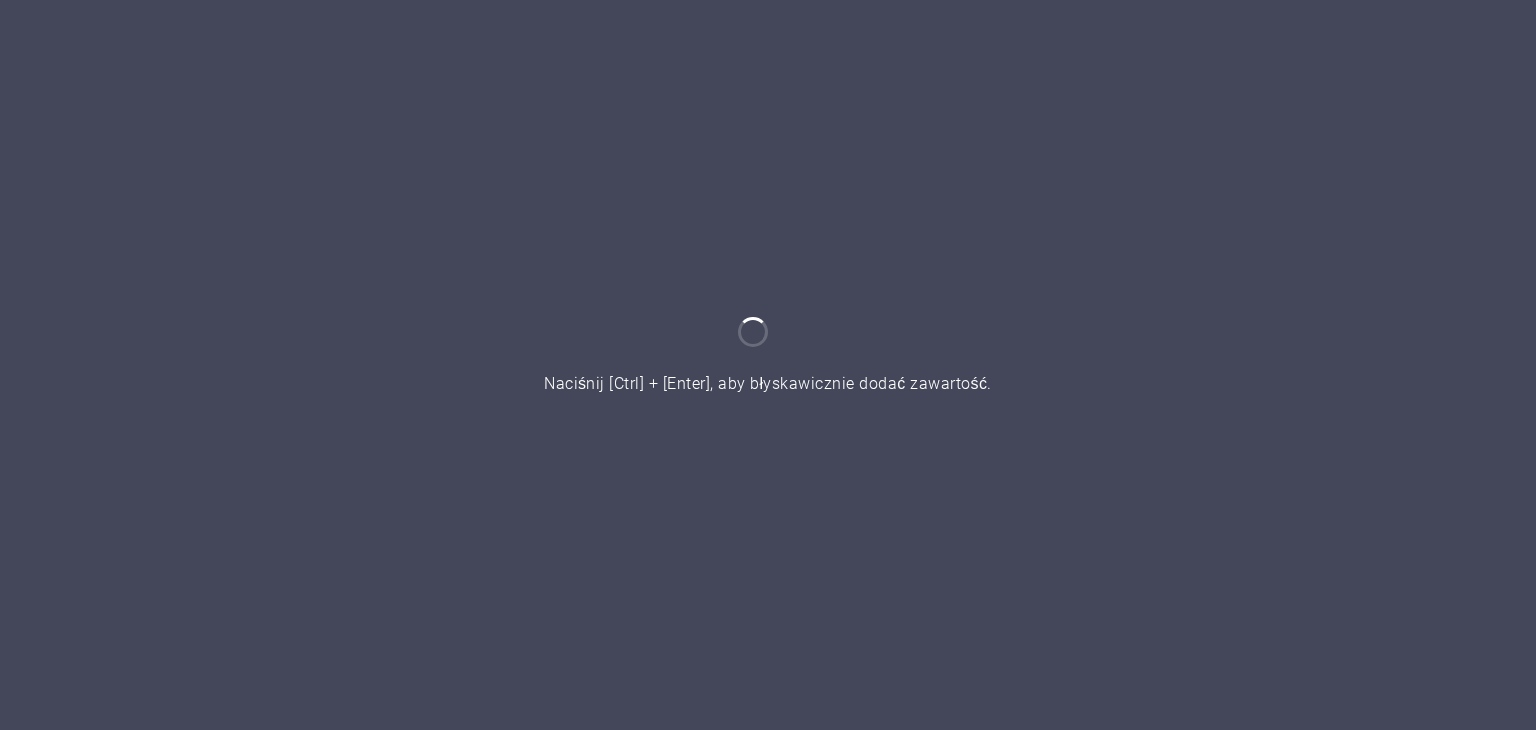 scroll, scrollTop: 0, scrollLeft: 0, axis: both 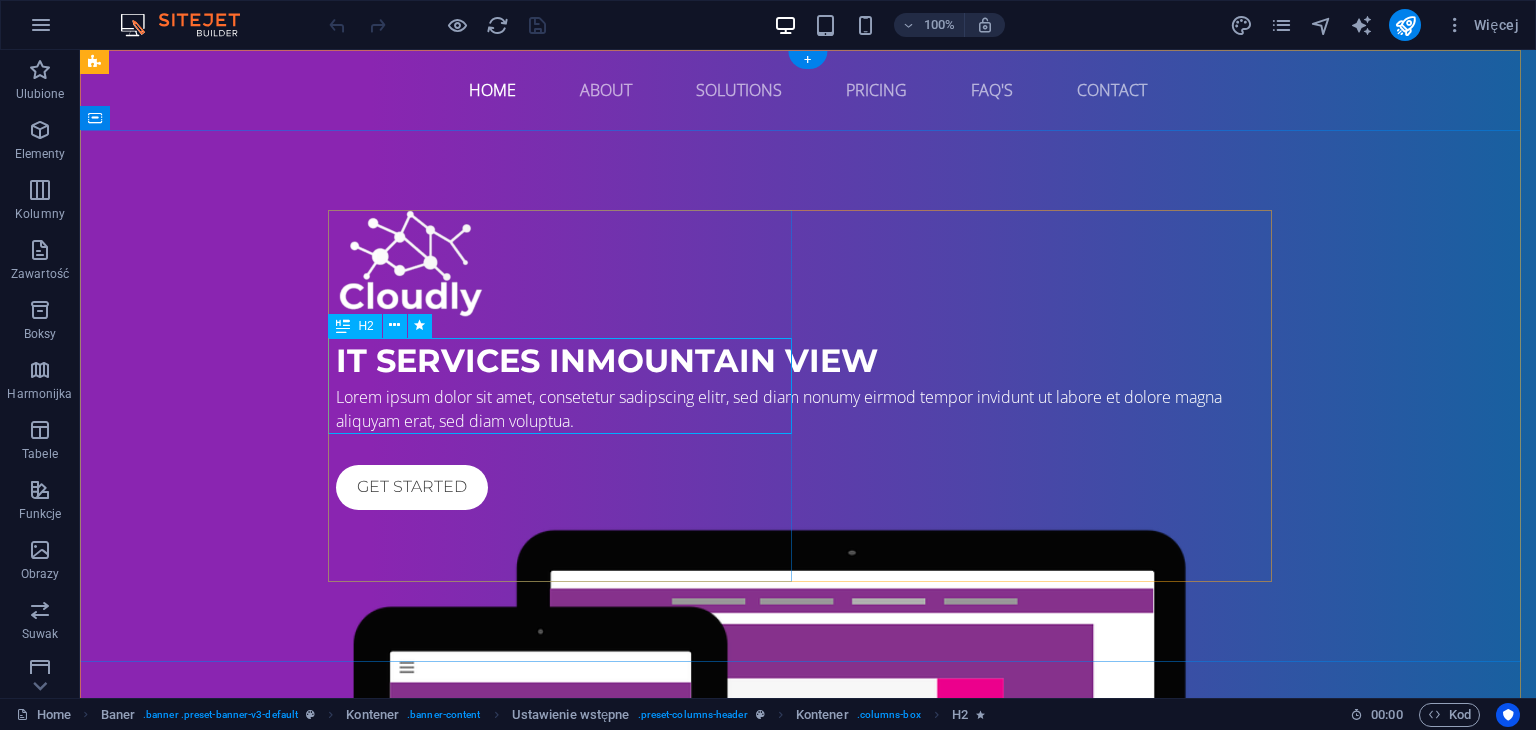 click on "IT Services in  Mountain View" at bounding box center [808, 361] 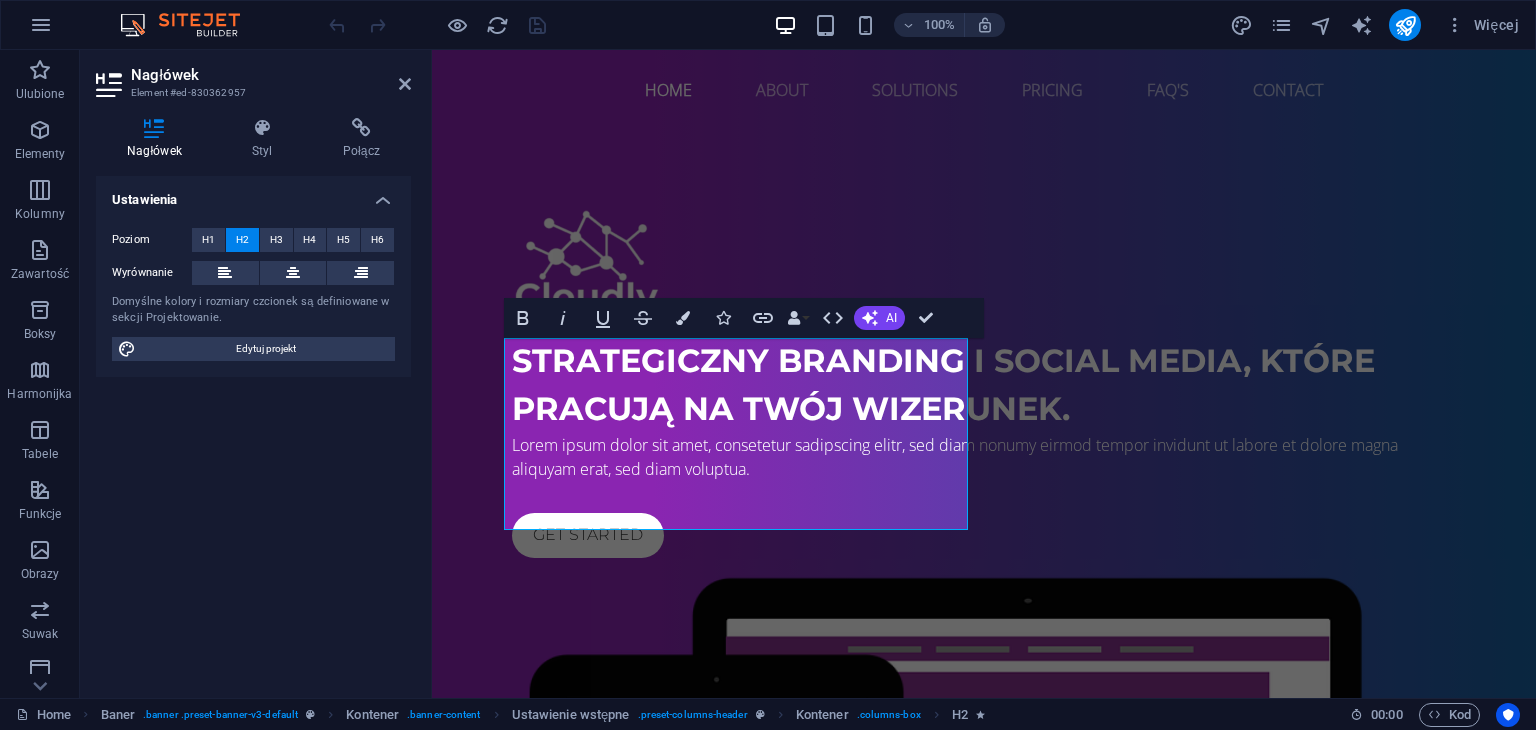 click on "Nagłówek Element #ed-830362957 Nagłówek Styl Połącz Ustawienia Poziom H1 H2 H3 H4 H5 H6 Wyrównanie Domyślne kolory i rozmiary czcionek są definiowane w sekcji Projektowanie. Edytuj projekt Ustawienie wstępne Element Układ Jak ten element rozwija się w obrębie układu (Flexbox). Rozmiar Domyślny automatycznie px % 1/1 1/2 1/3 1/4 1/5 1/6 1/7 1/8 1/9 1/10 Powiększ Zmniejsz Zamówienie Układ kontenera Widoczny Widoczny Nieprzezroczystość 100 % Efekt przepełnienia Odstępy Margines Domyślny automatycznie px % rem vw vh Spersonalizowany Spersonalizowany automatycznie px % rem vw vh automatycznie px % rem vw vh automatycznie px % rem vw vh automatycznie px % rem vw vh Margines wewnętrzny Domyślny px rem % vh vw Spersonalizowany Spersonalizowany px rem % vh vw px rem % vh vw px rem % vh vw px rem % vh vw Obramowanie Styl              - Szerokość 1 automatycznie px rem % vh vw Spersonalizowany Spersonalizowany 1 automatycznie px rem % vh vw 1 automatycznie px rem % vh vw 1 px rem % vh" at bounding box center (256, 374) 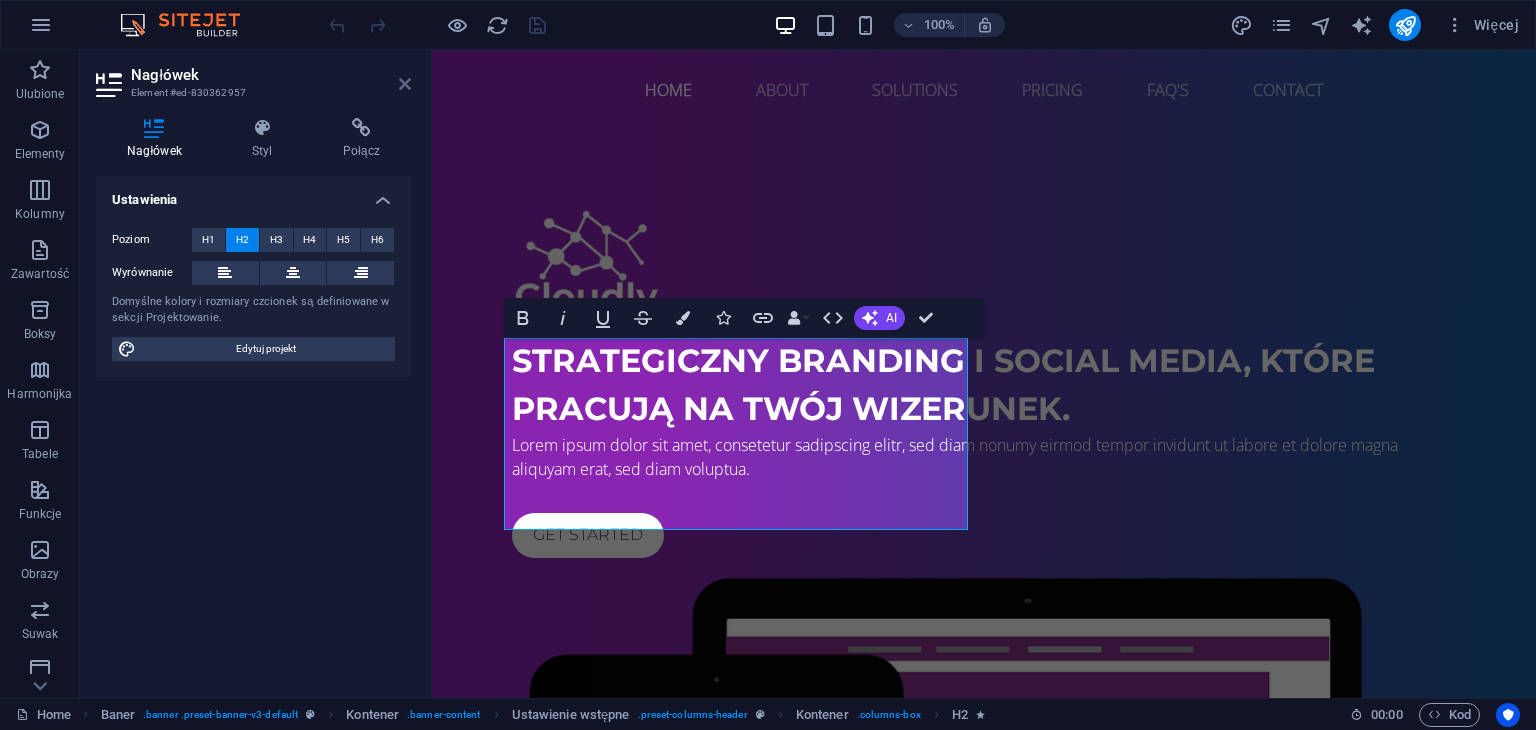 click at bounding box center [405, 84] 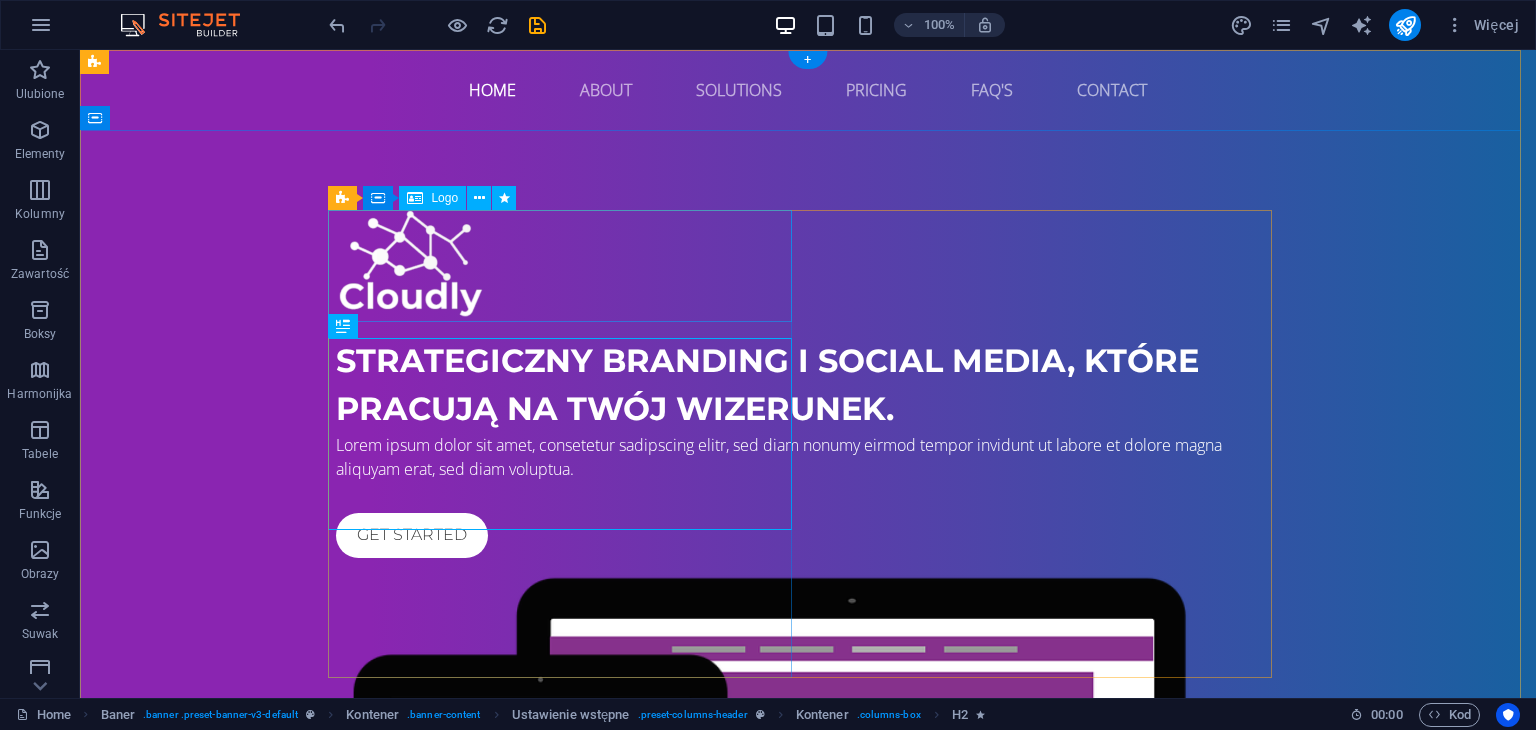 click at bounding box center (808, 265) 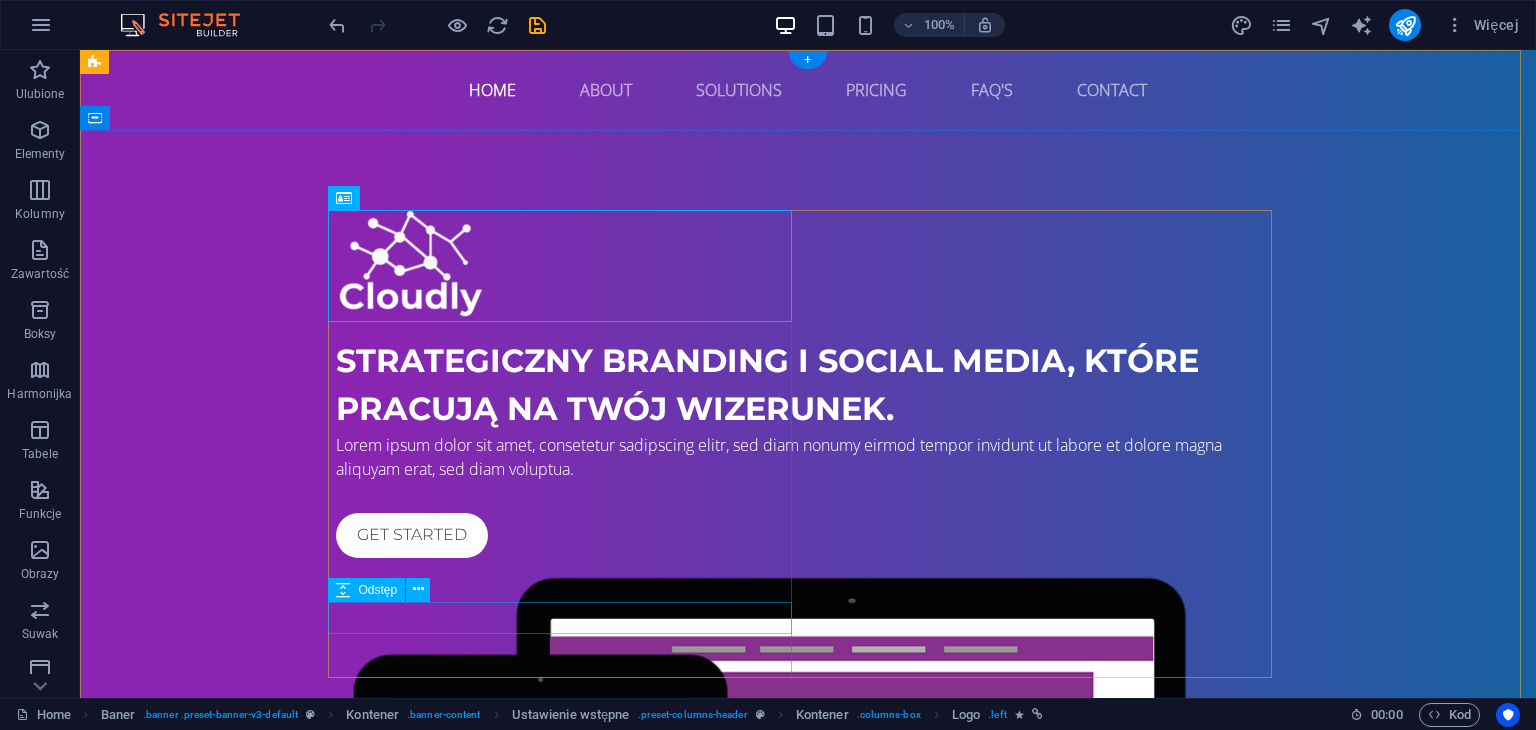 click on "Lorem ipsum dolor sit amet, consetetur sadipscing elitr, sed diam nonumy eirmod tempor invidunt ut labore et dolore magna aliquyam erat, sed diam voluptua." at bounding box center (808, 457) 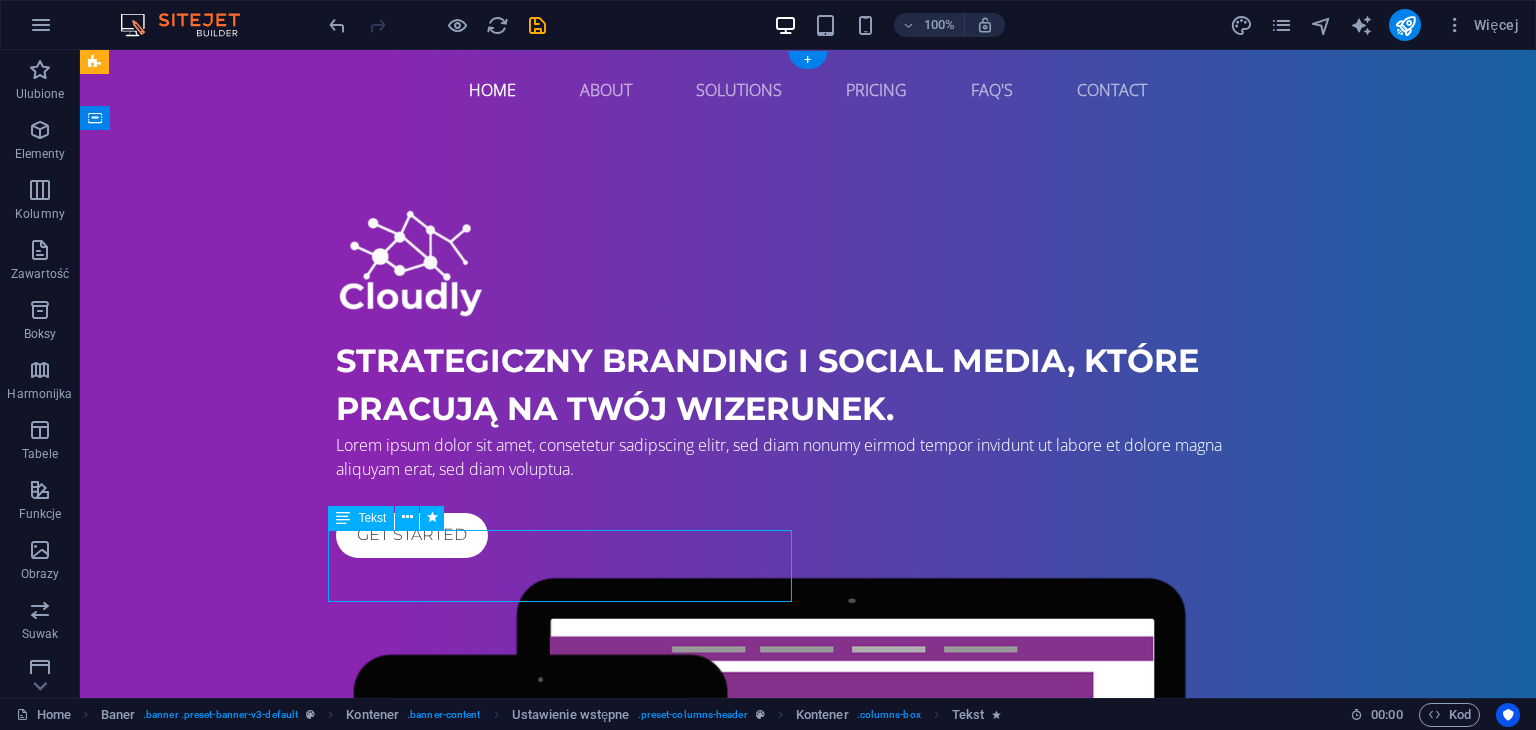 click on "Lorem ipsum dolor sit amet, consetetur sadipscing elitr, sed diam nonumy eirmod tempor invidunt ut labore et dolore magna aliquyam erat, sed diam voluptua." at bounding box center (808, 457) 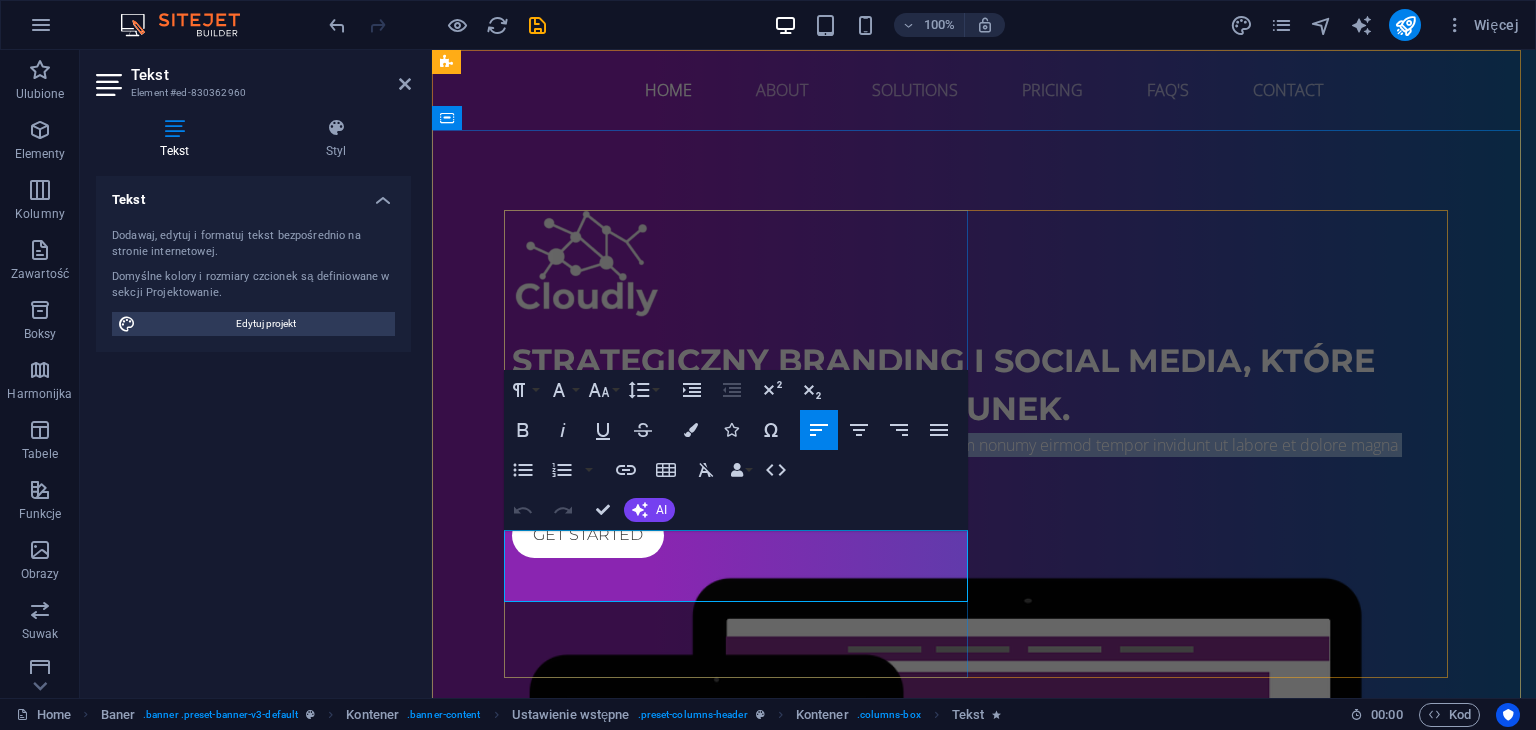drag, startPoint x: 812, startPoint y: 594, endPoint x: 504, endPoint y: 543, distance: 312.19385 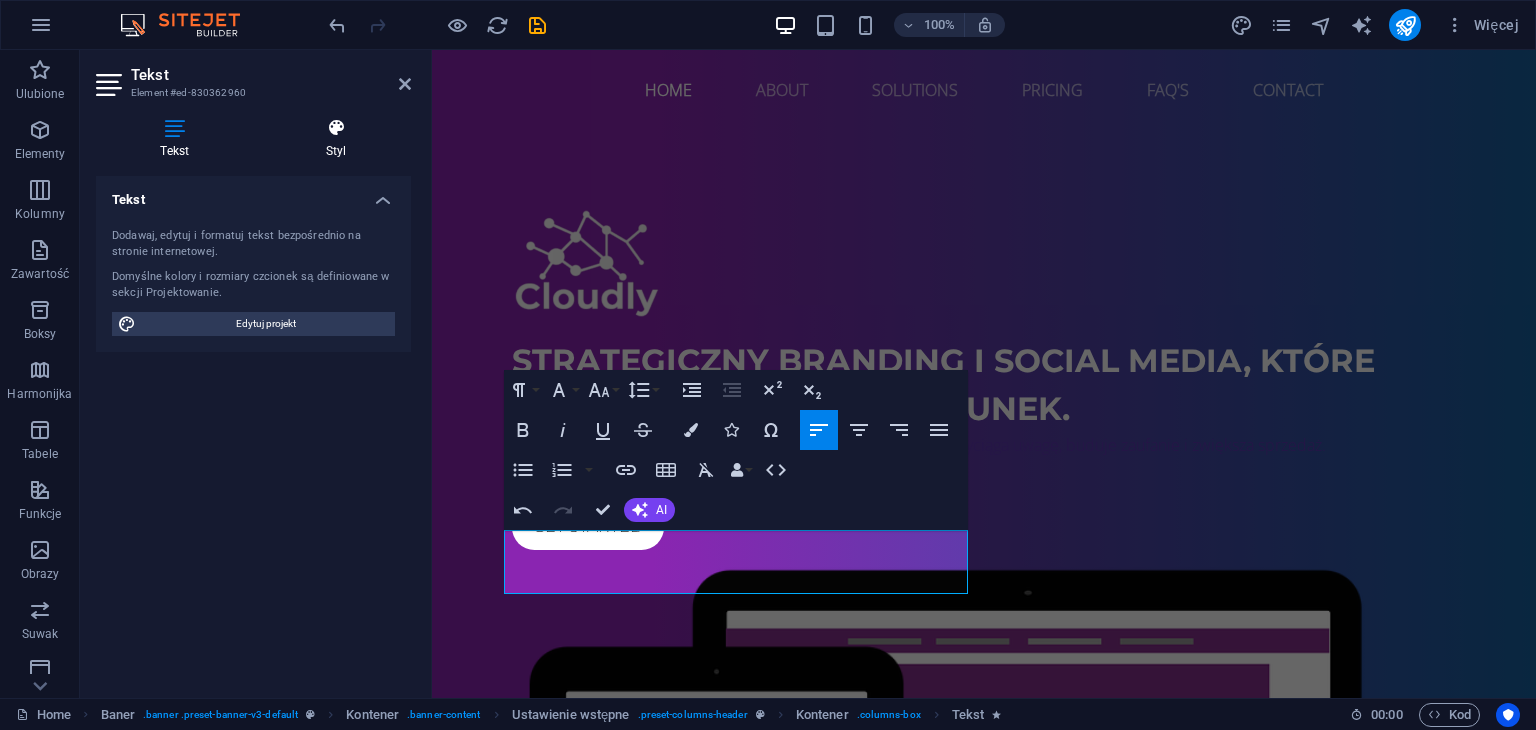 click on "Styl" at bounding box center [336, 139] 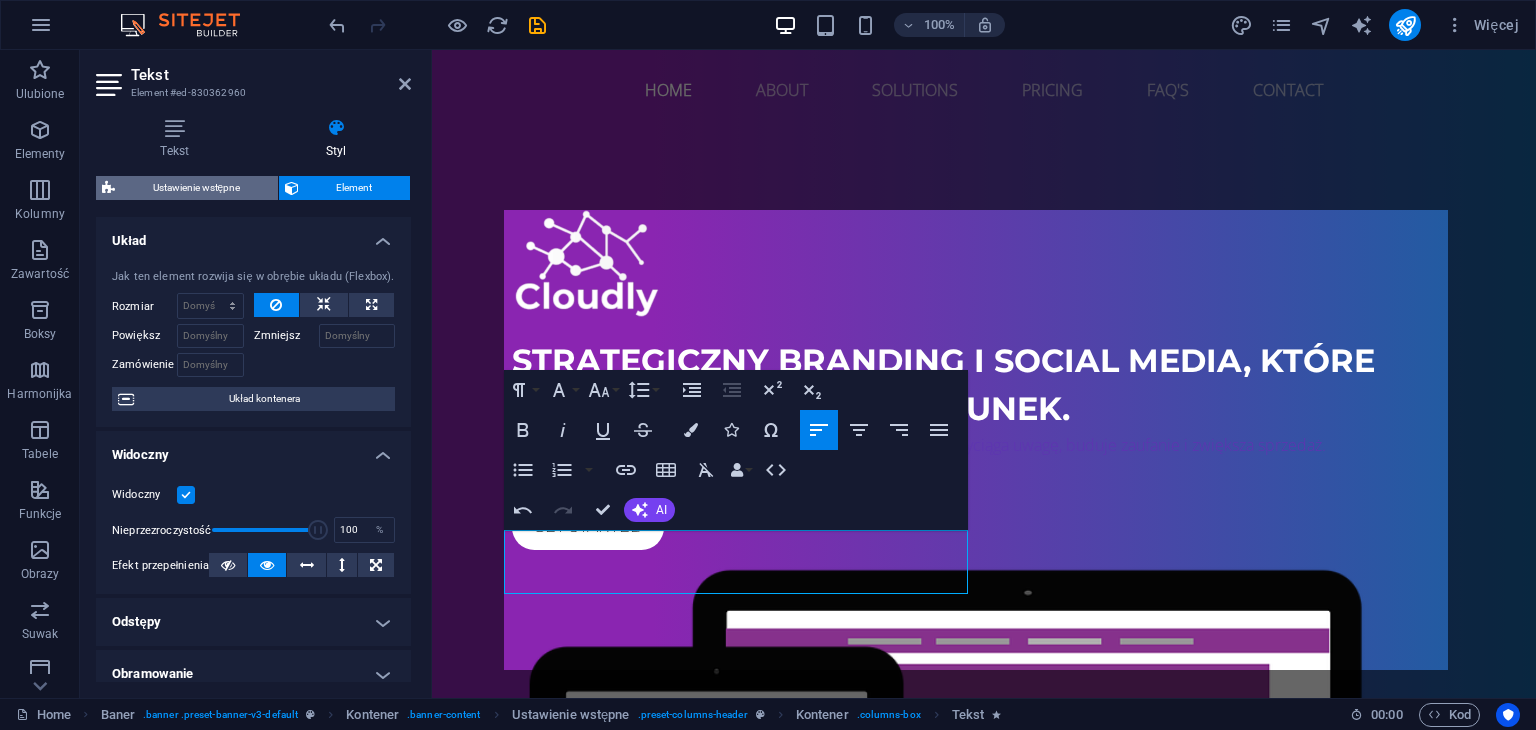 click on "Ustawienie wstępne" at bounding box center [196, 188] 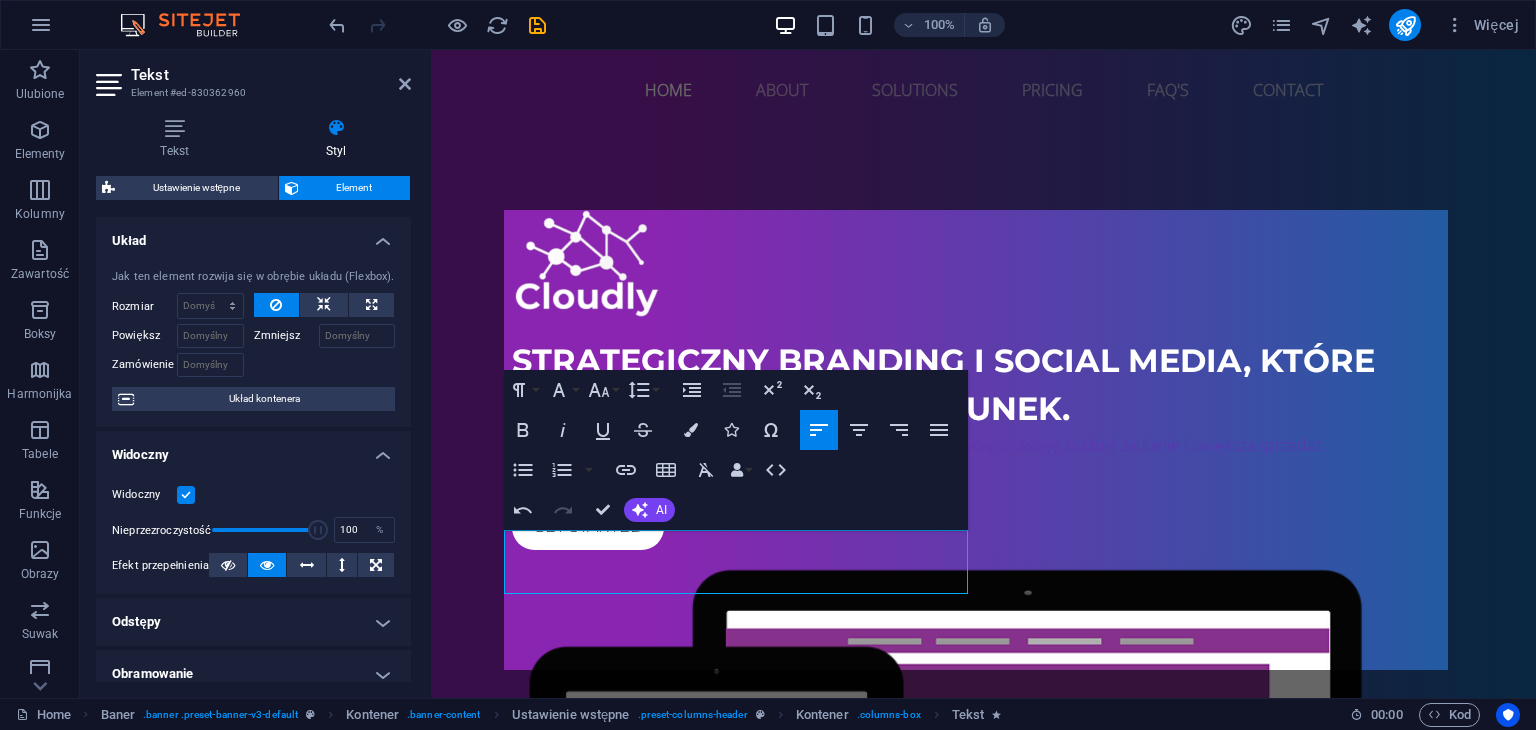 select on "px" 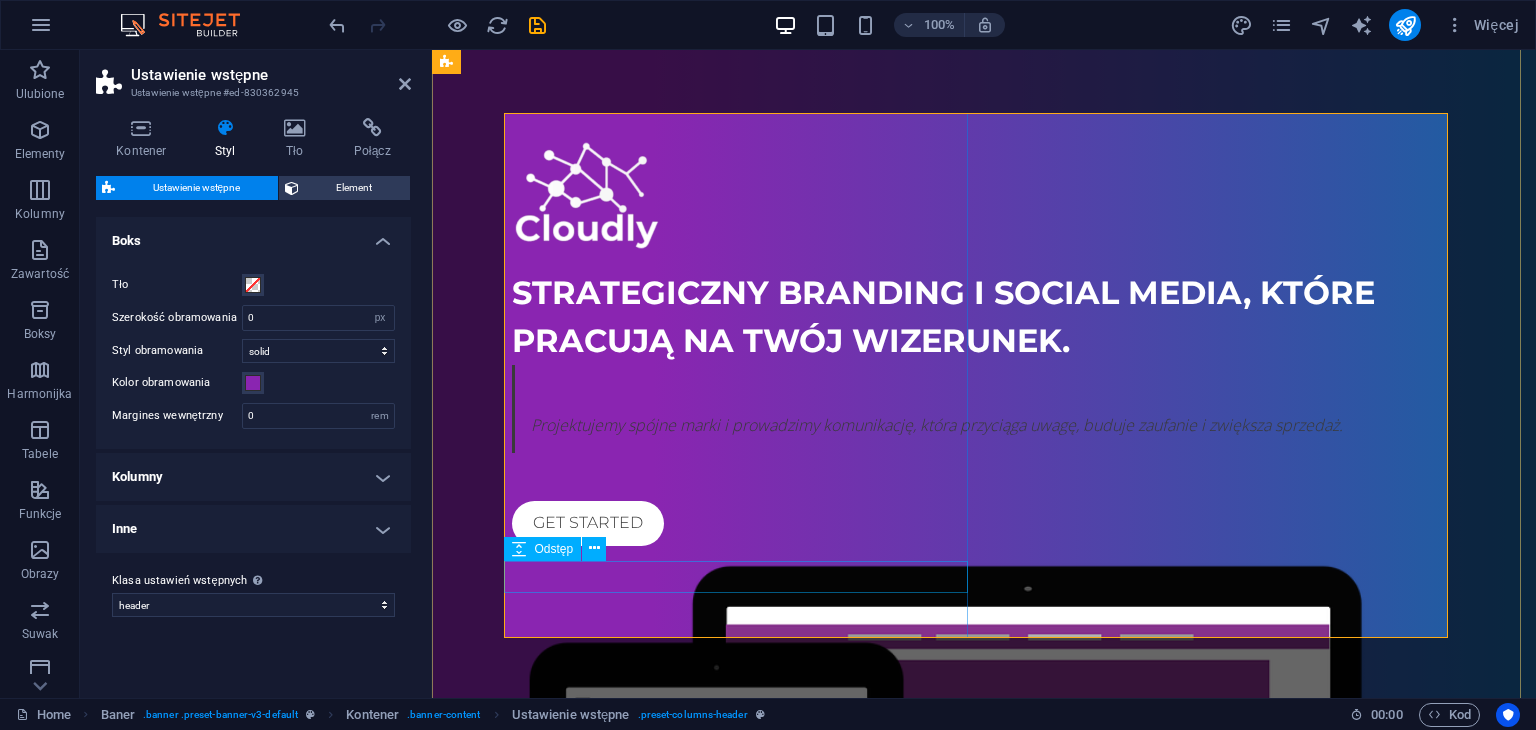 scroll, scrollTop: 100, scrollLeft: 0, axis: vertical 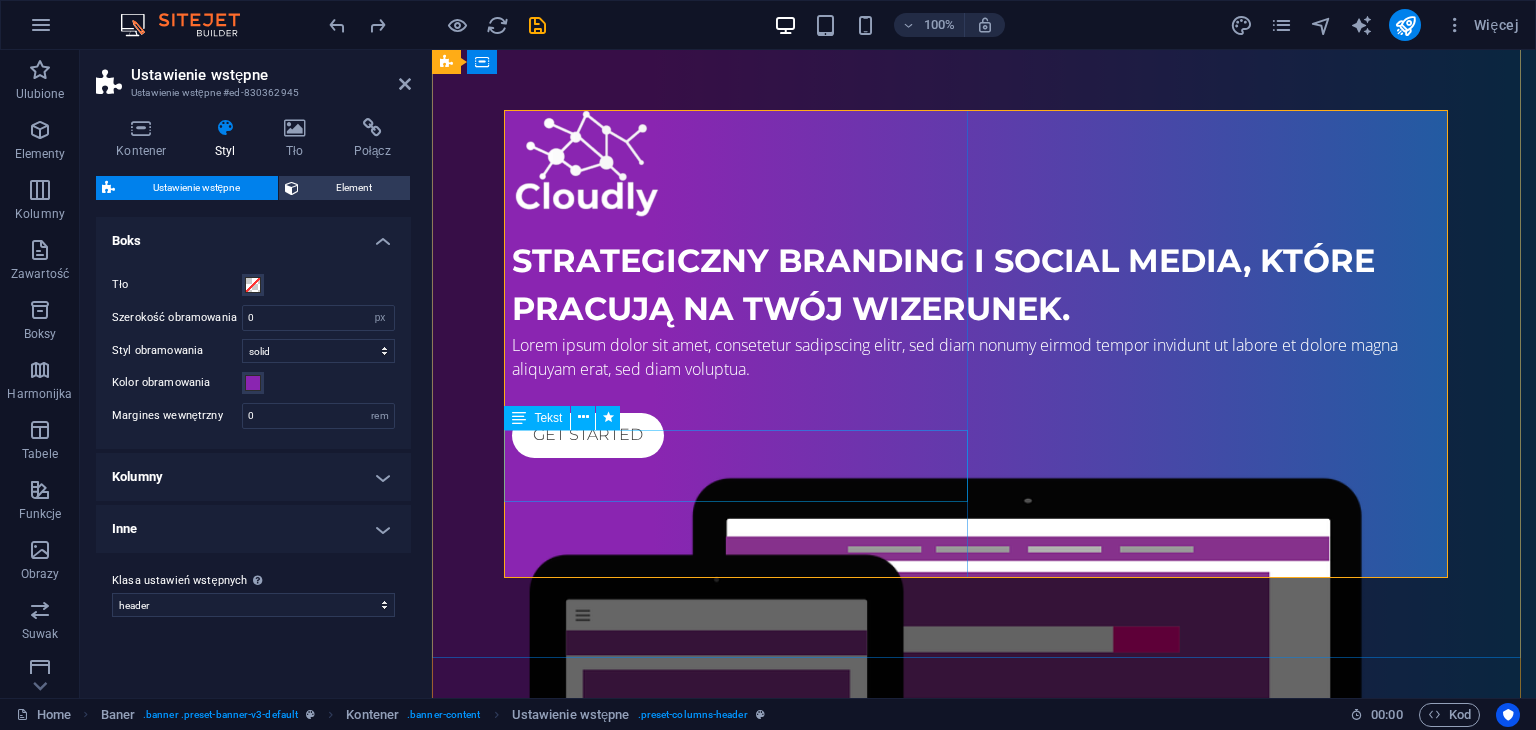 click on "Lorem ipsum dolor sit amet, consetetur sadipscing elitr, sed diam nonumy eirmod tempor invidunt ut labore et dolore magna aliquyam erat, sed diam voluptua." at bounding box center [984, 357] 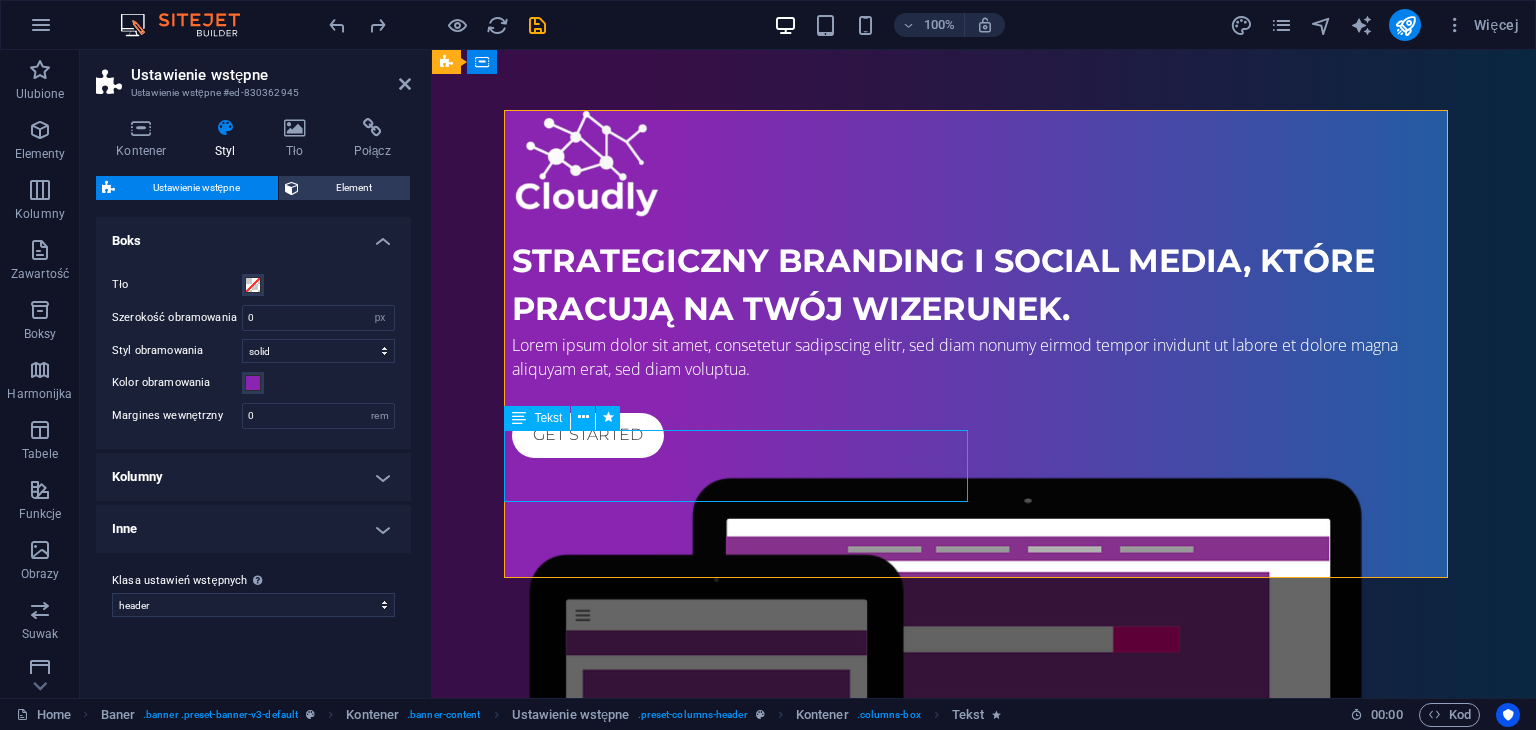 click on "Lorem ipsum dolor sit amet, consetetur sadipscing elitr, sed diam nonumy eirmod tempor invidunt ut labore et dolore magna aliquyam erat, sed diam voluptua." at bounding box center (984, 357) 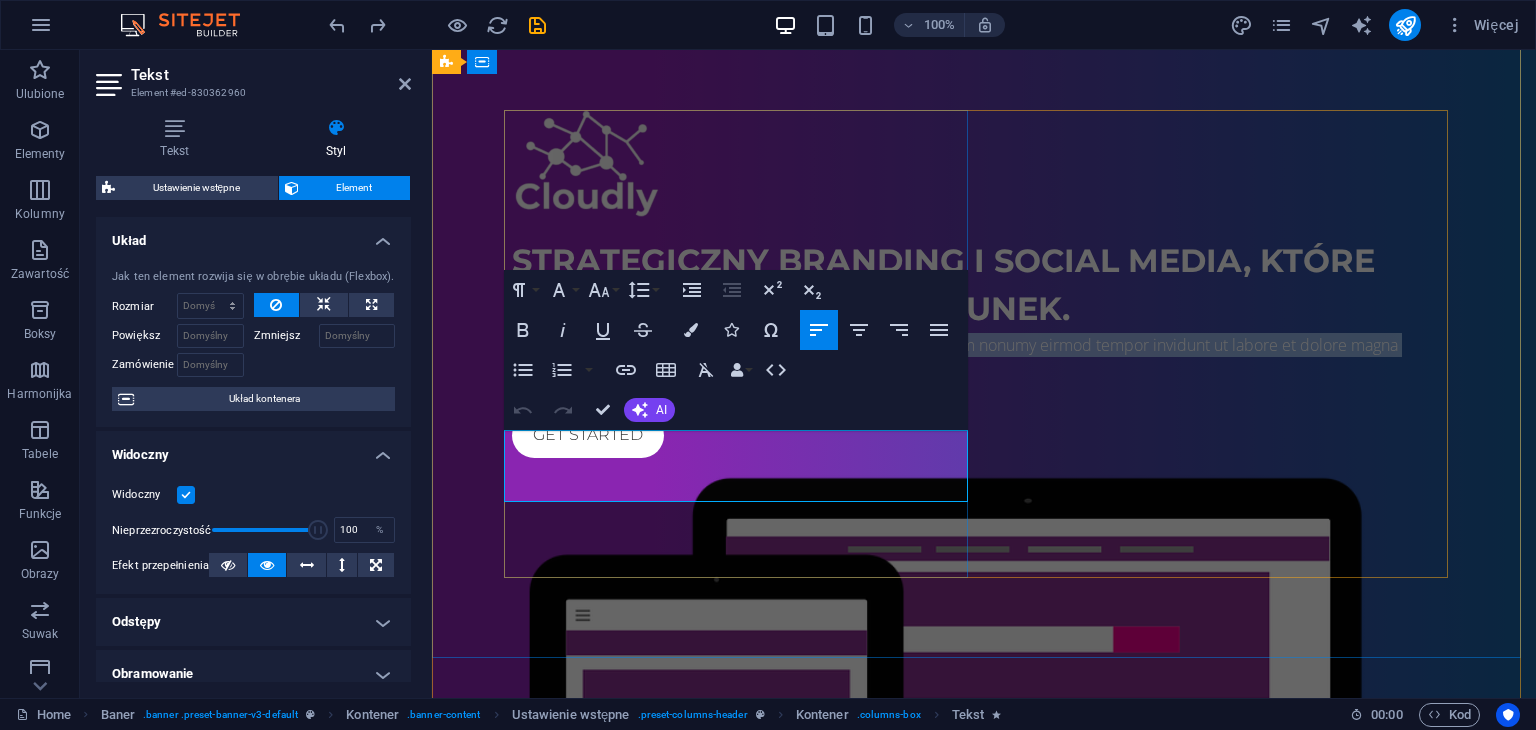 drag, startPoint x: 799, startPoint y: 493, endPoint x: 521, endPoint y: 445, distance: 282.11346 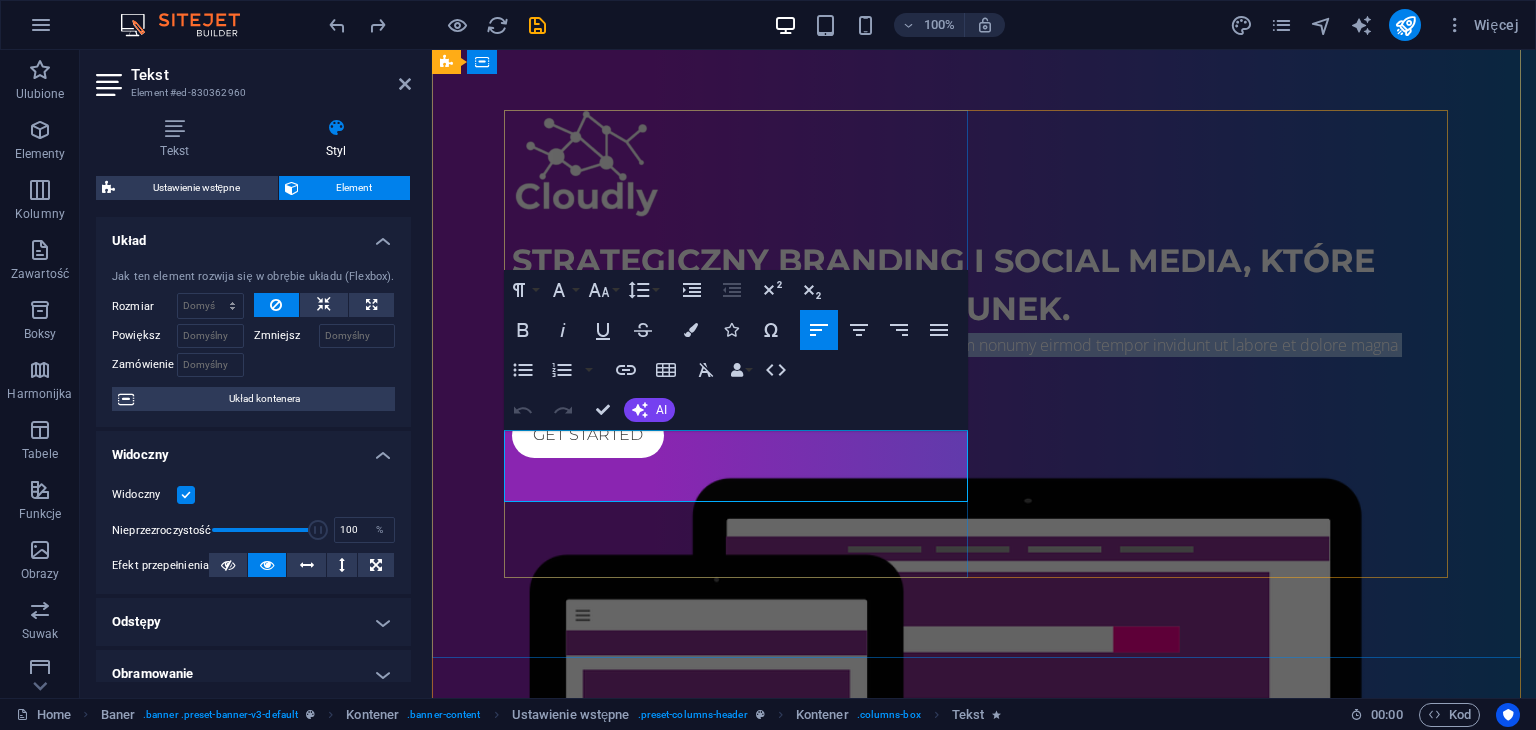 click on "Lorem ipsum dolor sit amet, consetetur sadipscing elitr, sed diam nonumy eirmod tempor invidunt ut labore et dolore magna aliquyam erat, sed diam voluptua." at bounding box center [984, 357] 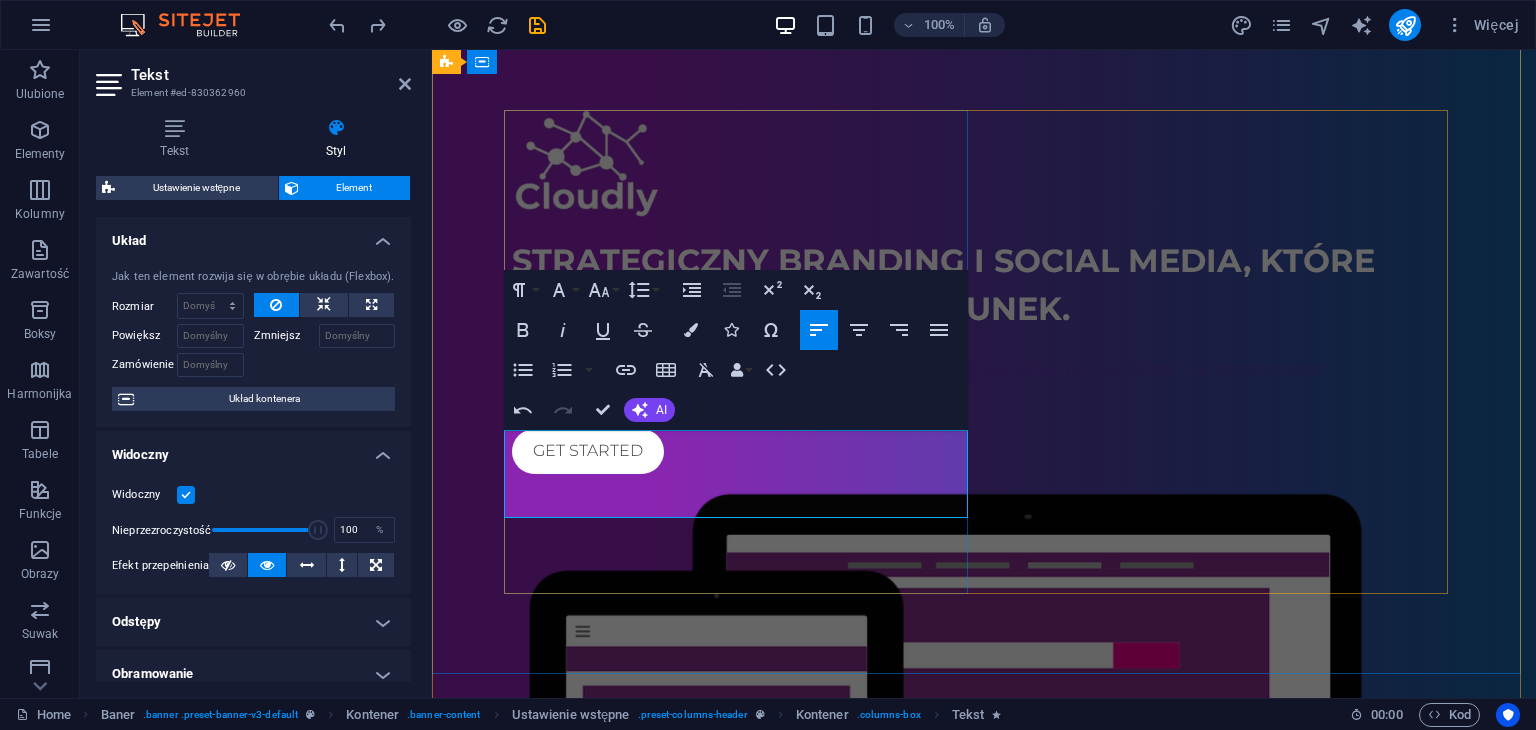 click on "Projektujemy spójne marki i prowadzimy komunikację, która przyciąga uwagę, buduje zaufanie i zwiększa sprzedaż." at bounding box center [985, 369] 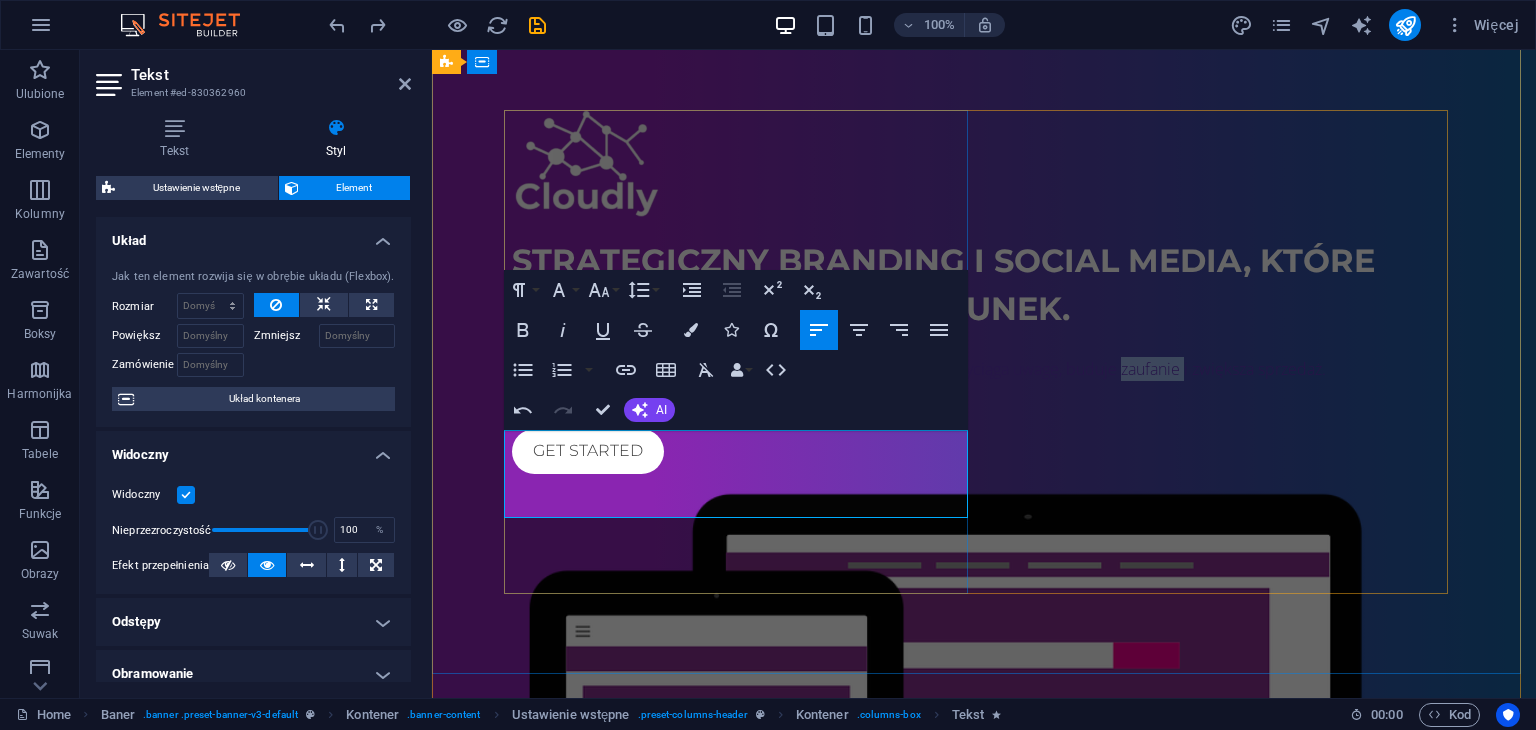 click on "Projektujemy spójne marki i prowadzimy komunikację, która przyciąga uwagę, buduje zaufanie i zwiększa sprzedaż." at bounding box center (985, 369) 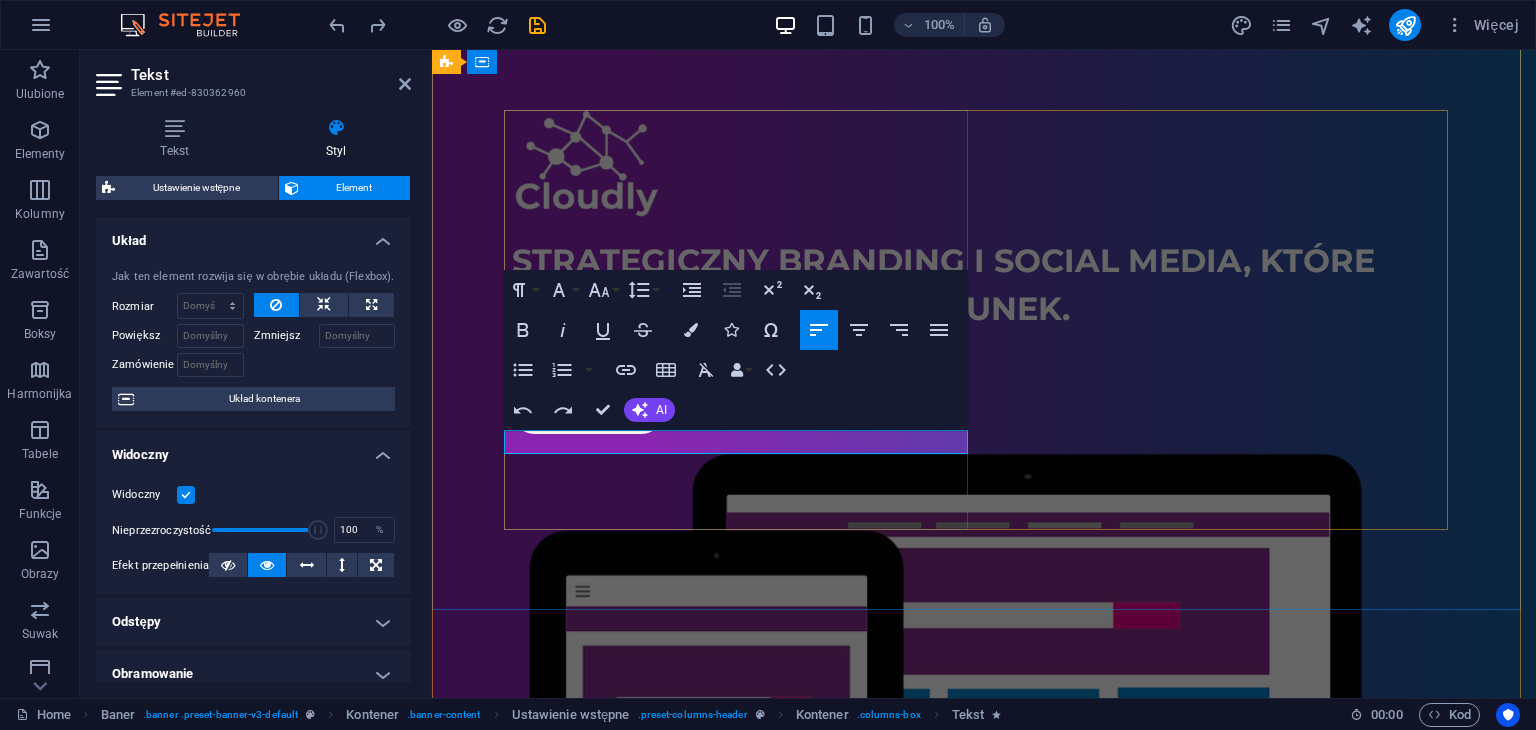 click on "L" at bounding box center [984, 345] 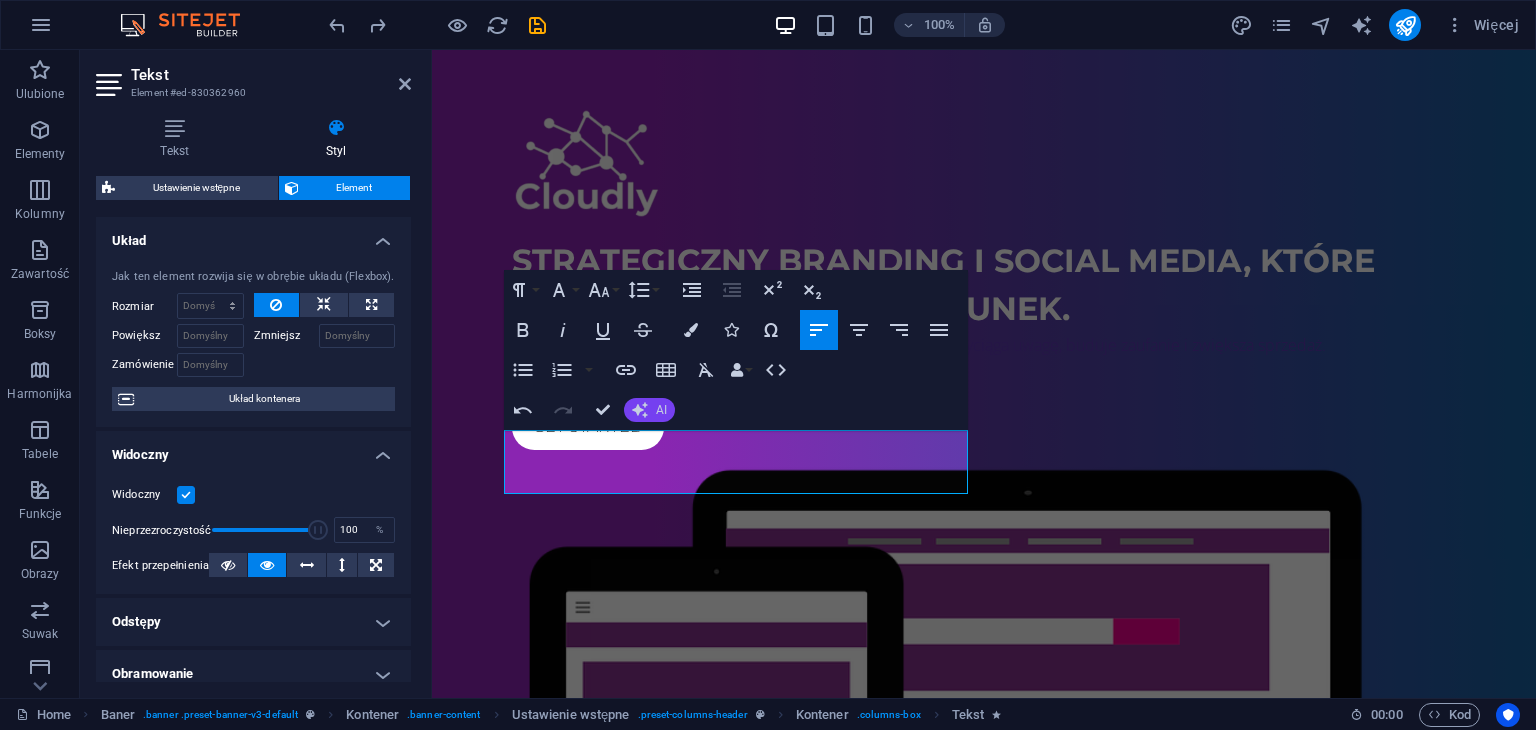 click on "AI" at bounding box center [661, 410] 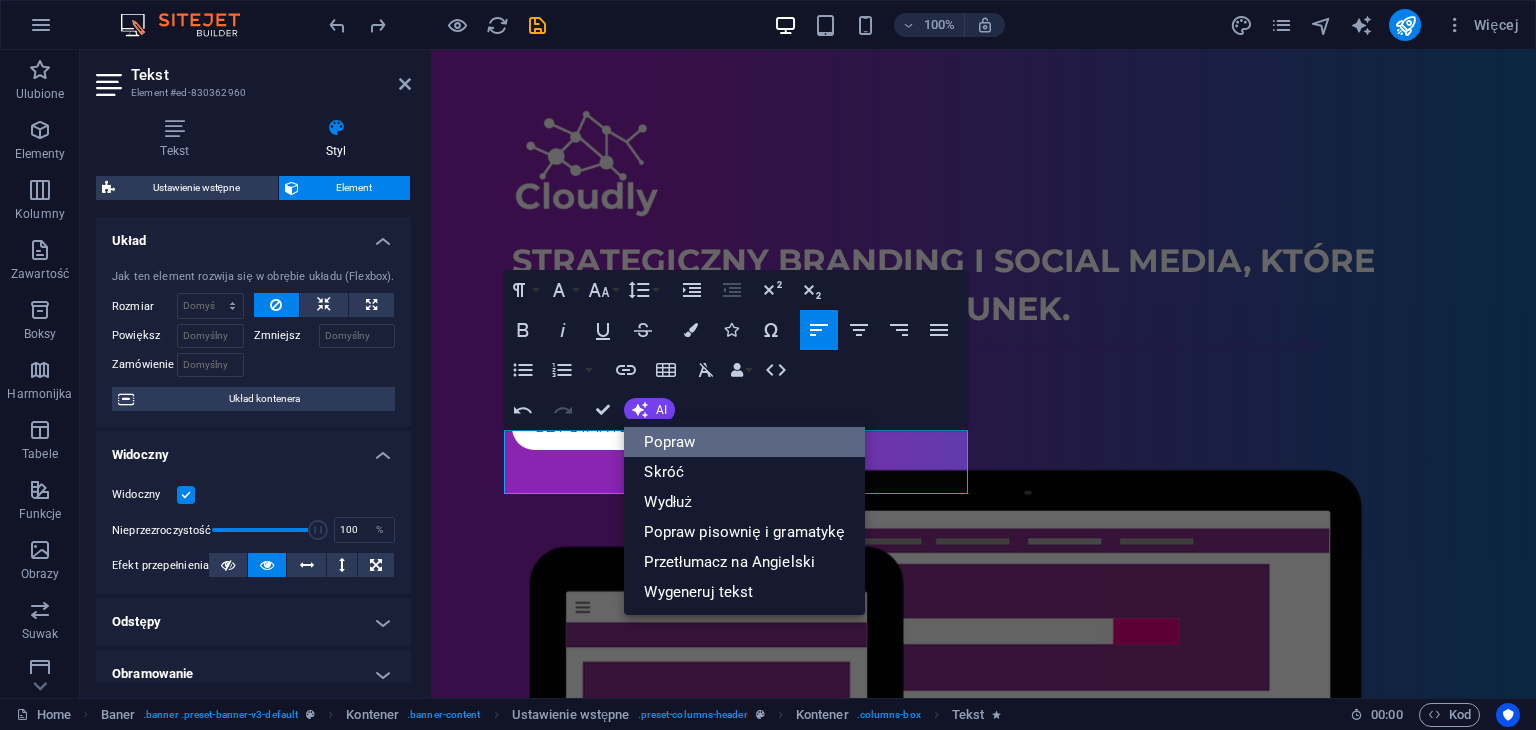 click on "Popraw" at bounding box center (744, 442) 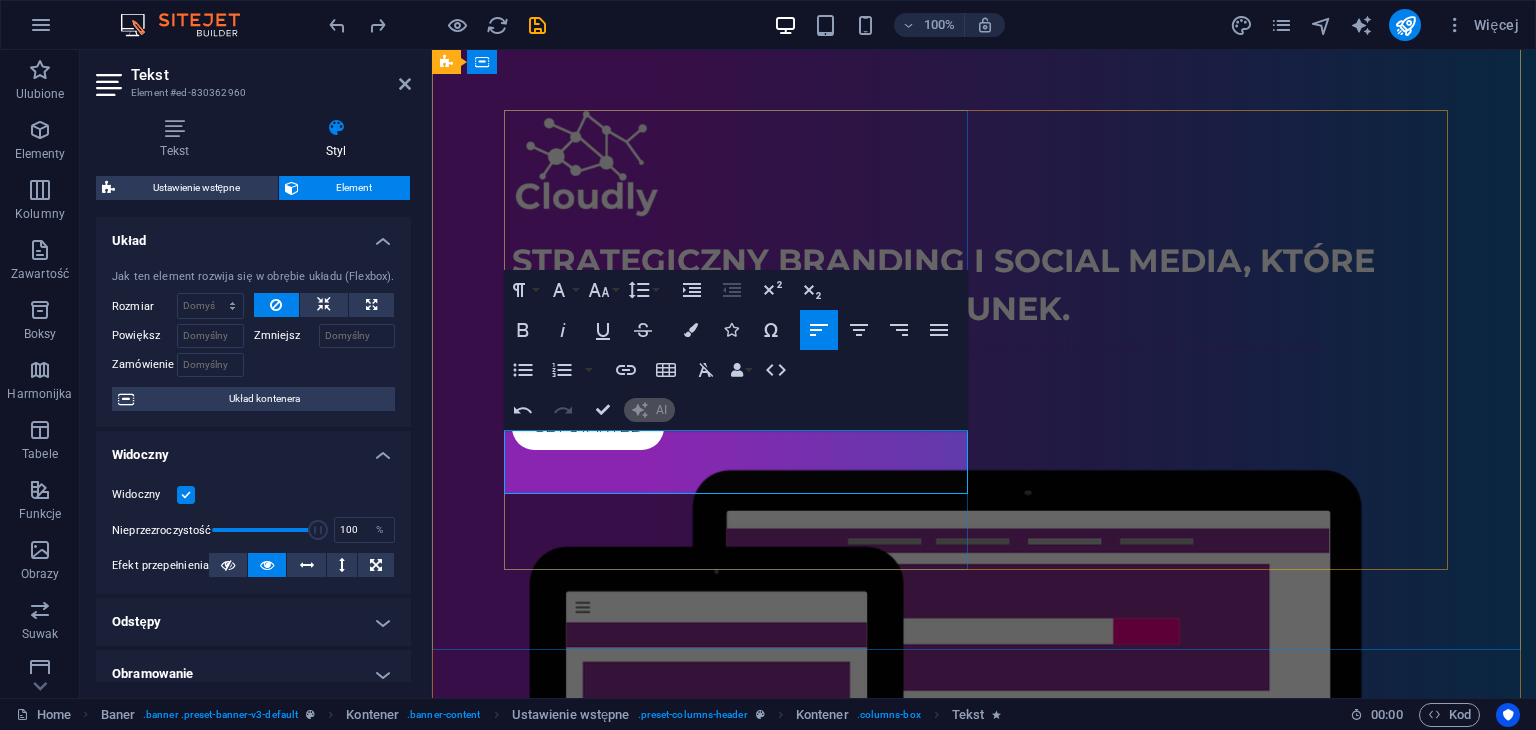 type 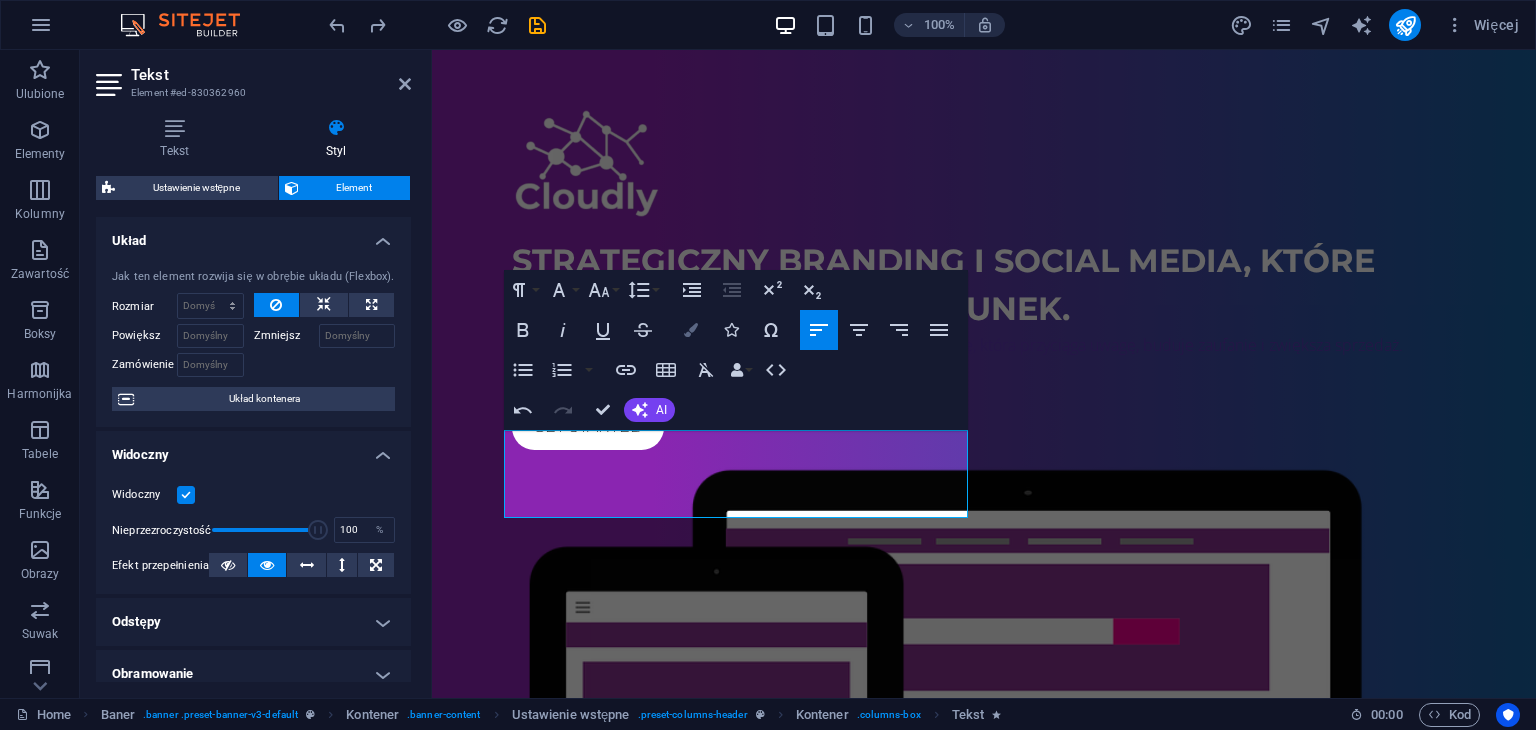 click on "Colors" at bounding box center (691, 330) 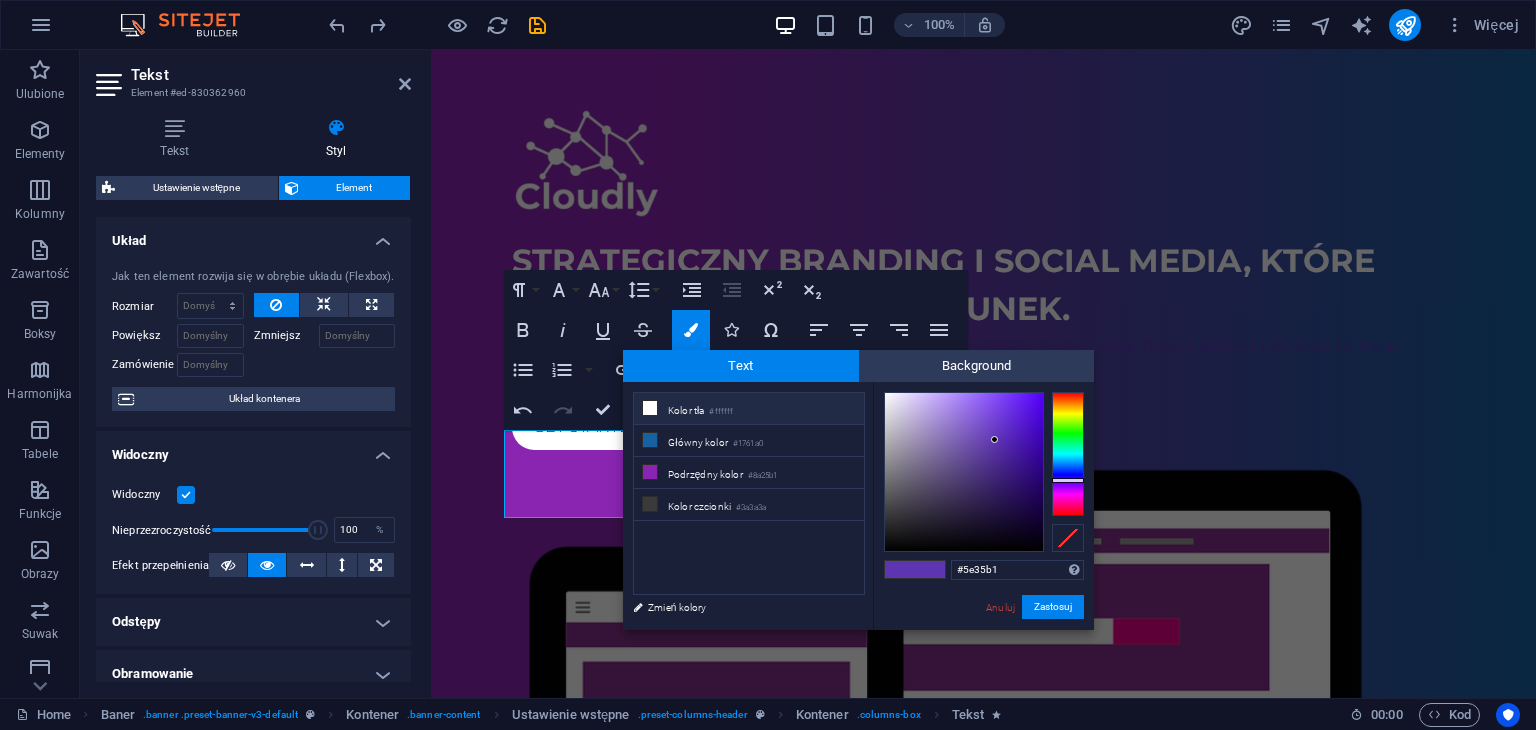 click at bounding box center [650, 408] 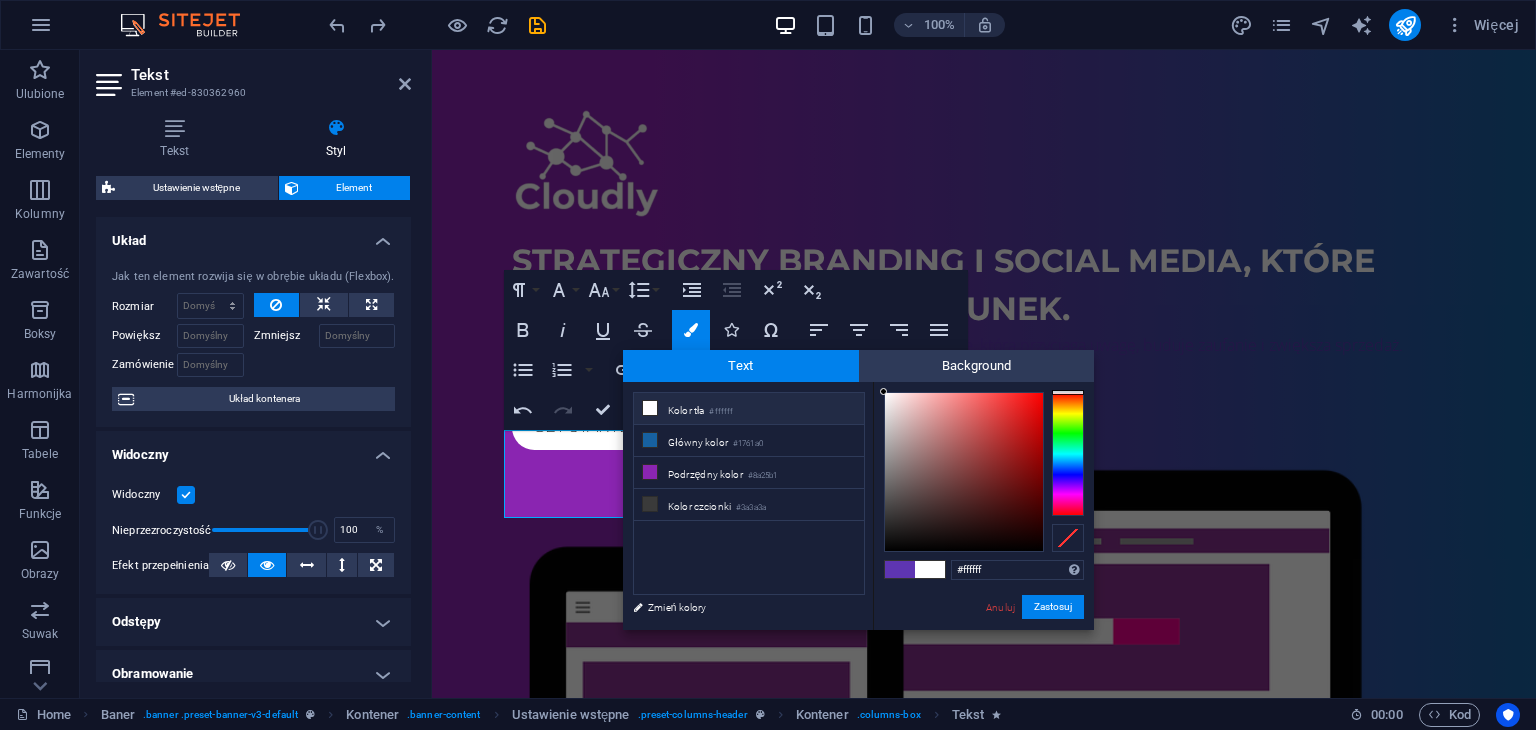 click at bounding box center [930, 569] 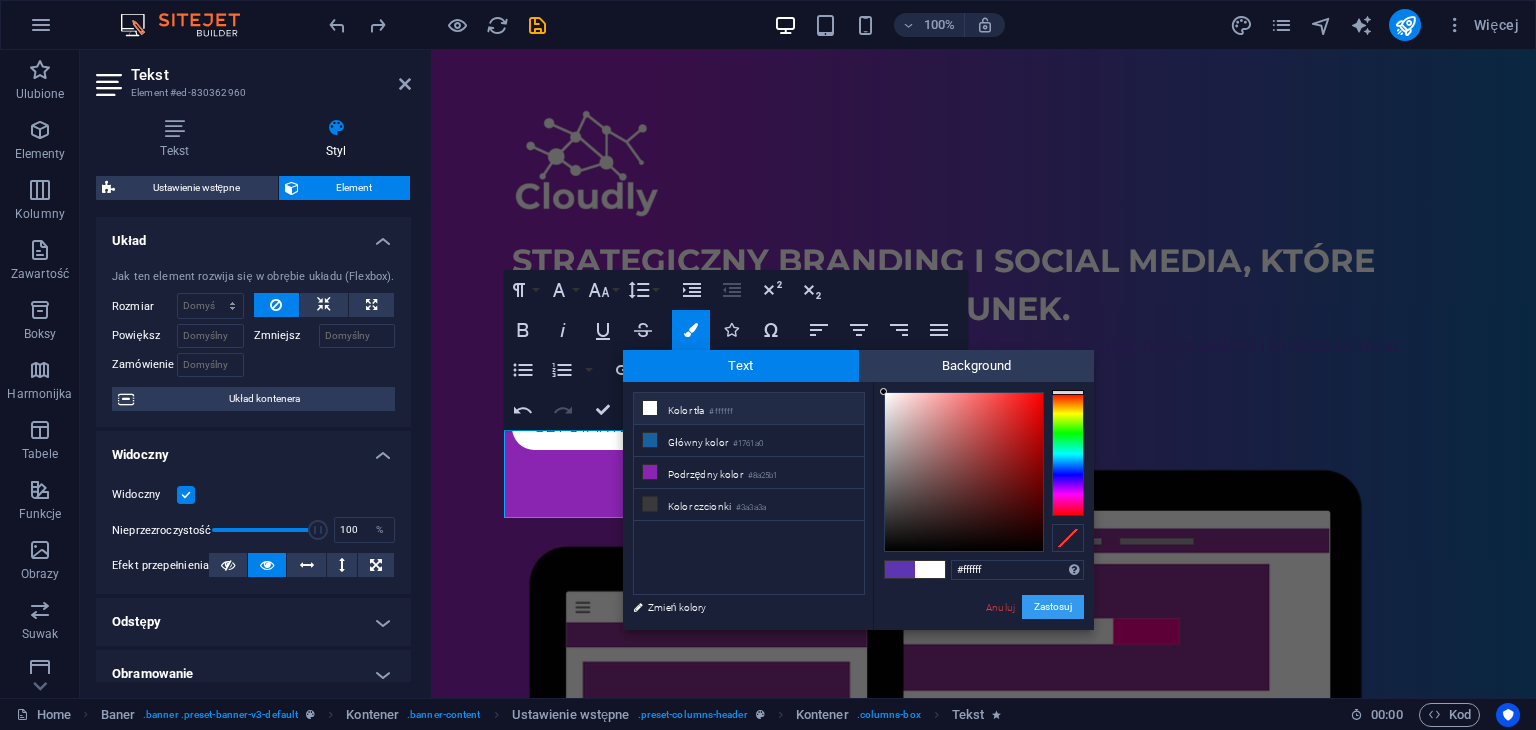 click on "Zastosuj" at bounding box center [1053, 607] 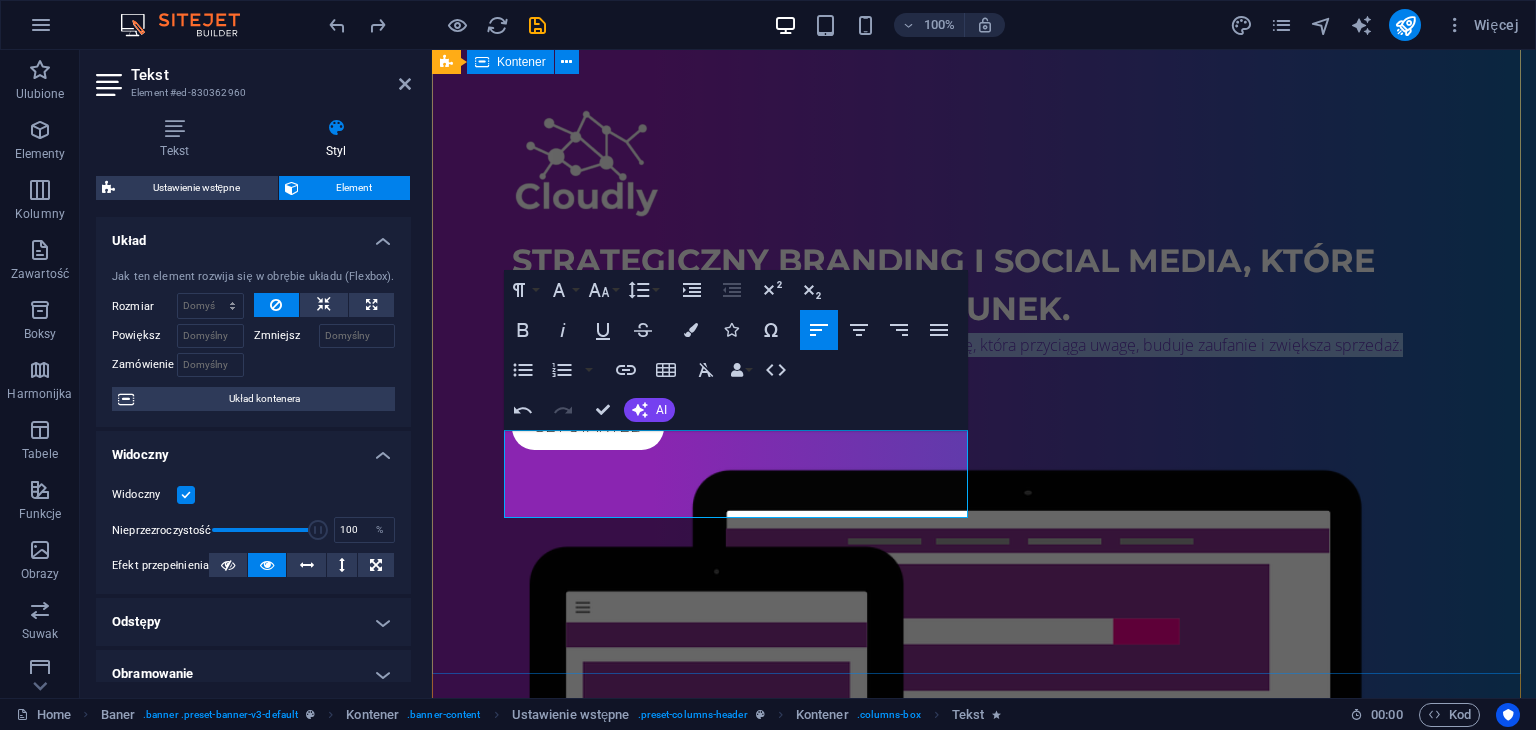 drag, startPoint x: 604, startPoint y: 484, endPoint x: 503, endPoint y: 431, distance: 114.061386 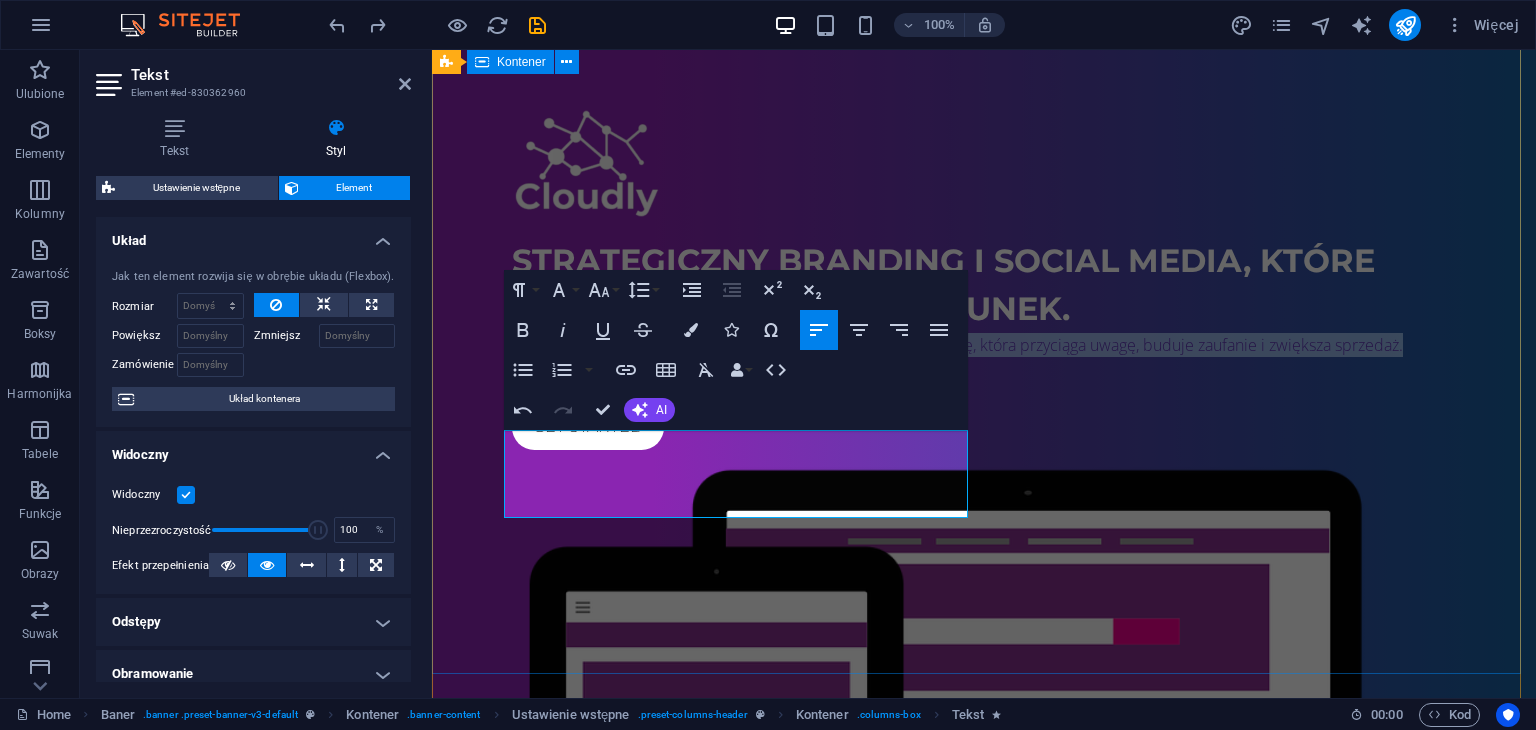 click on "Strategiczny branding i social media, które pracują na Twój wizerunek. Projektujemy spójne marki i prowadzimy skuteczną komunikację, która przyciąga uwagę, buduje zaufanie i zwiększa sprzedaż.​ ​ Get started" at bounding box center [984, 576] 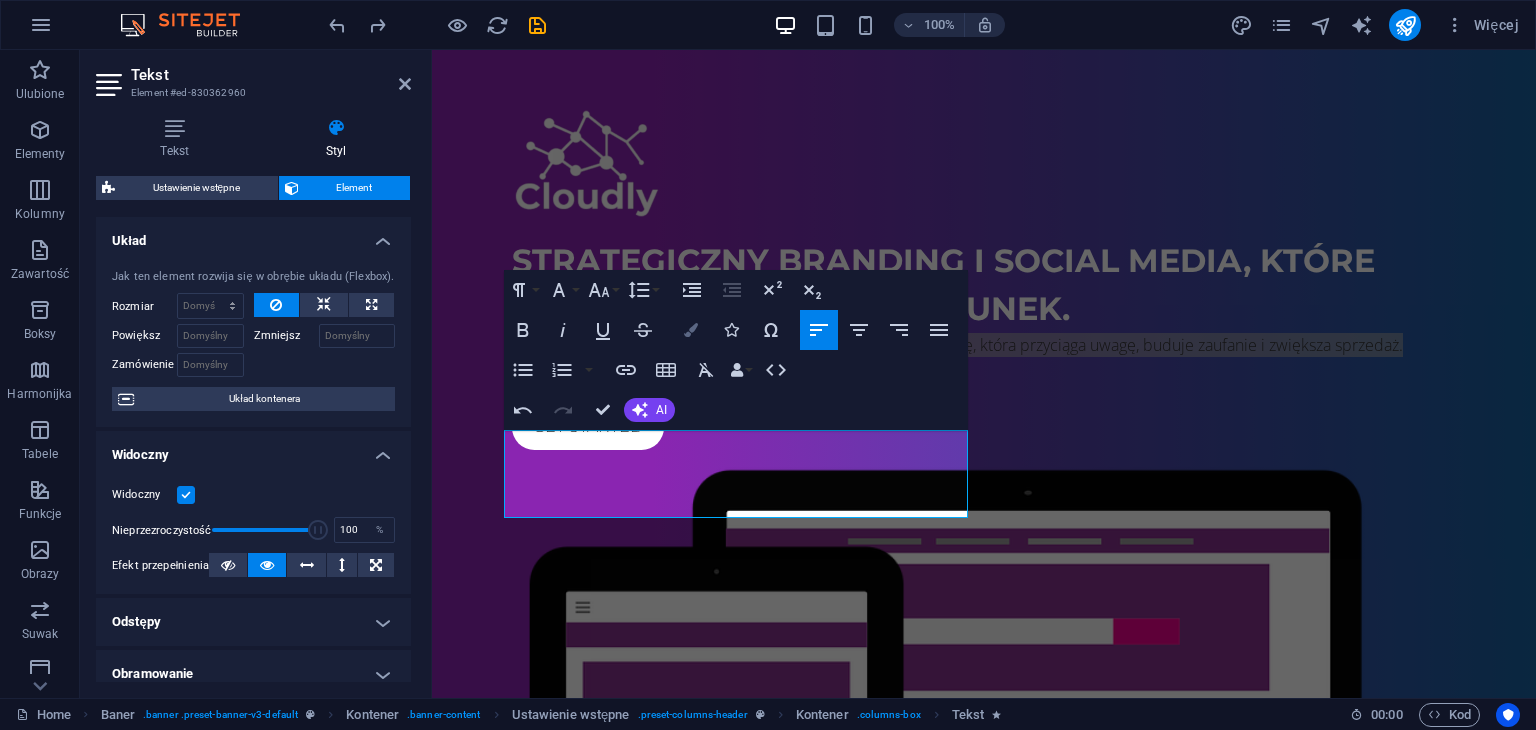 click at bounding box center (691, 330) 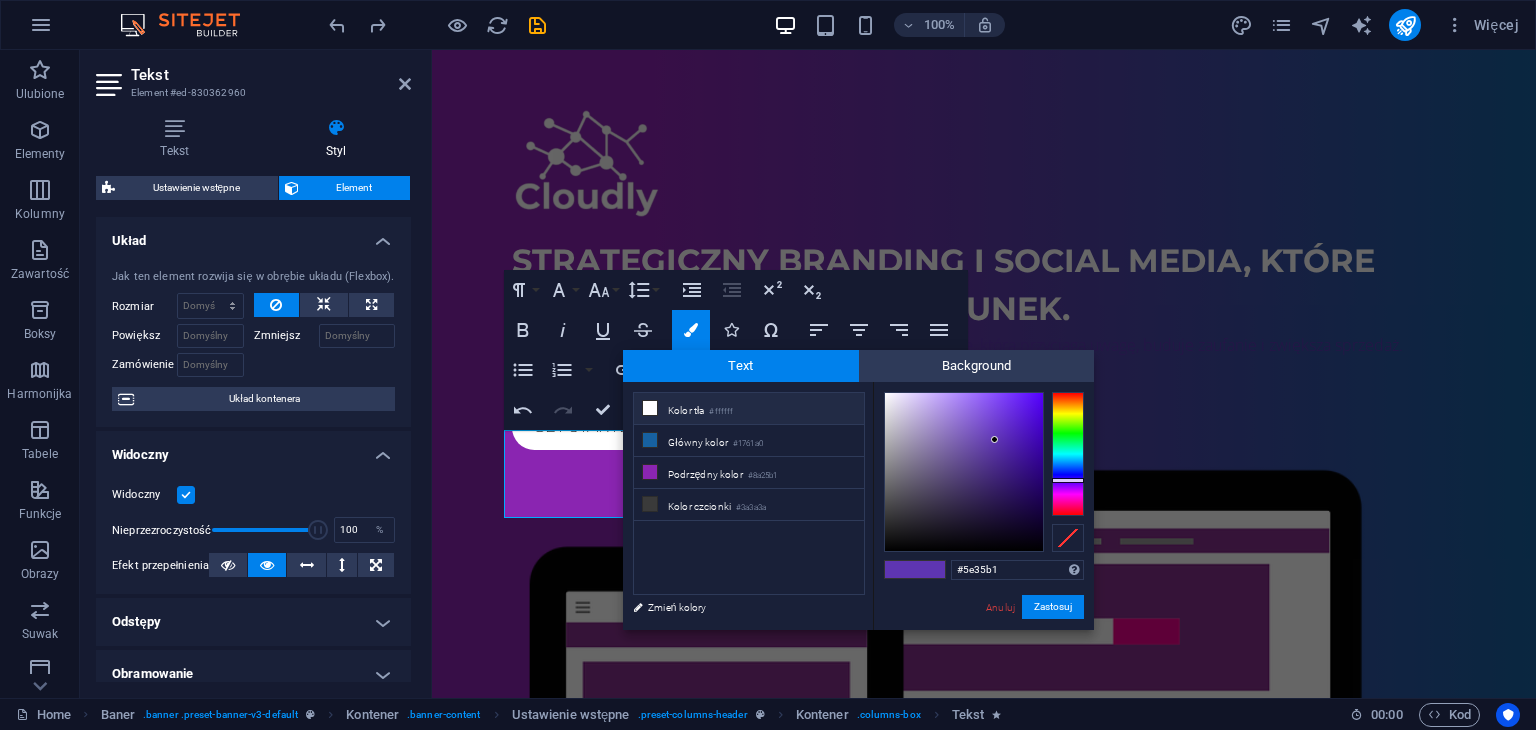 click at bounding box center [650, 408] 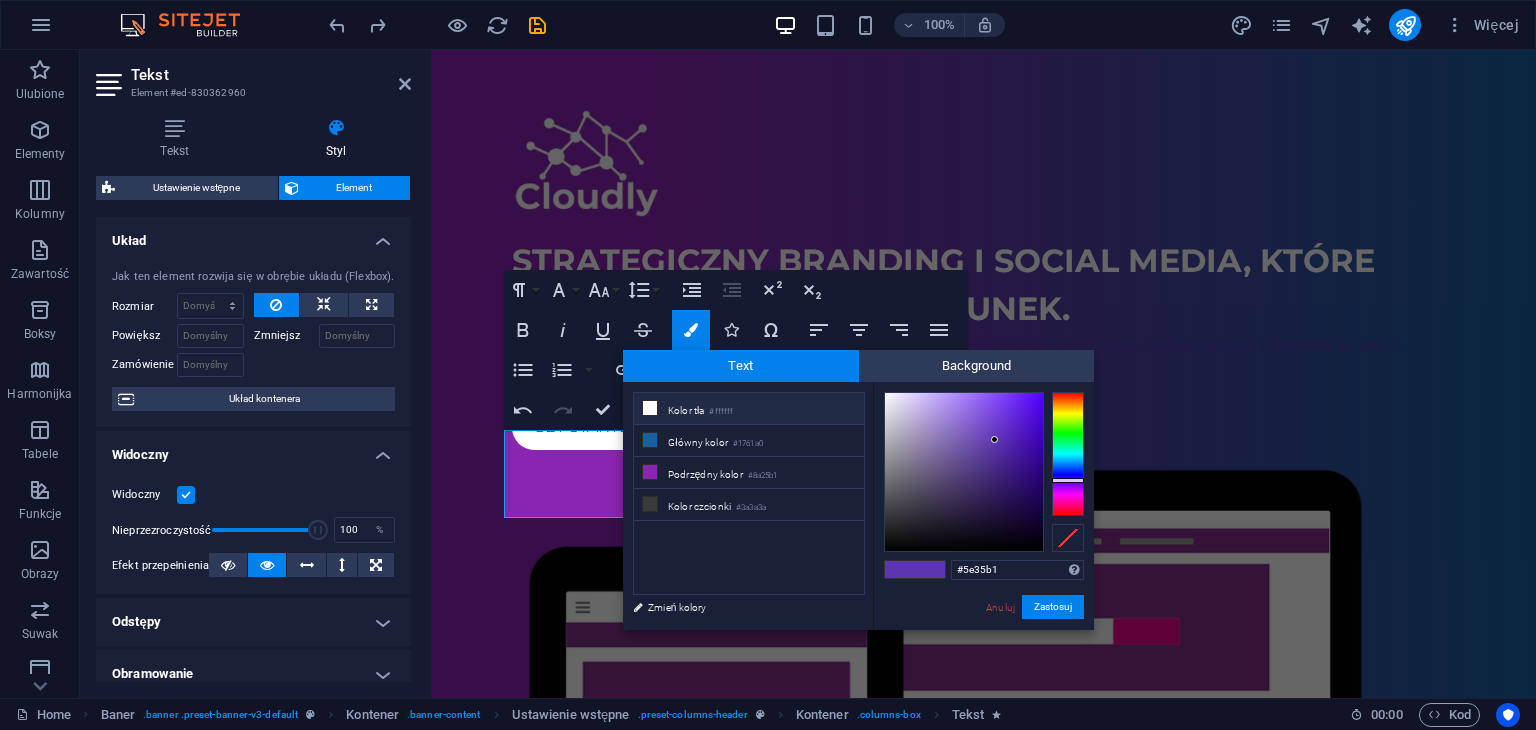 type on "#ffffff" 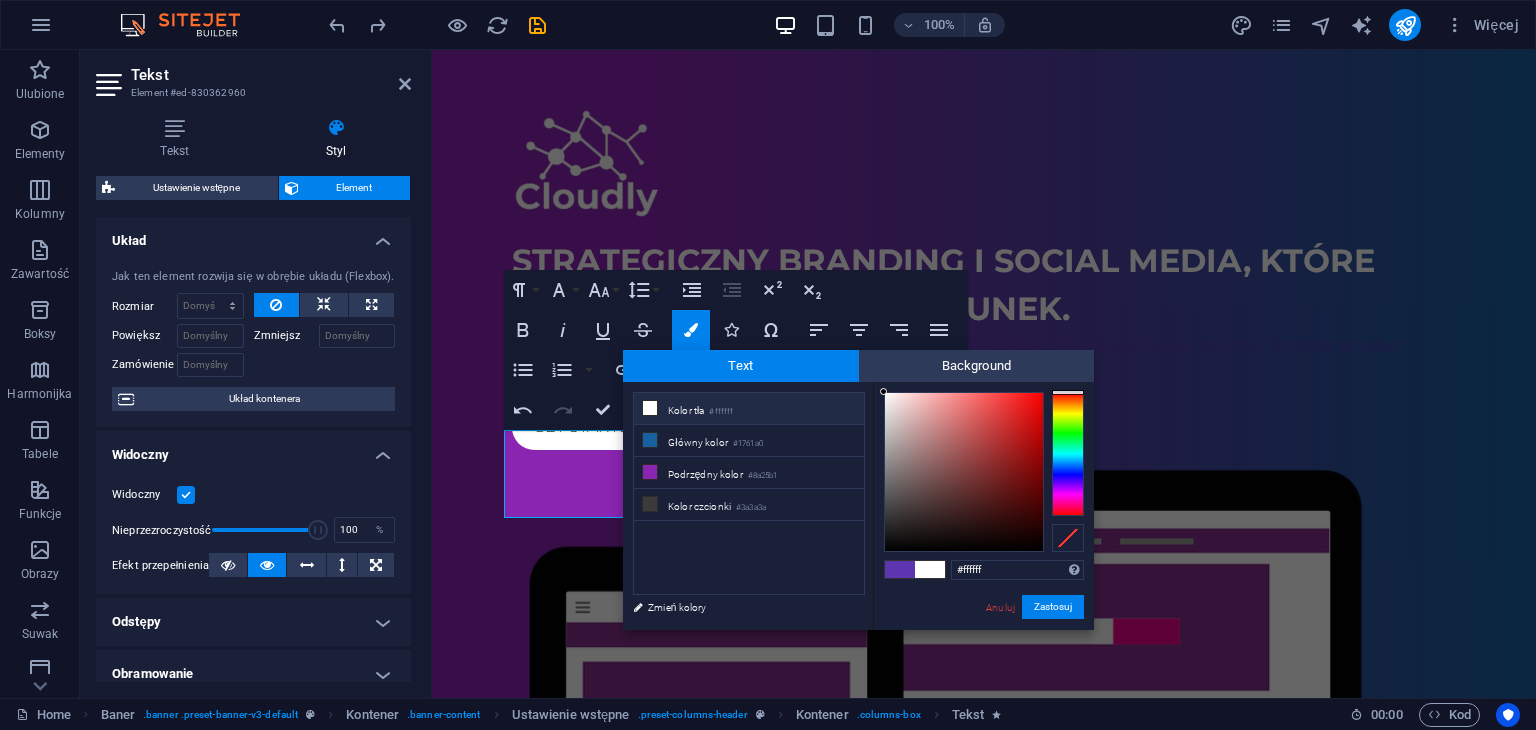 click on "Paragraph Format Normal Heading 1 Heading 2 Heading 3 Heading 4 Heading 5 Heading 6 Code Font Family Arial Georgia Impact Tahoma Times New Roman Verdana Montserrat Open Sans Font Size 8 9 10 11 12 14 18 24 30 36 48 60 72 96 Line Height Default Single 1.15 1.5 Double Increase Indent Decrease Indent Superscript Subscript Bold Italic Underline Strikethrough Colors Icons Special Characters Align Left Align Center Align Right Align Justify Unordered List   Default Circle Disc Square    Ordered List   Default Lower Alpha Lower Greek Lower Roman Upper Alpha Upper Roman    Insert Link Insert Table Clear Formatting Data Bindings Firma Imię Nazwisko Ulica Kod pocztowy Miasto E-mail Numer telefonu Telefon komórkowy Faks Pole niestandardowe 1 Pole niestandardowe 2 Pole niestandardowe 3 Pole niestandardowe 4 Pole niestandardowe 5 Pole niestandardowe 6 HTML Undo Redo Confirm (Ctrl+⏎) AI Popraw Skróć Wydłuż Popraw pisownię i gramatykę Przetłumacz na Angielski Wygeneruj tekst" at bounding box center (736, 350) 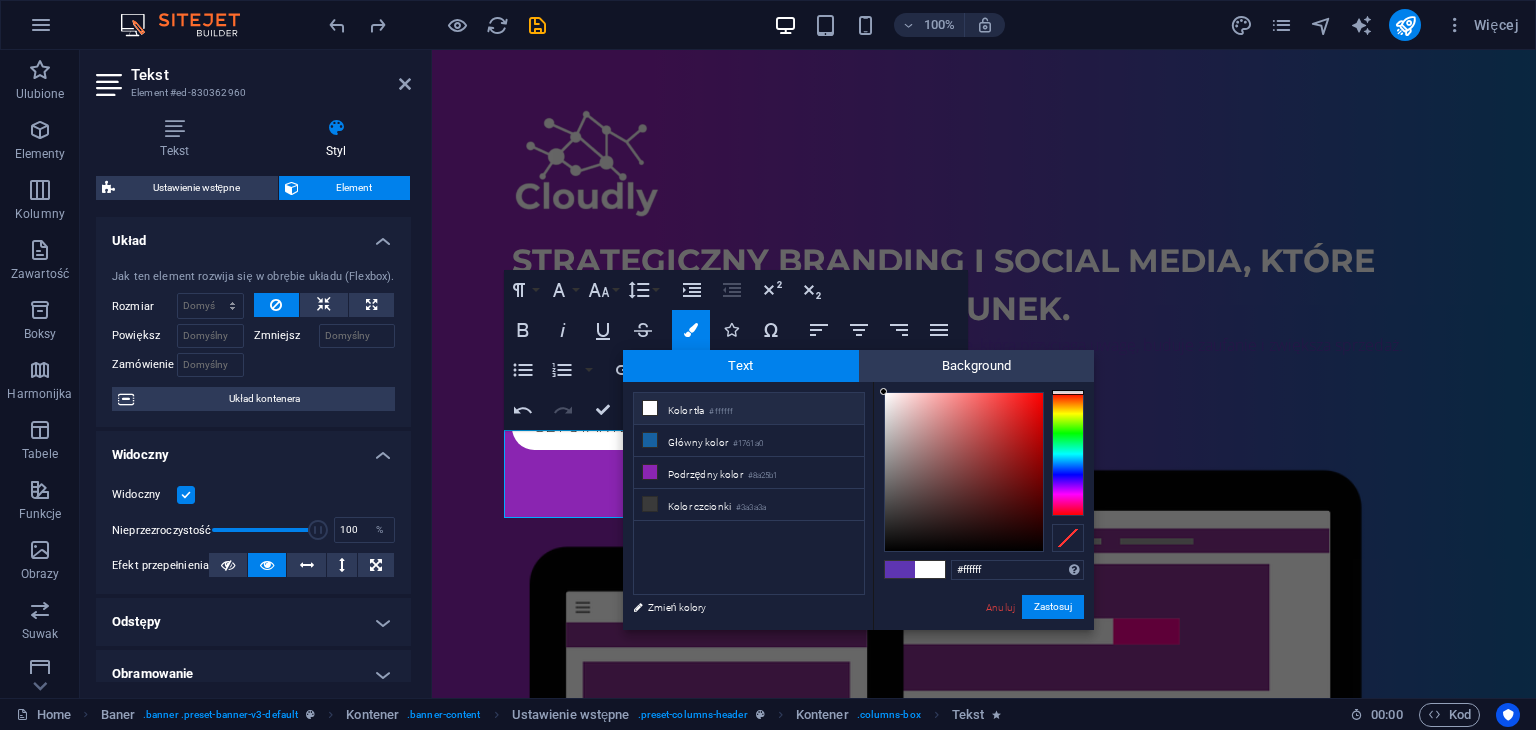 click at bounding box center (930, 569) 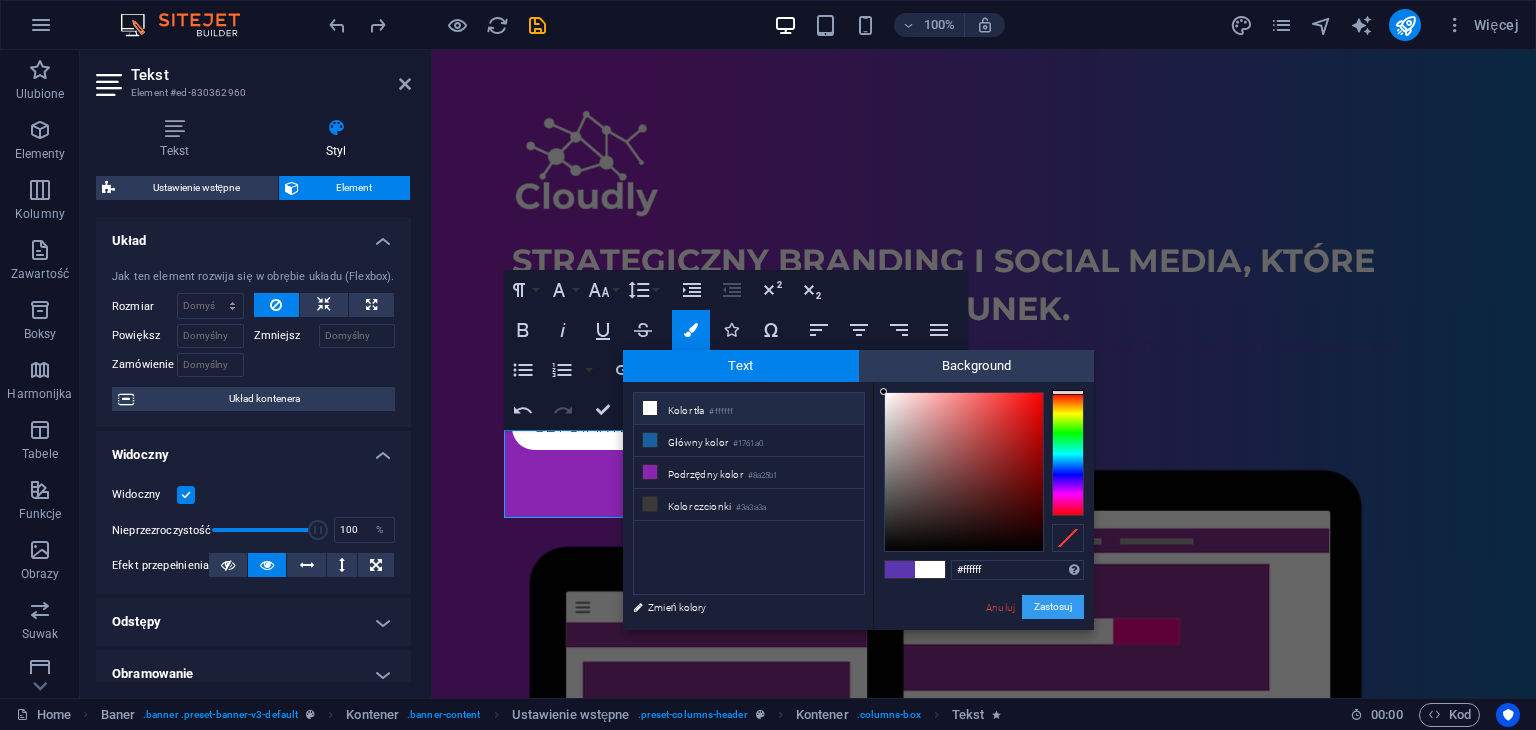 click on "Zastosuj" at bounding box center [1053, 607] 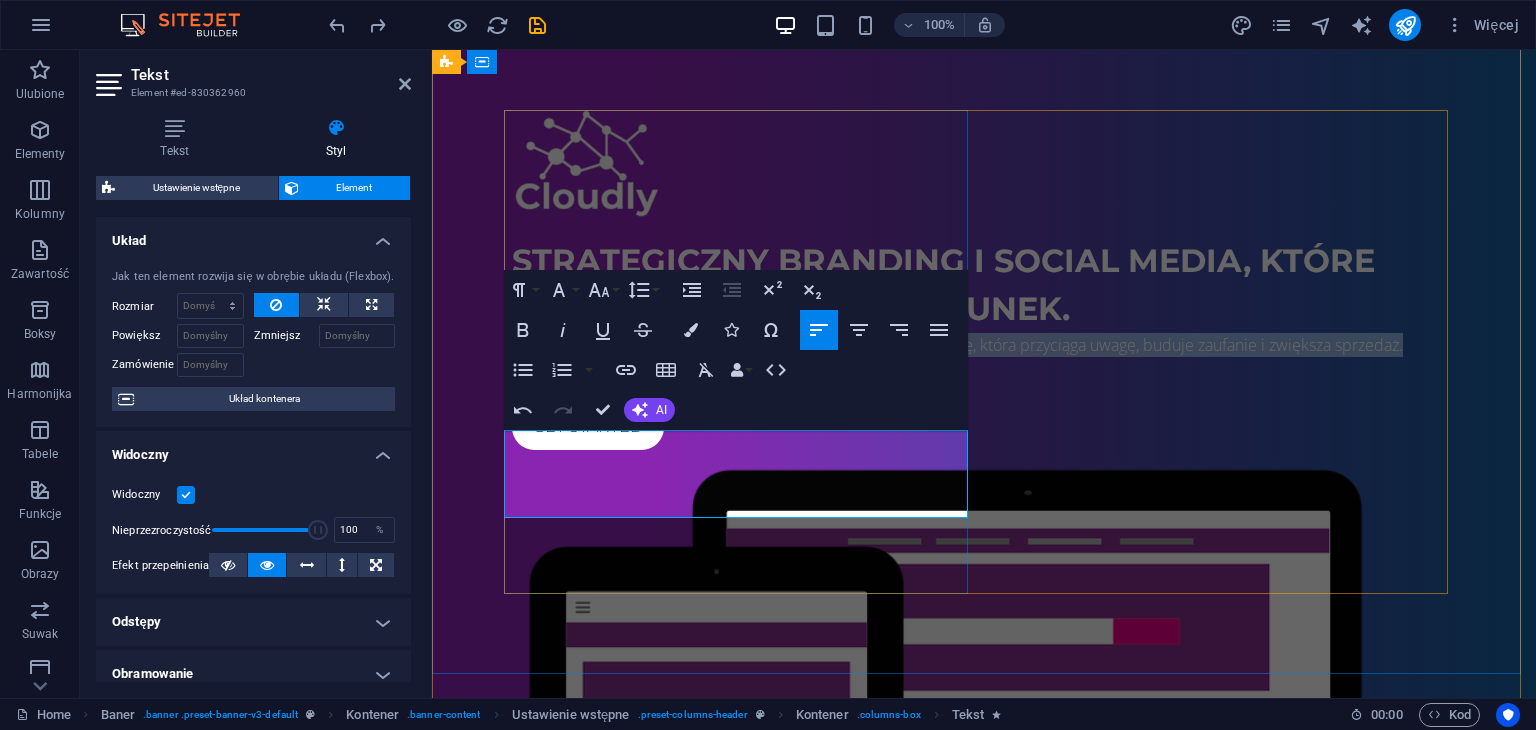 click on "​ Projektujemy spójne marki i prowadzymy skuteczną komunikację, która przyciąga uwagę, buduje zaufanie i zwiększa sprzedaż.​ ​​" at bounding box center (984, 345) 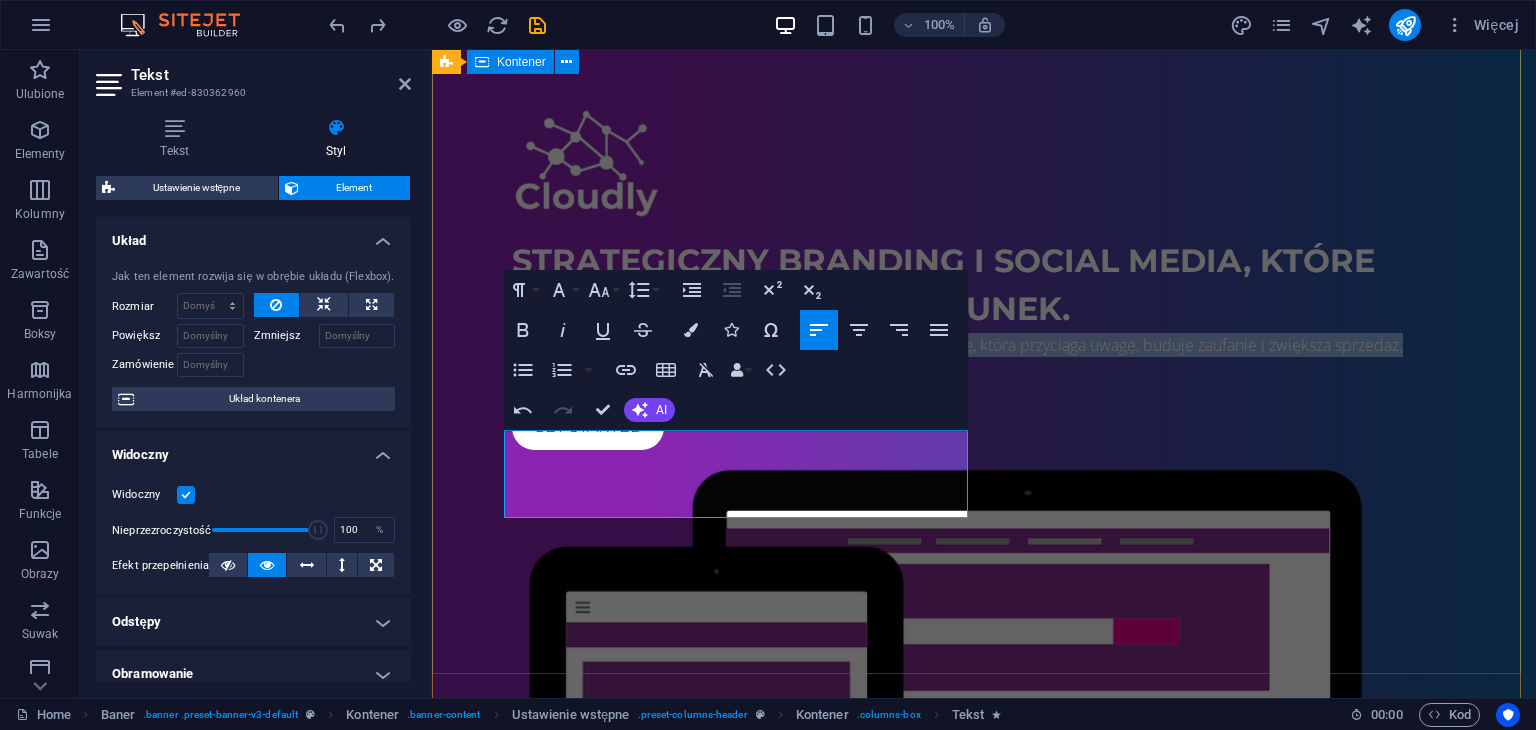click on "Strategiczny branding i social media, które pracują na Twój wizerunek. ​ Projektujemy spójne marki i prowadzimy skuteczną komunikację, która przyciąga uwagę, buduje zaufanie i zwiększa sprzedaż.​ ​​ Get started" at bounding box center [984, 576] 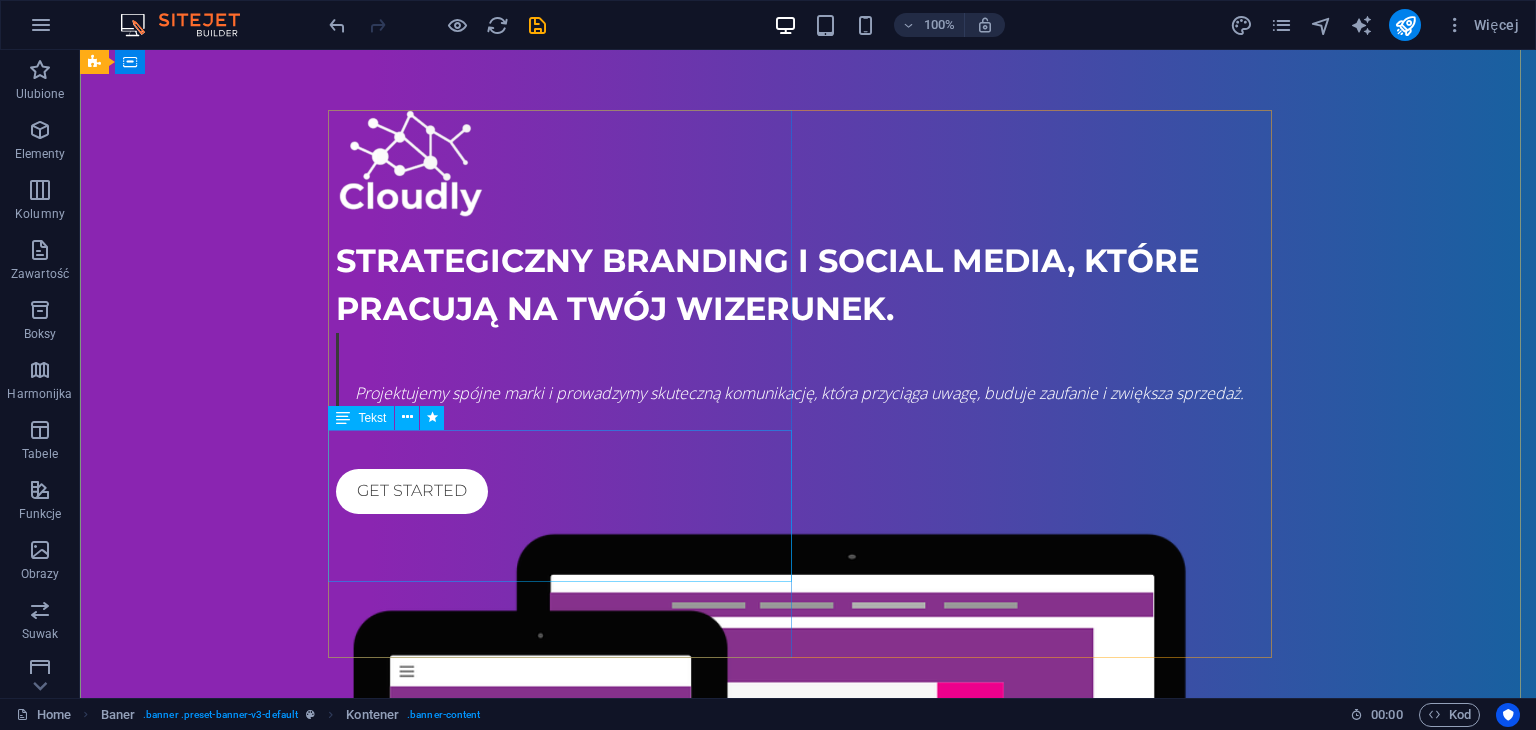 click on "Projektujemy spójne marki i prowadzymy skuteczną komunikację, która przyciąga uwagę, buduje zaufanie i zwiększa sprzedaż." at bounding box center [808, 377] 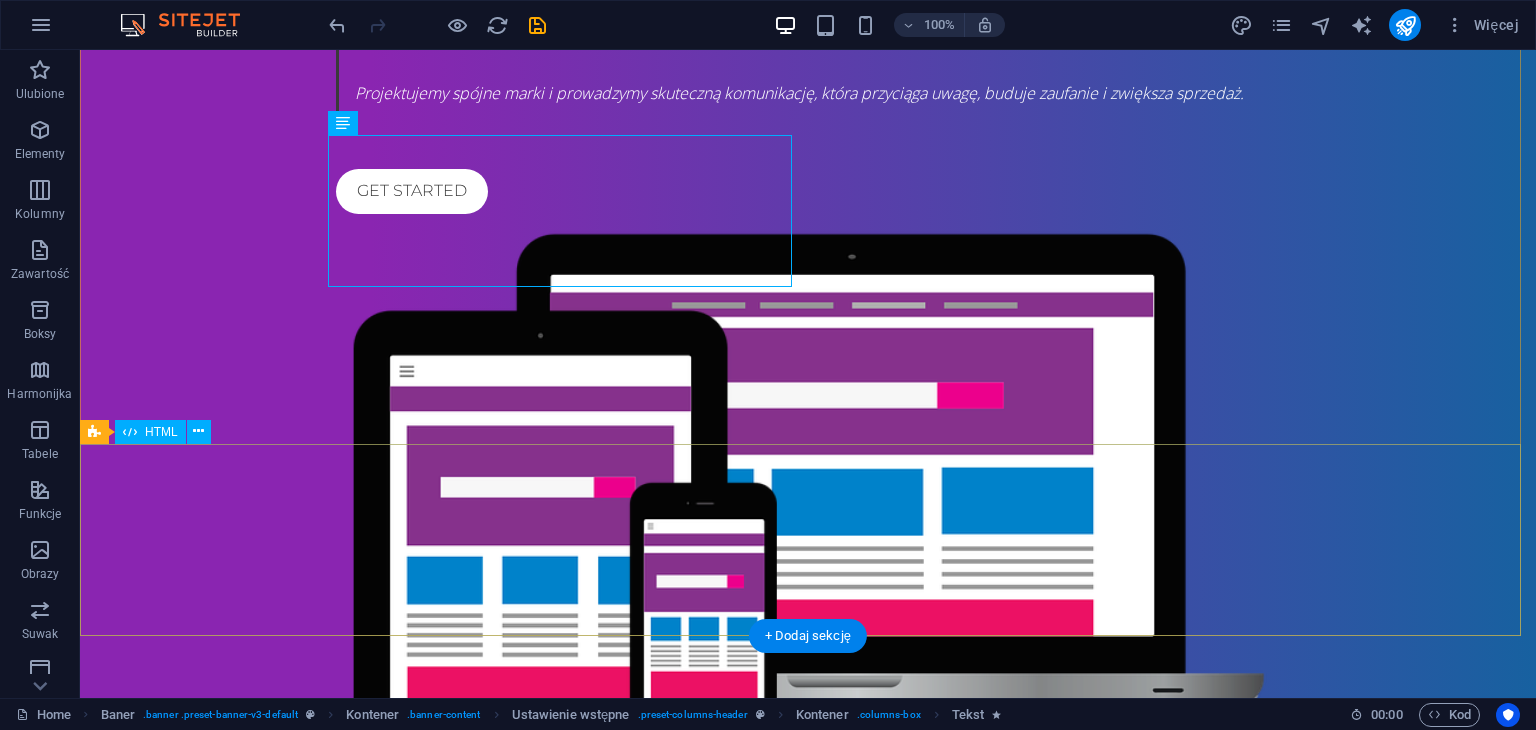 scroll, scrollTop: 200, scrollLeft: 0, axis: vertical 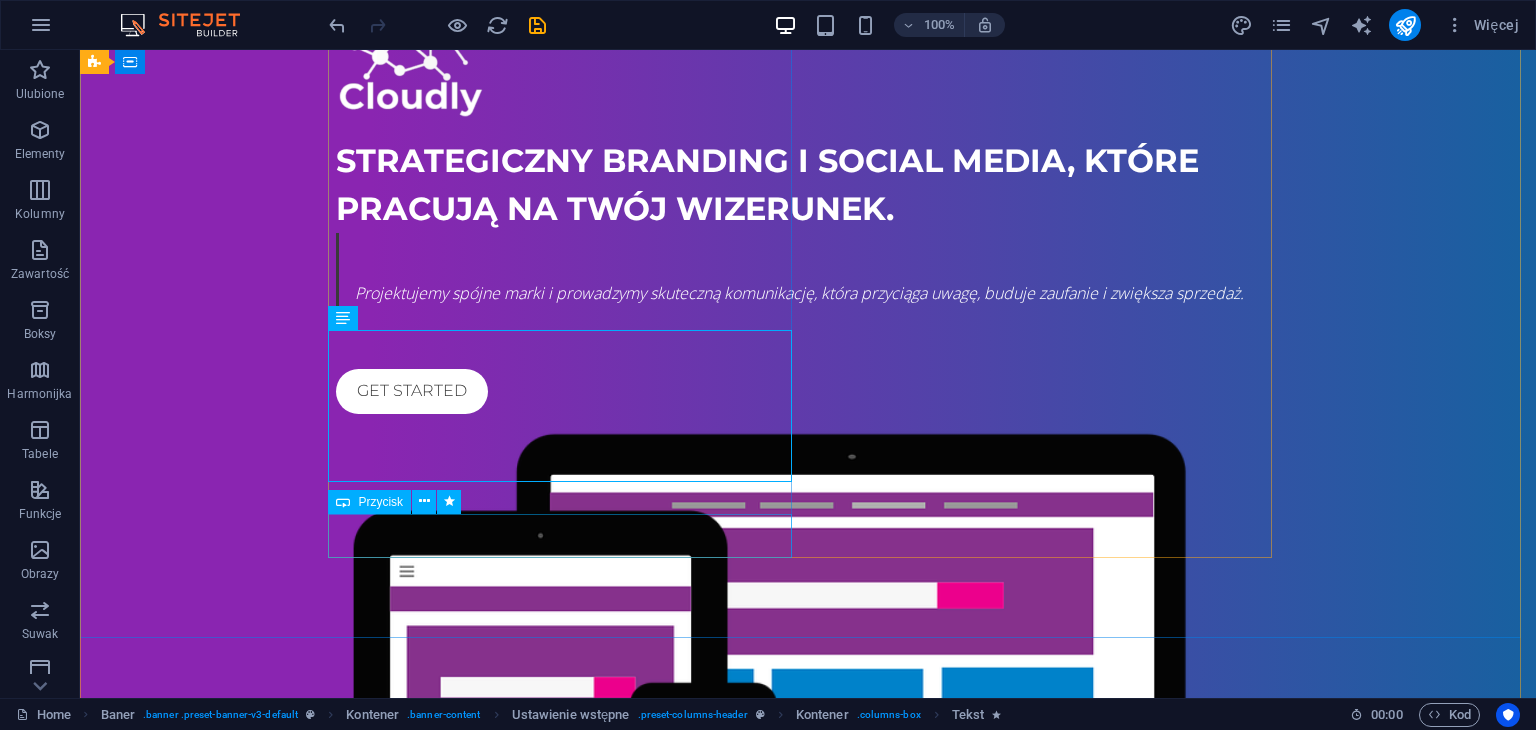 click on "Get started" at bounding box center [808, 391] 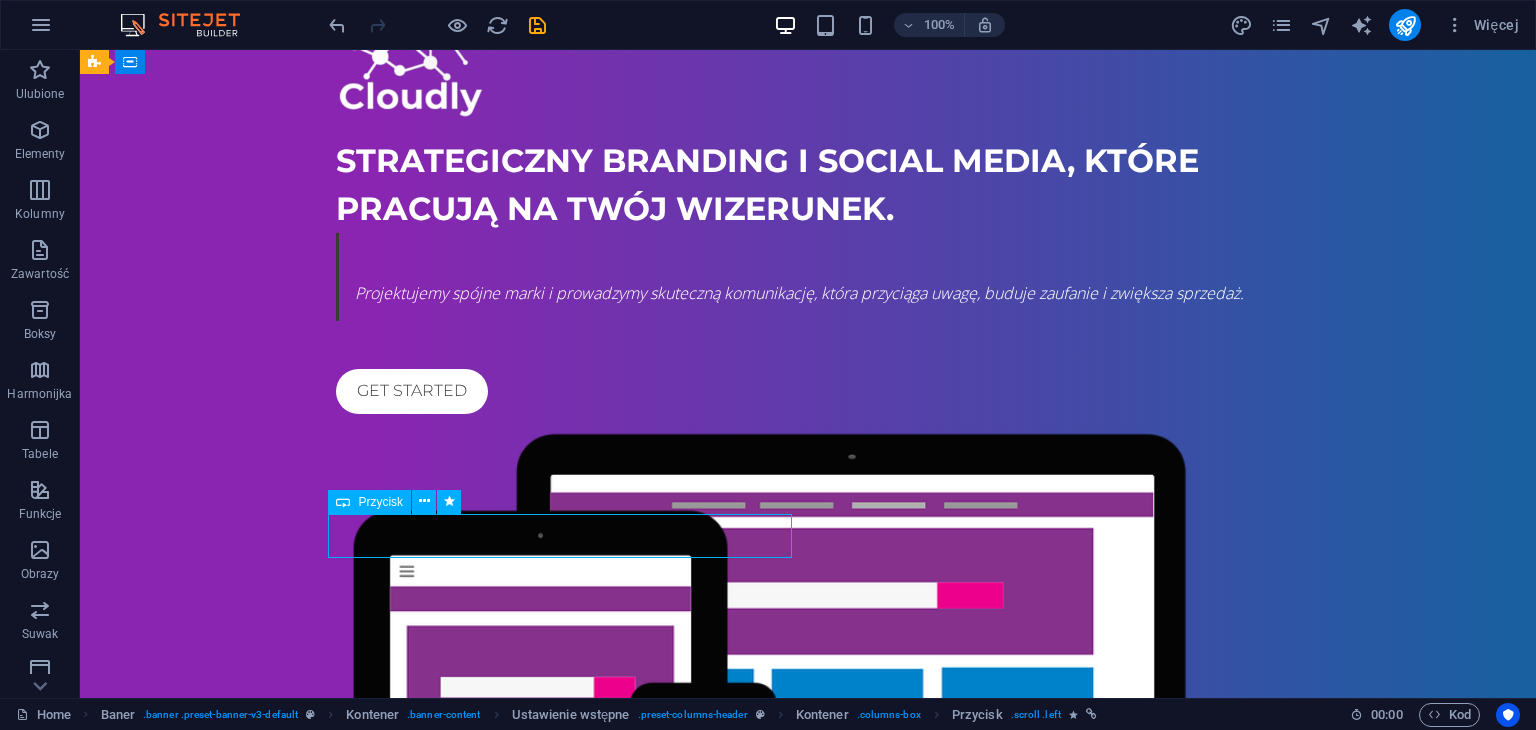 click on "Get started" at bounding box center [808, 391] 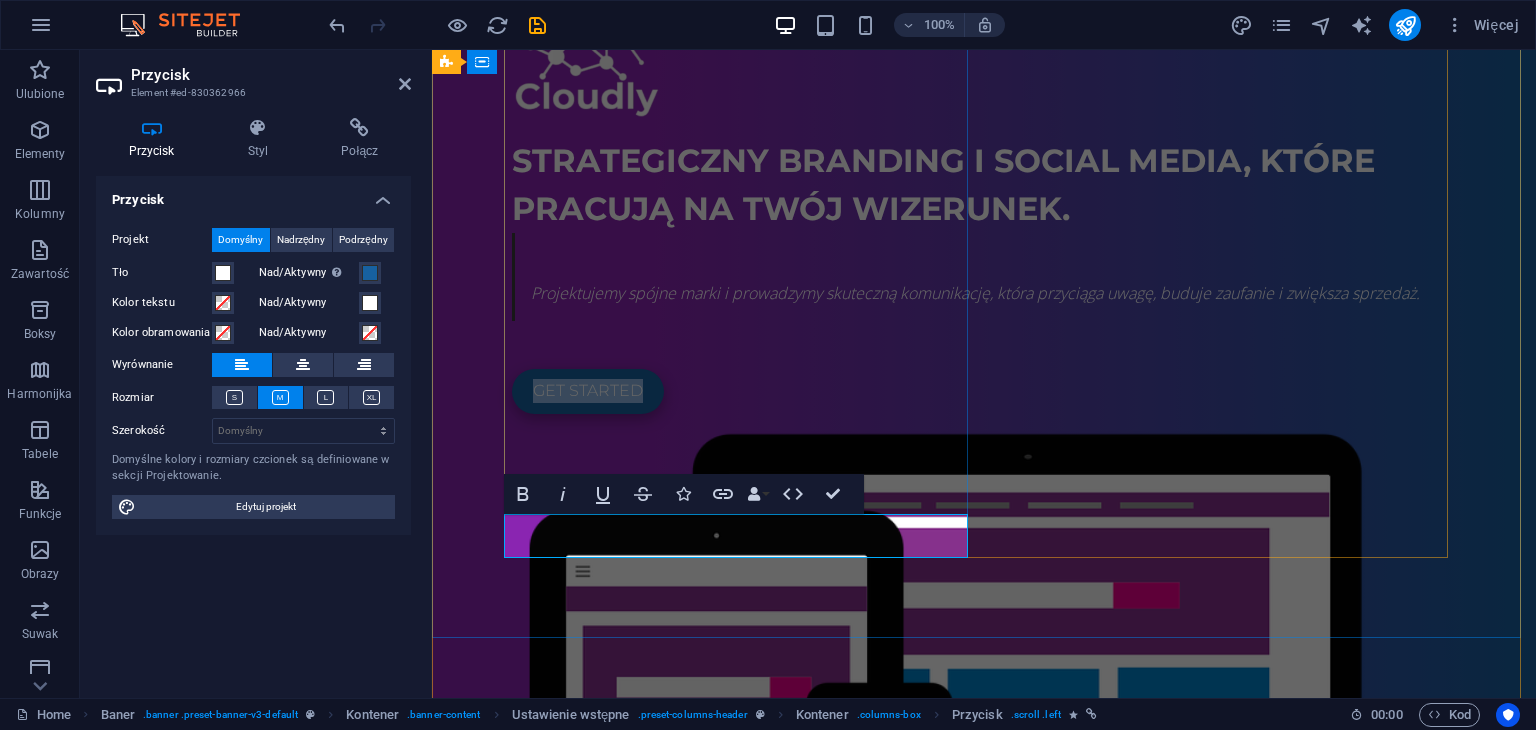 type 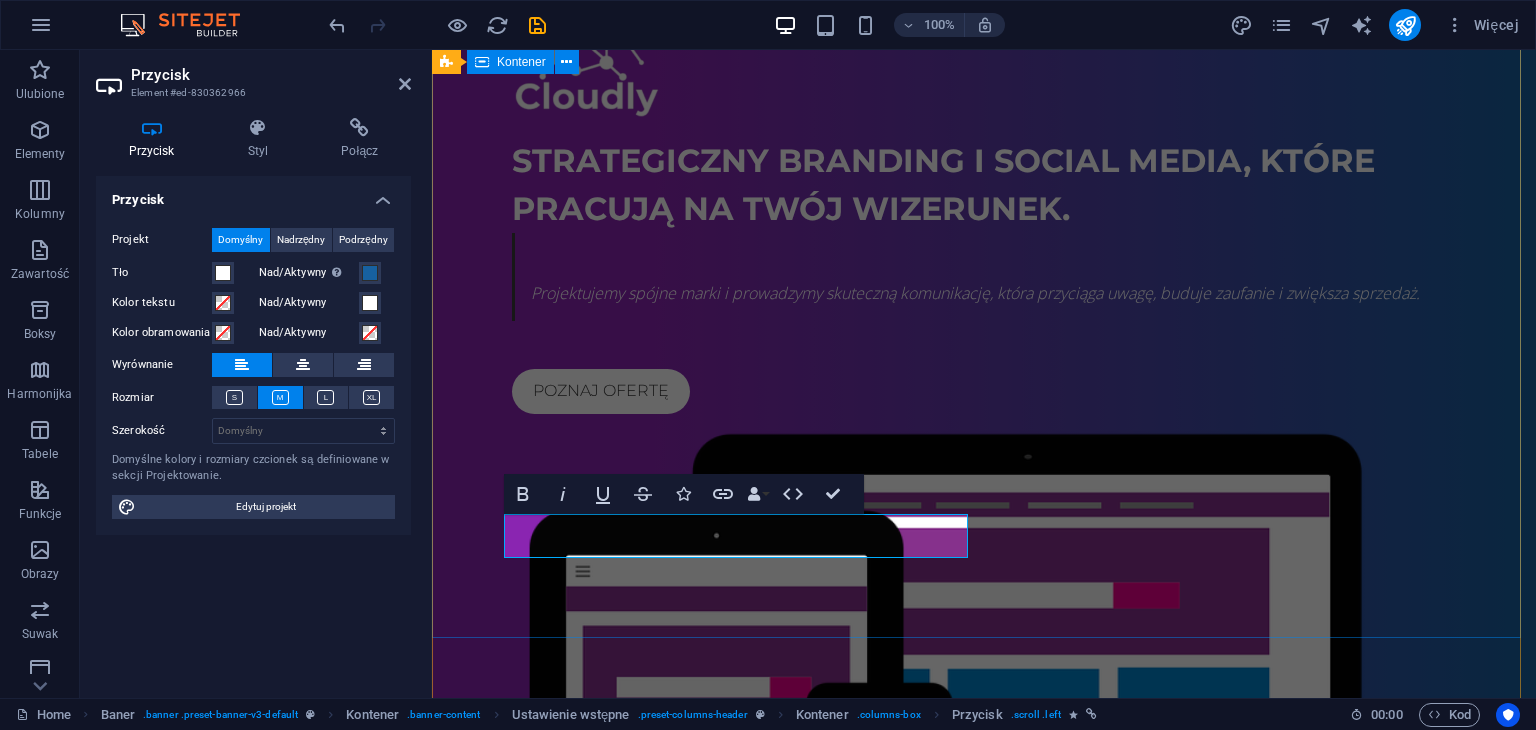 click on "Strategiczny branding i social media, które pracują na Twój wizerunek. Projektujemy spójne marki i prowadzymy skuteczną komunikację, która przyciąga uwagę, buduje zaufanie i zwiększa sprzedaż. poznaj ofertę" at bounding box center (984, 508) 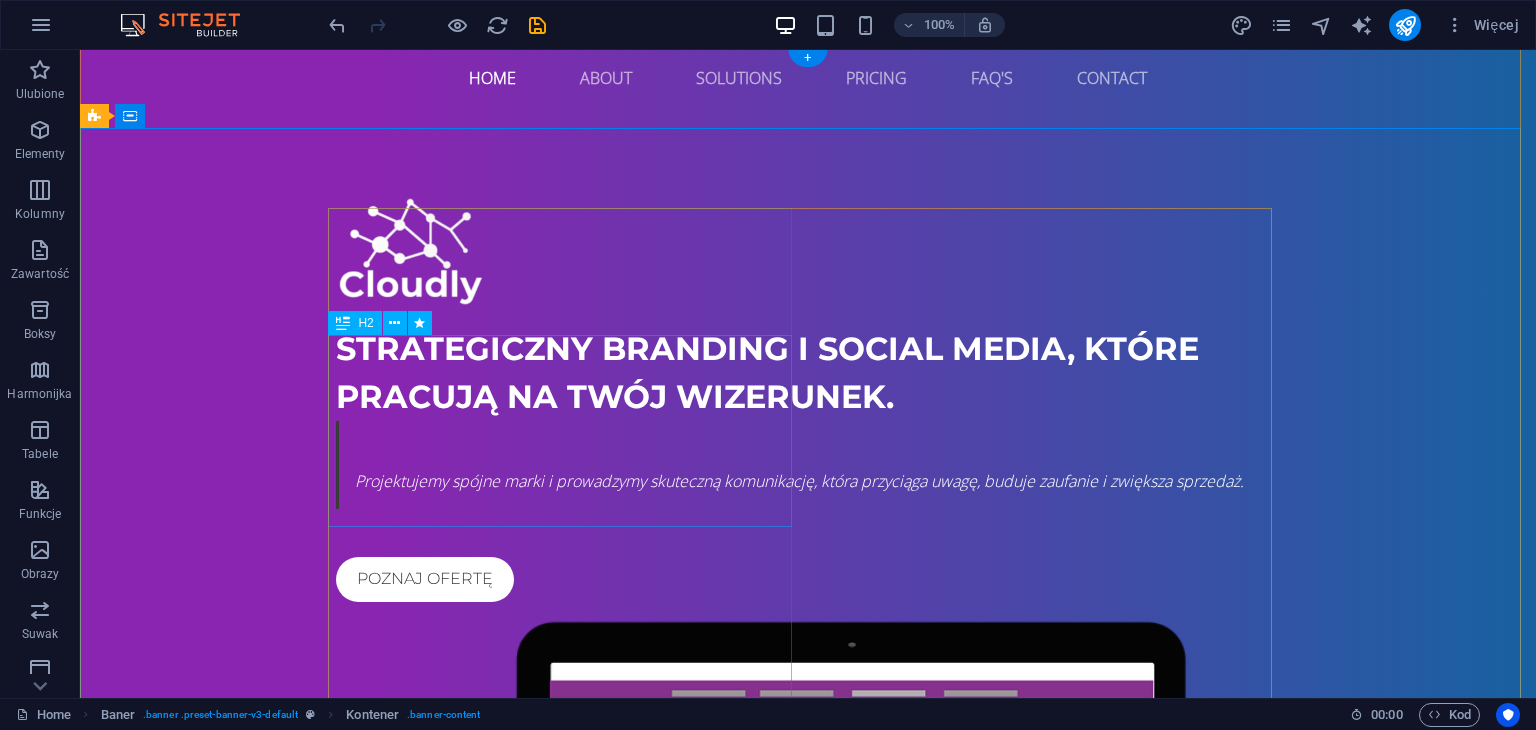 scroll, scrollTop: 0, scrollLeft: 0, axis: both 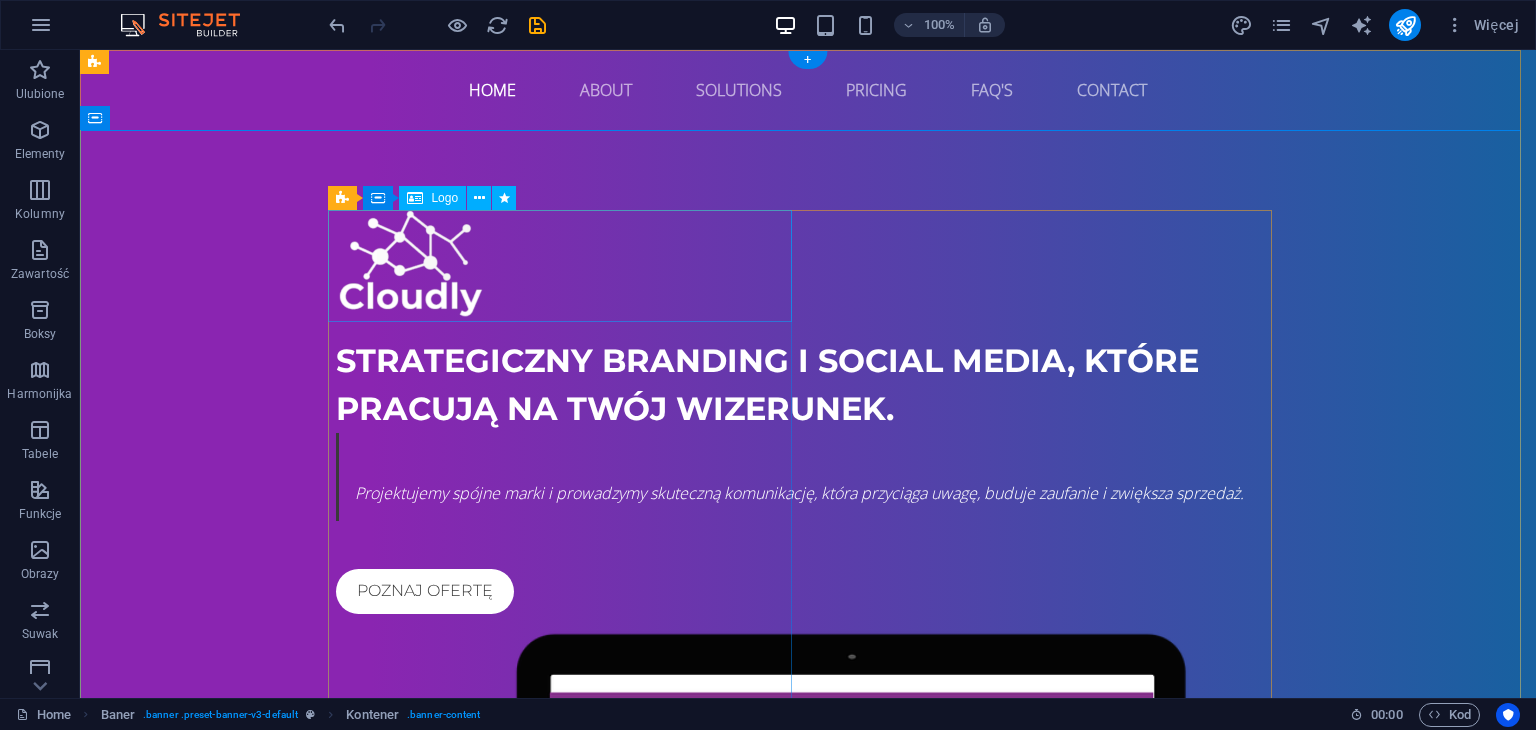 click at bounding box center [808, 265] 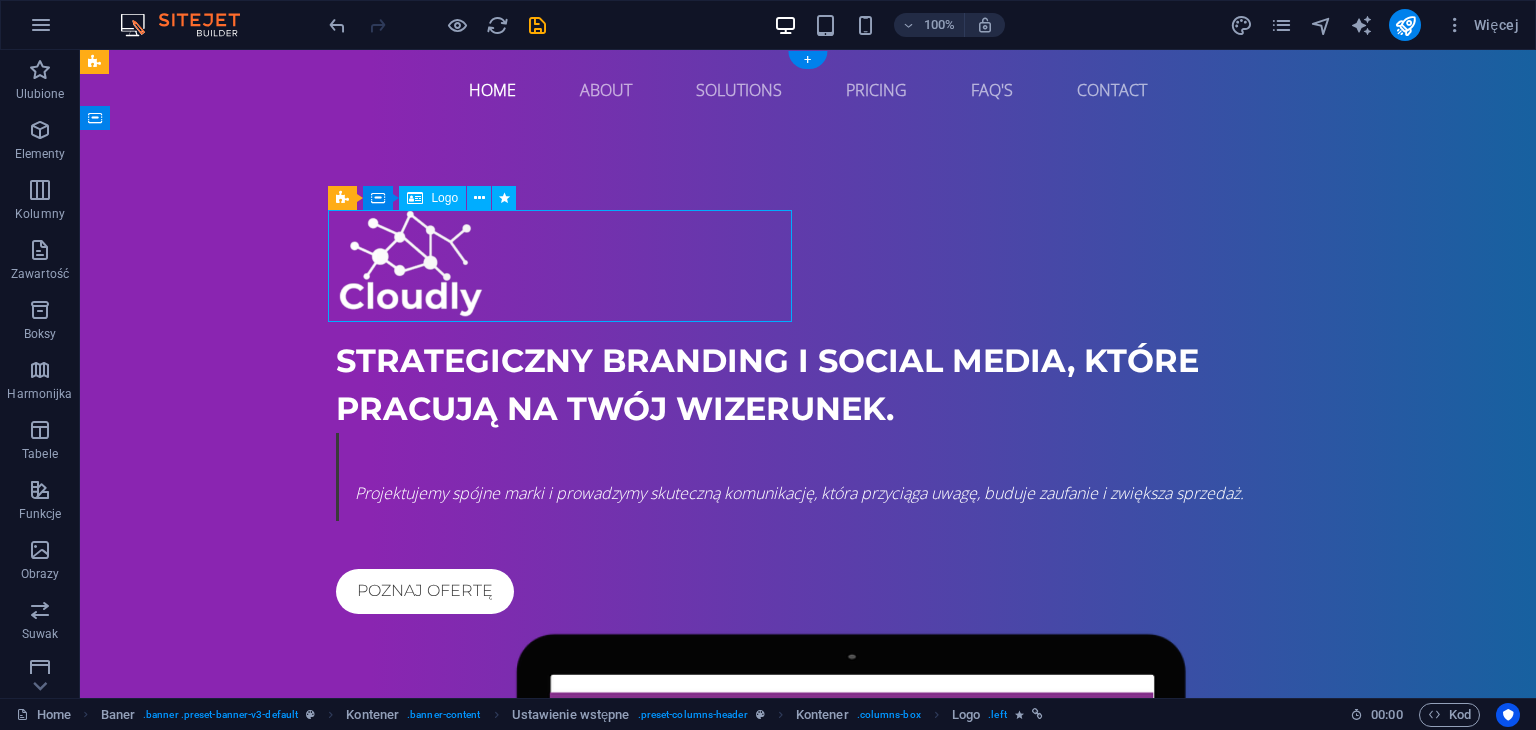 click at bounding box center (808, 265) 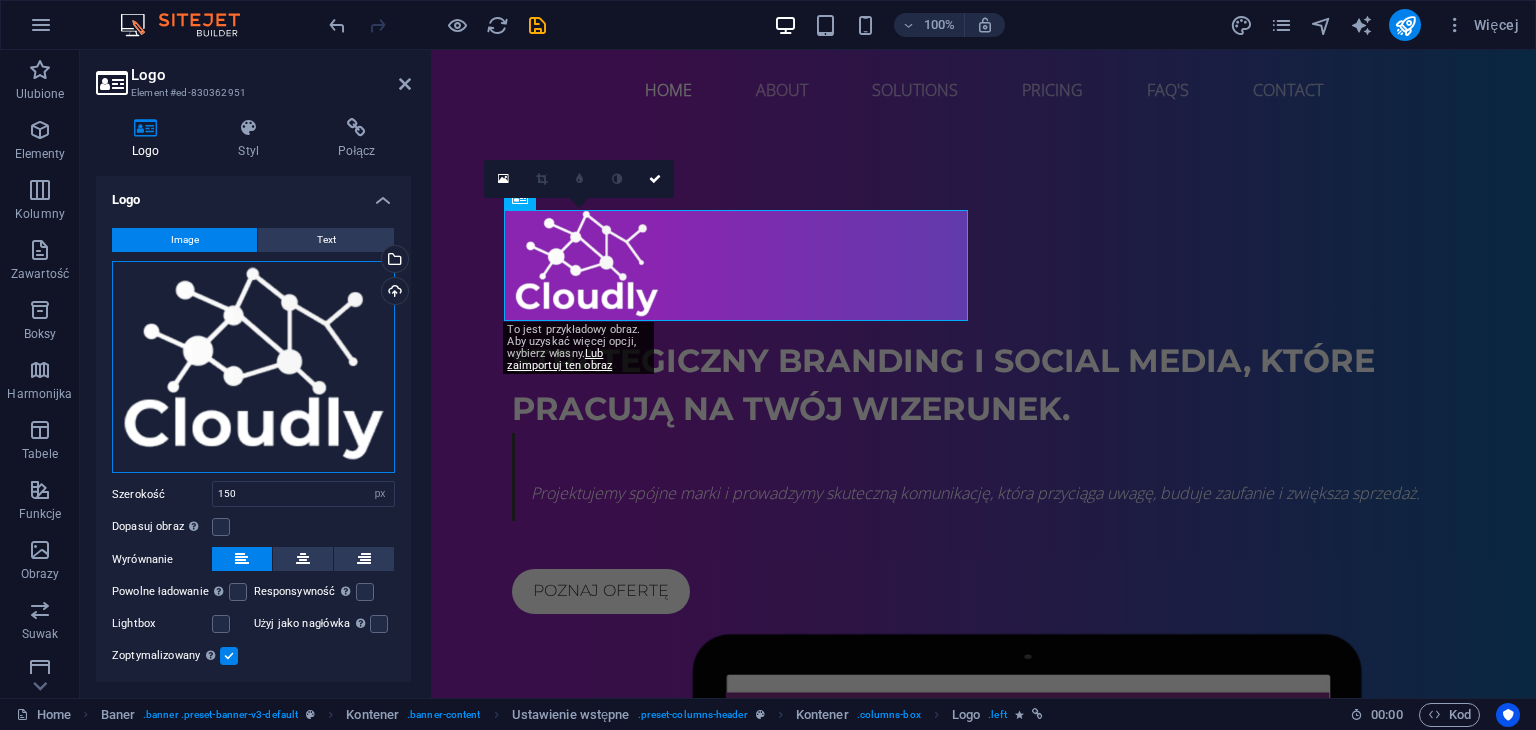 click on "Przeciągnij pliki tutaj, kliknij, aby wybrać pliki lub wybierz pliki z Plików lub naszych bezpłatnych zdjęć i filmów" at bounding box center [253, 367] 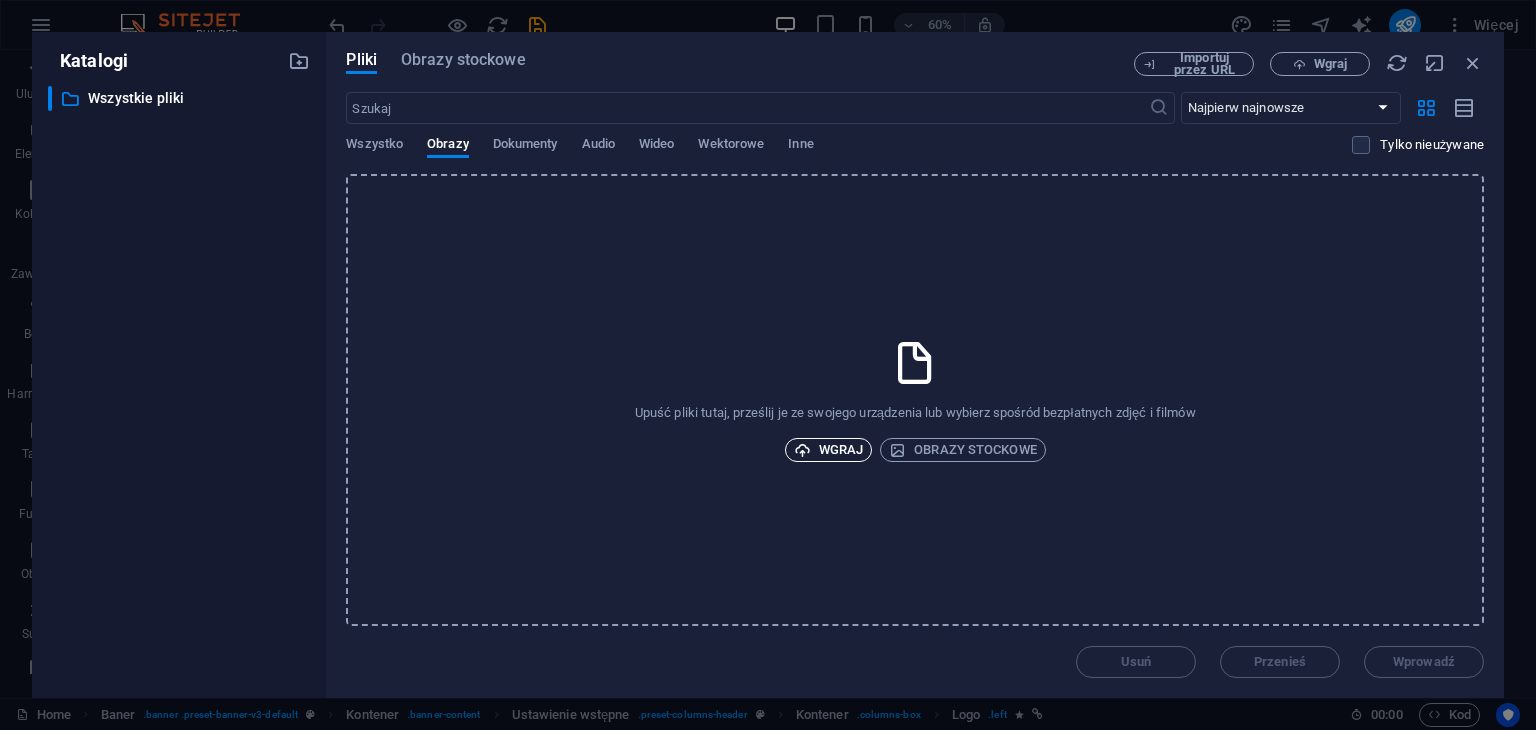 click on "Wgraj" at bounding box center [829, 450] 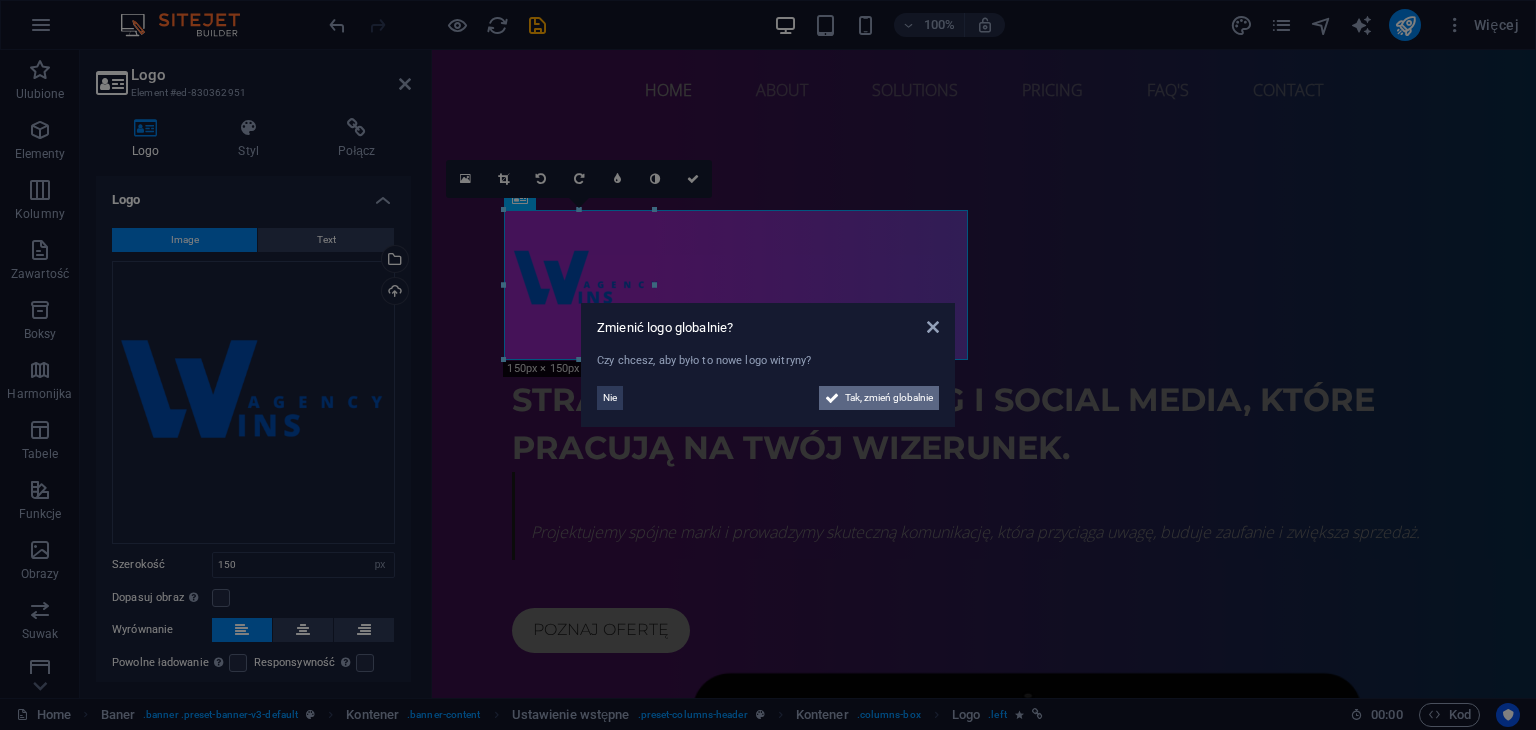click on "Tak, zmień globalnie" at bounding box center [889, 398] 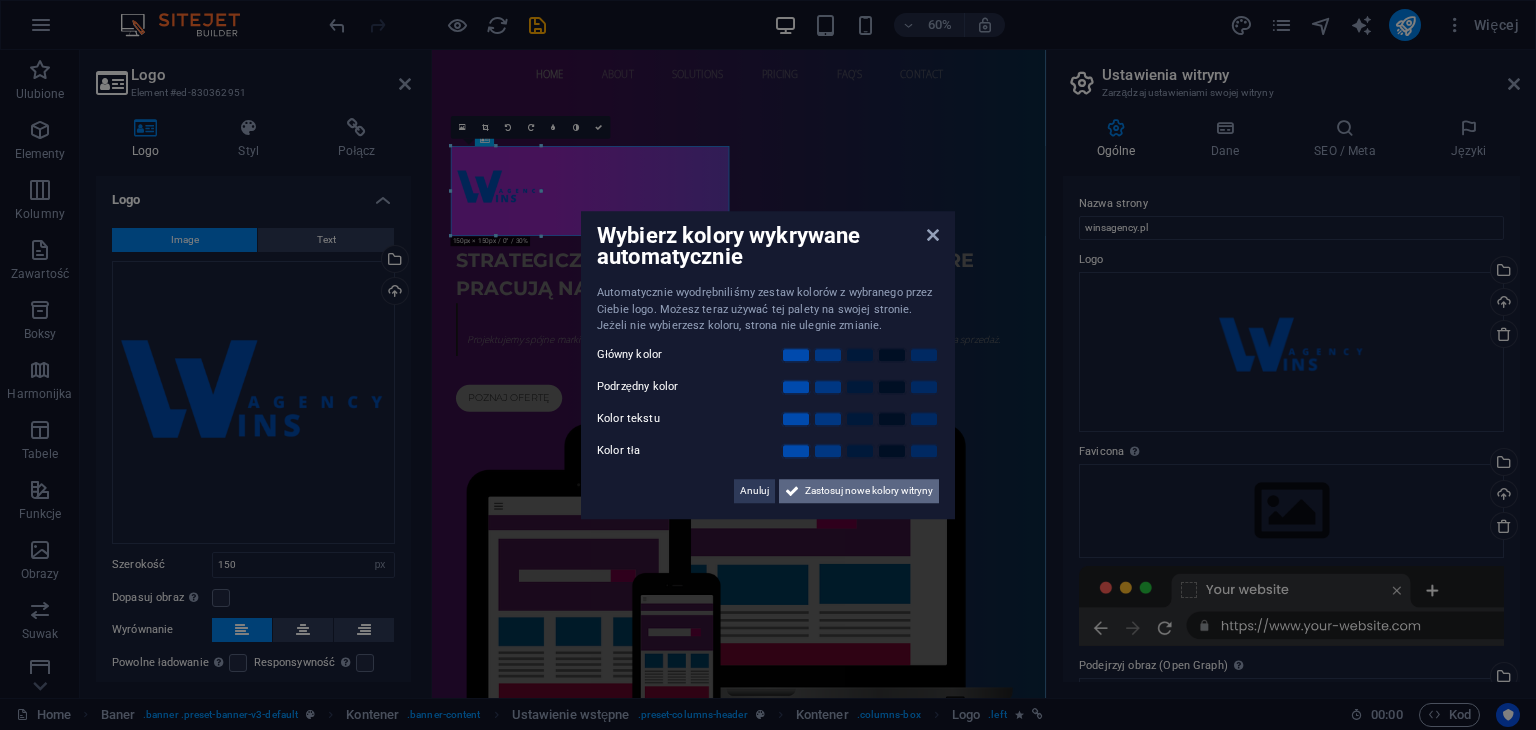 click on "Zastosuj nowe kolory witryny" at bounding box center [869, 491] 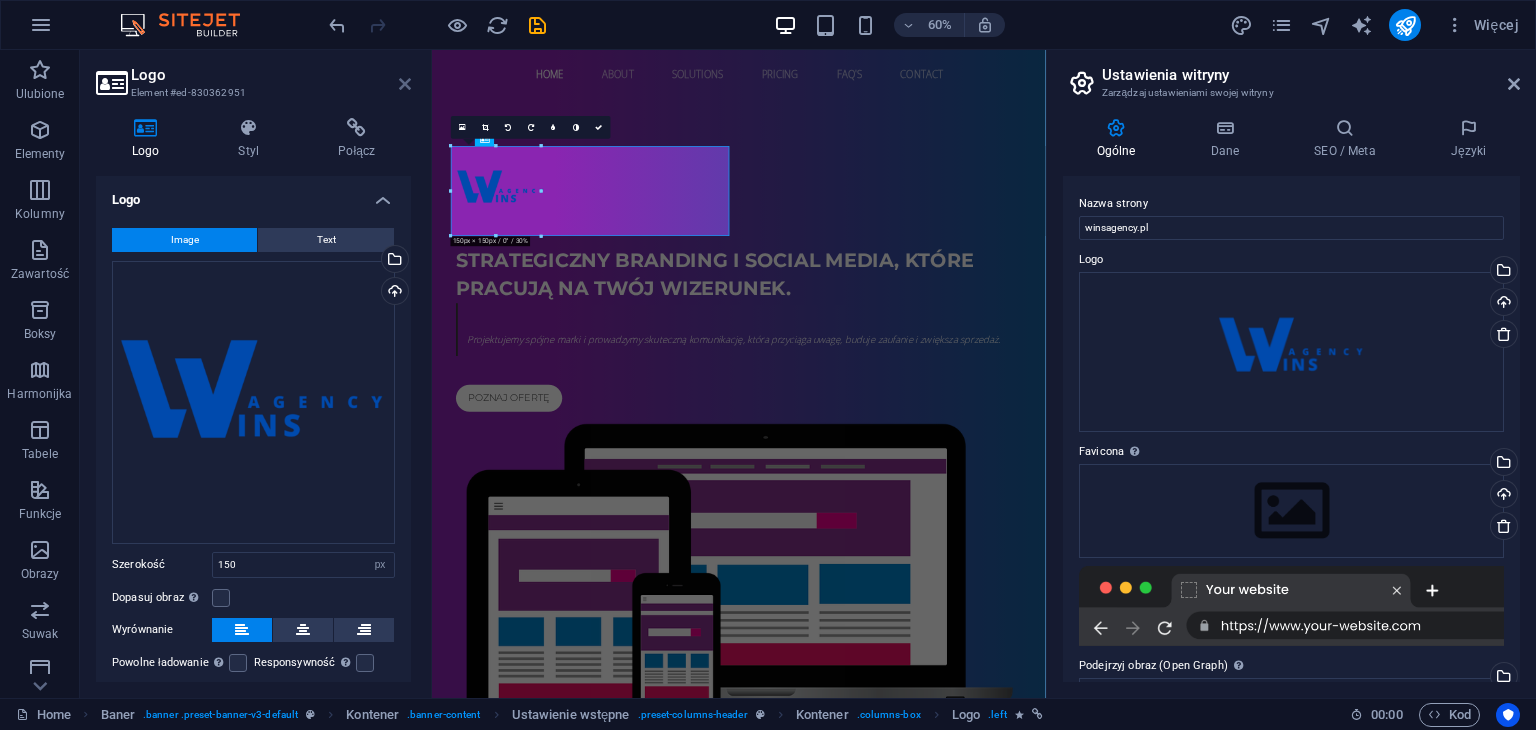 click at bounding box center (405, 84) 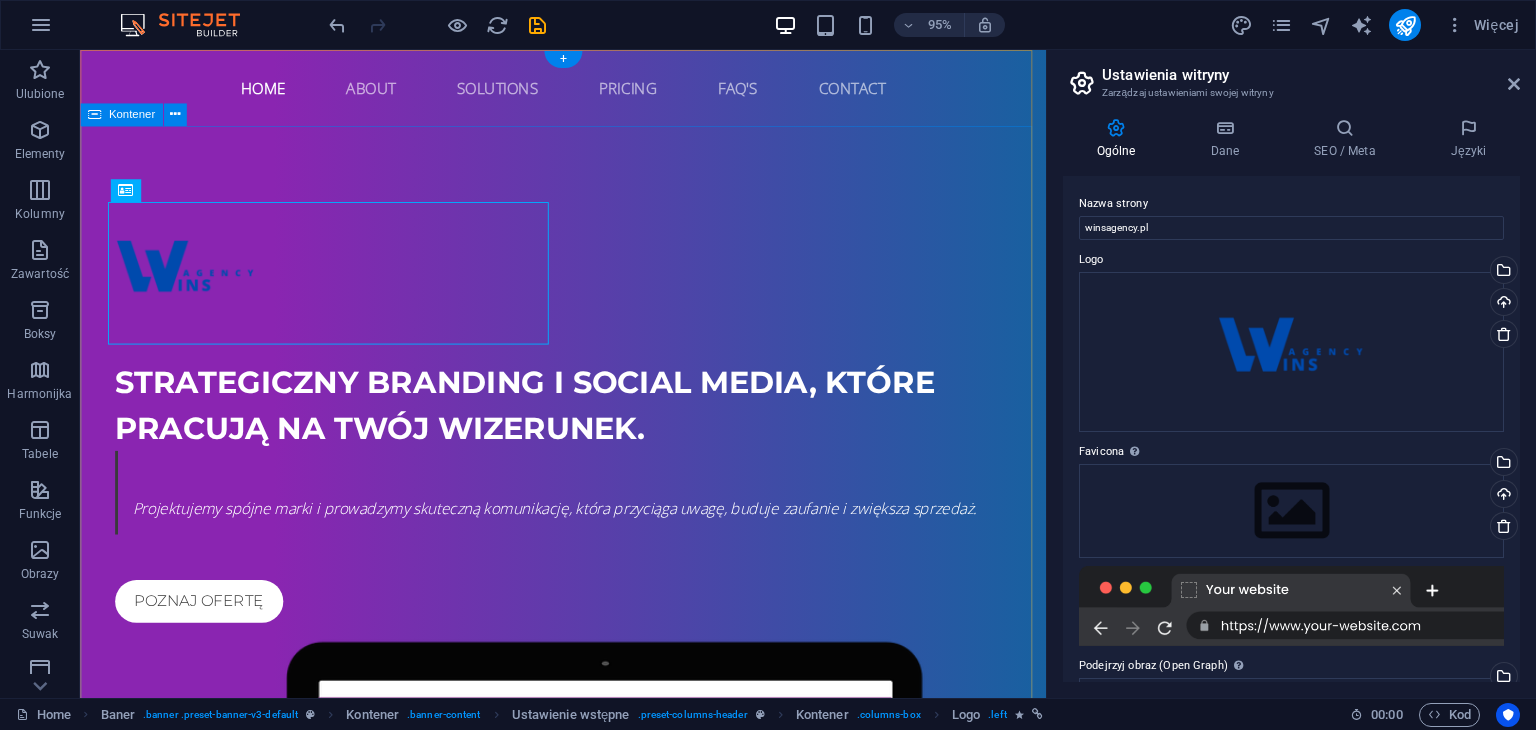 click at bounding box center [589, 953] 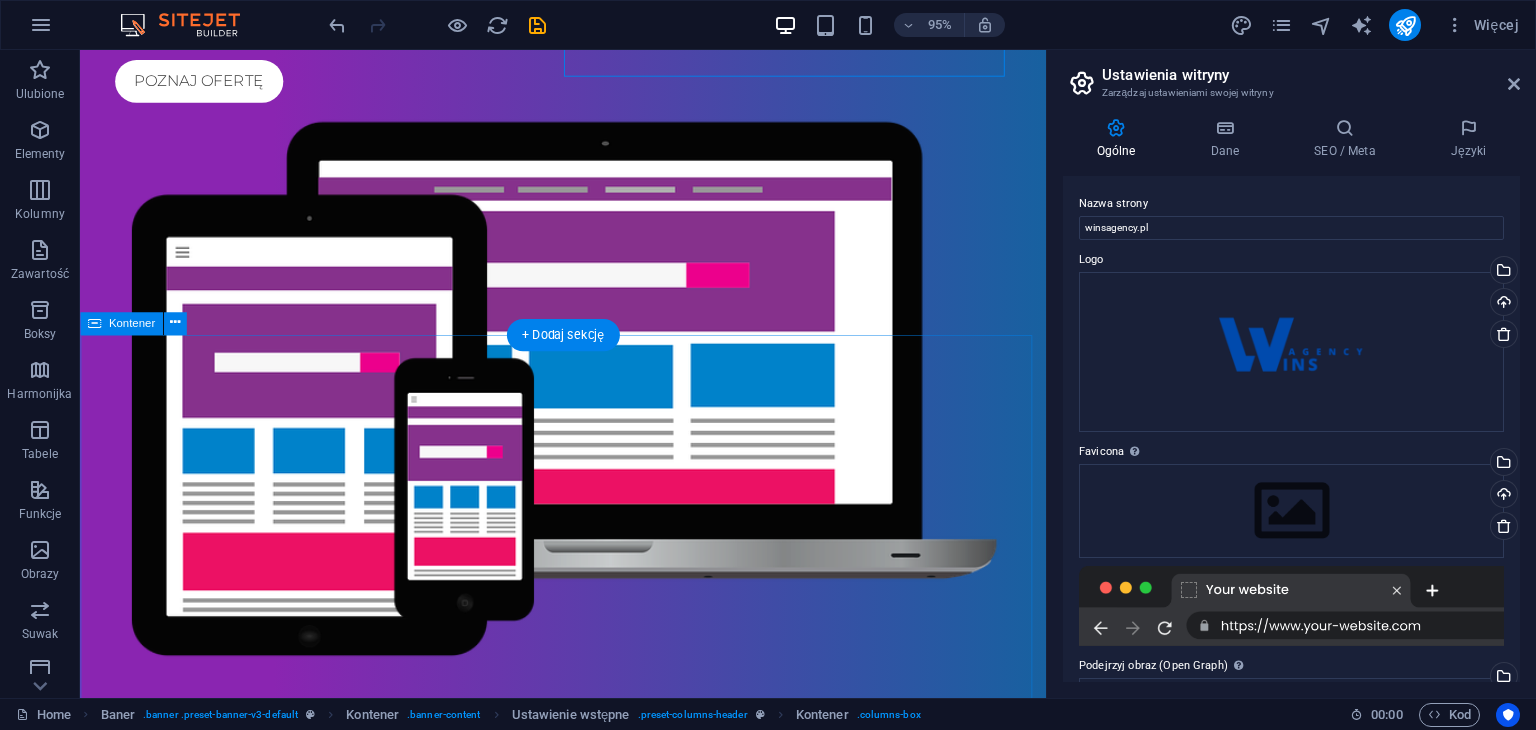 scroll, scrollTop: 500, scrollLeft: 0, axis: vertical 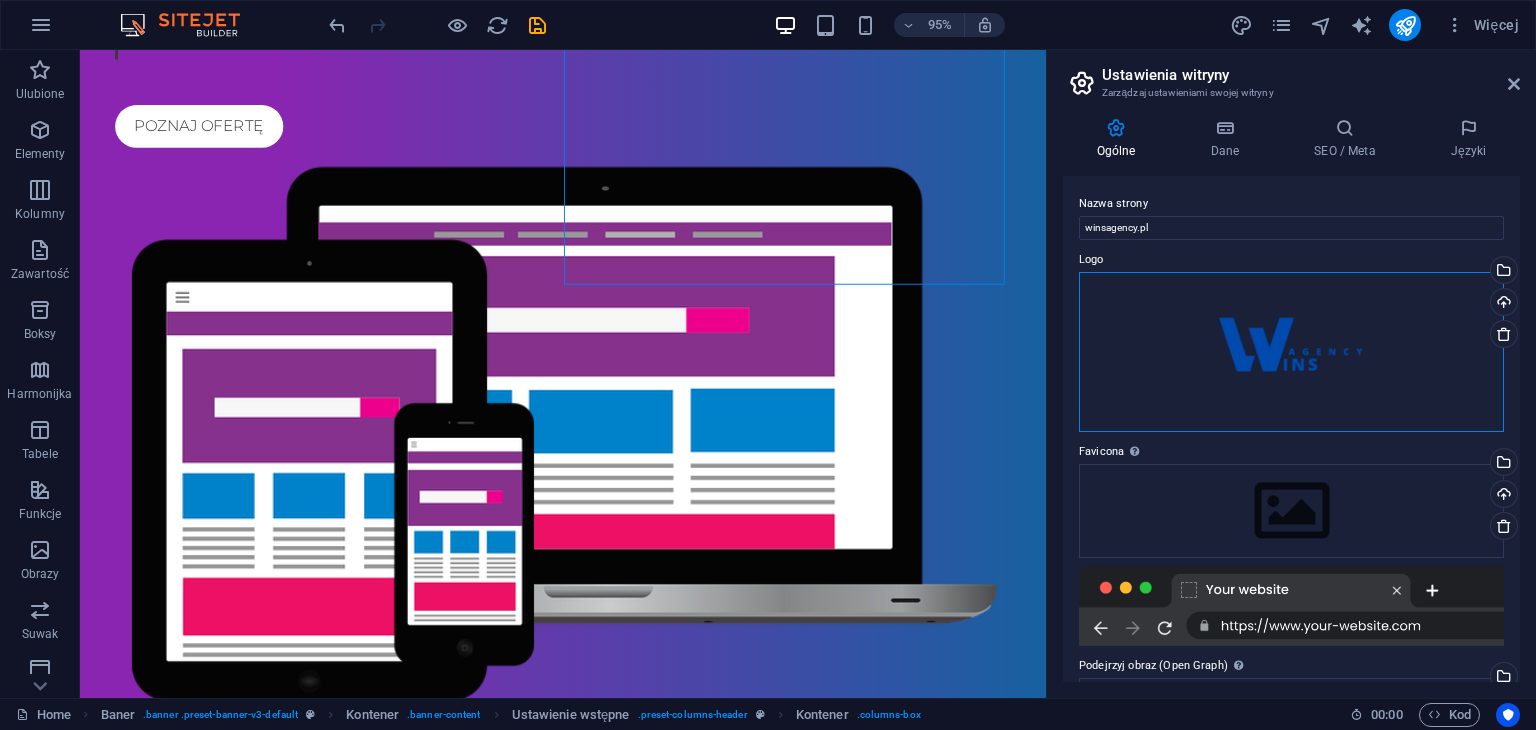 click on "Przeciągnij pliki tutaj, kliknij, aby wybrać pliki lub wybierz pliki z Plików lub naszych bezpłatnych zdjęć i filmów" at bounding box center (1291, 352) 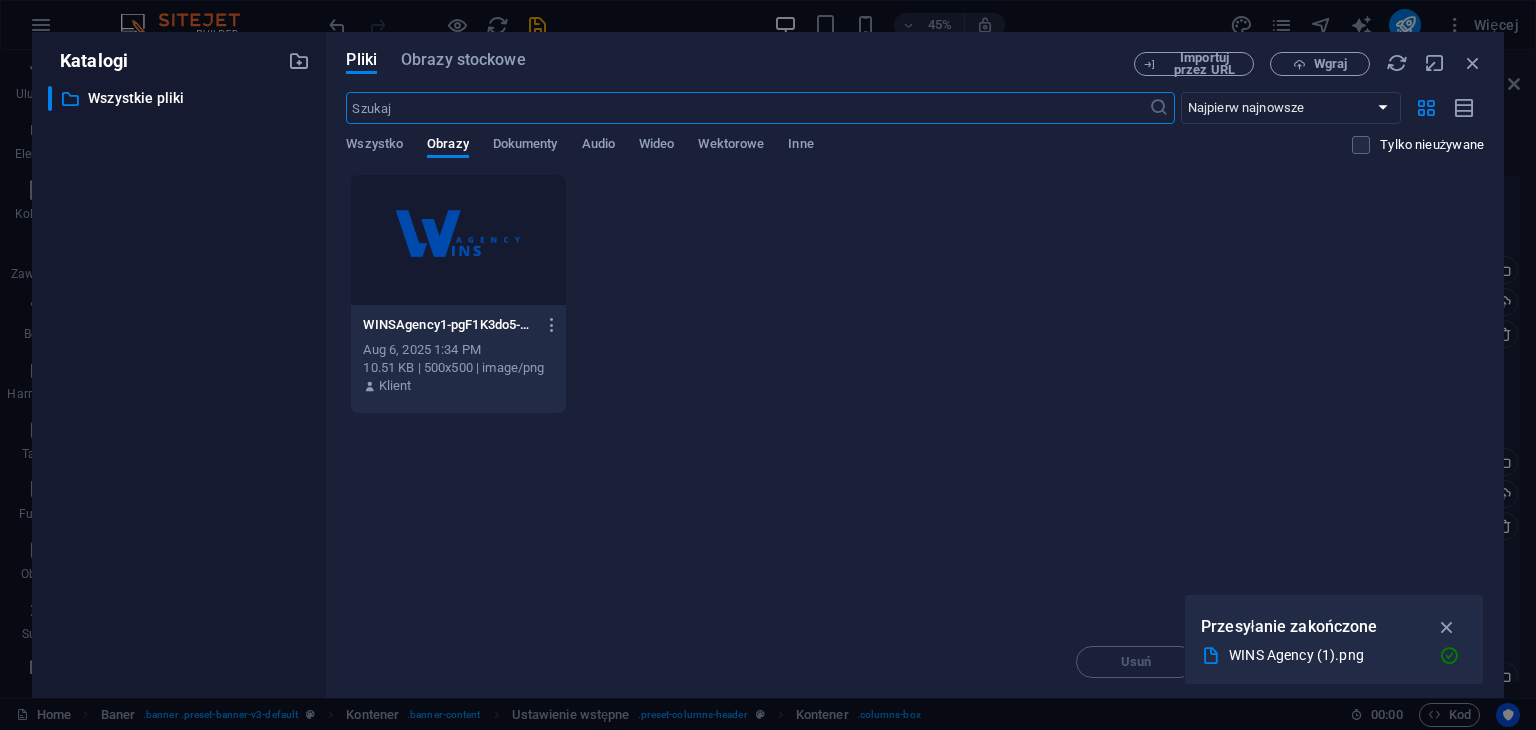 click at bounding box center (458, 240) 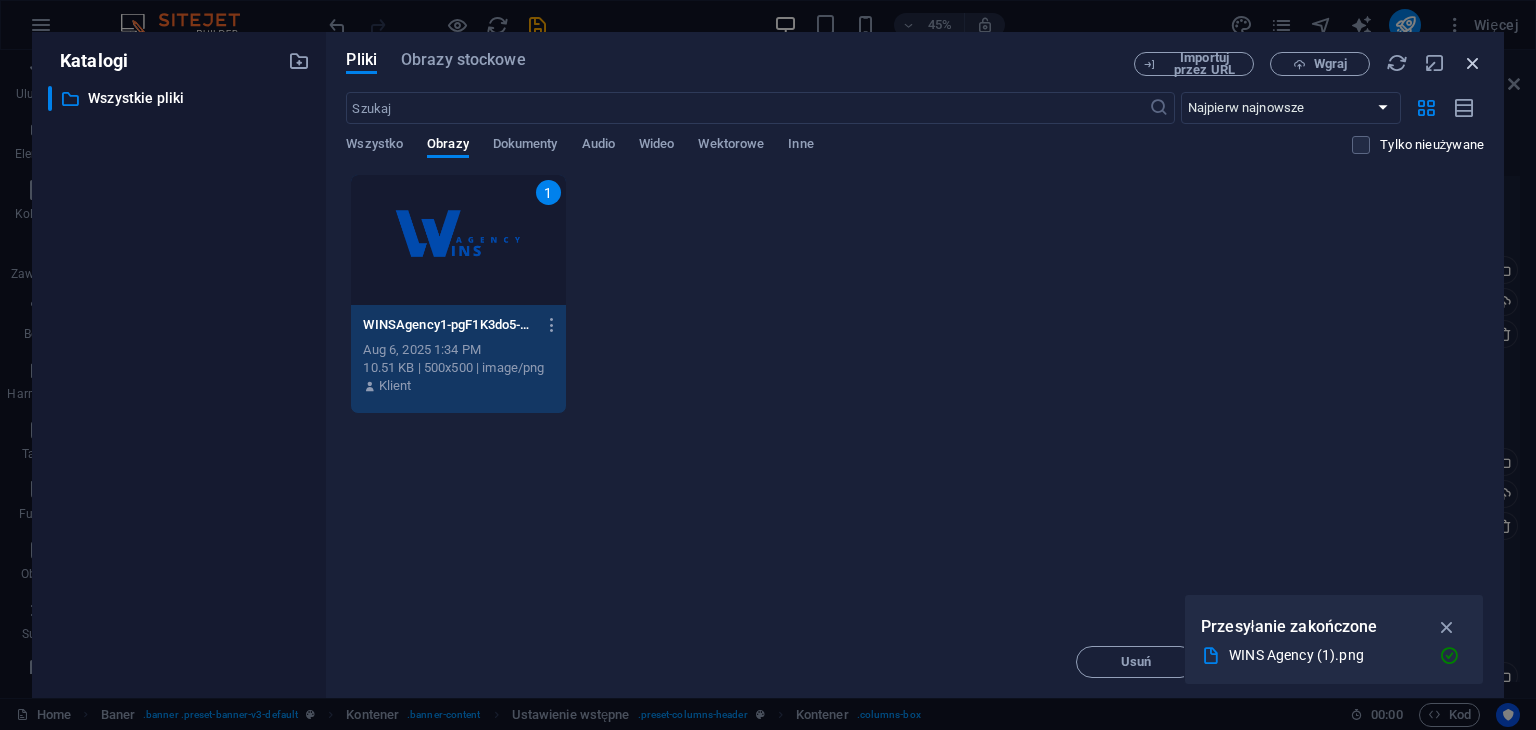 drag, startPoint x: 1472, startPoint y: 67, endPoint x: 1459, endPoint y: 70, distance: 13.341664 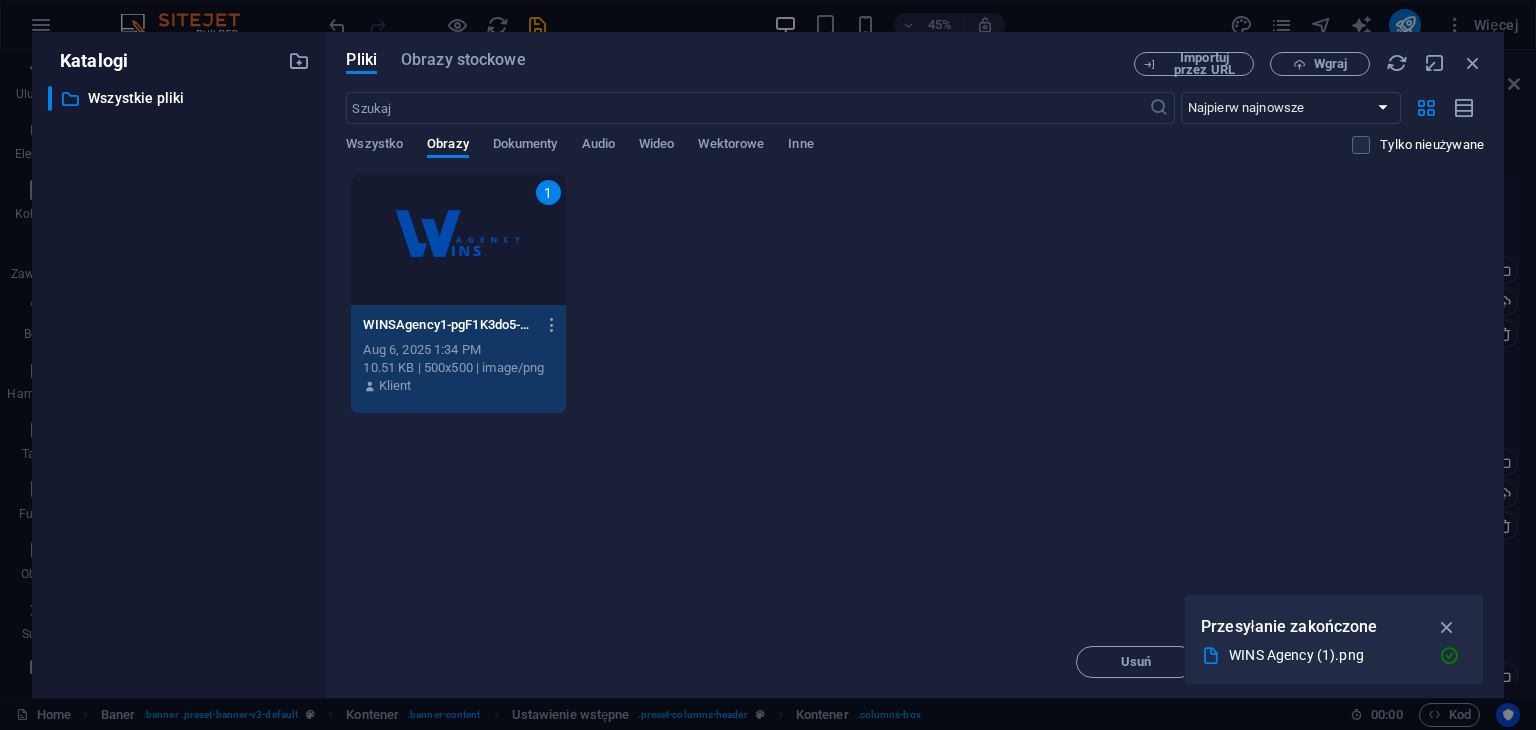 click at bounding box center (1473, 63) 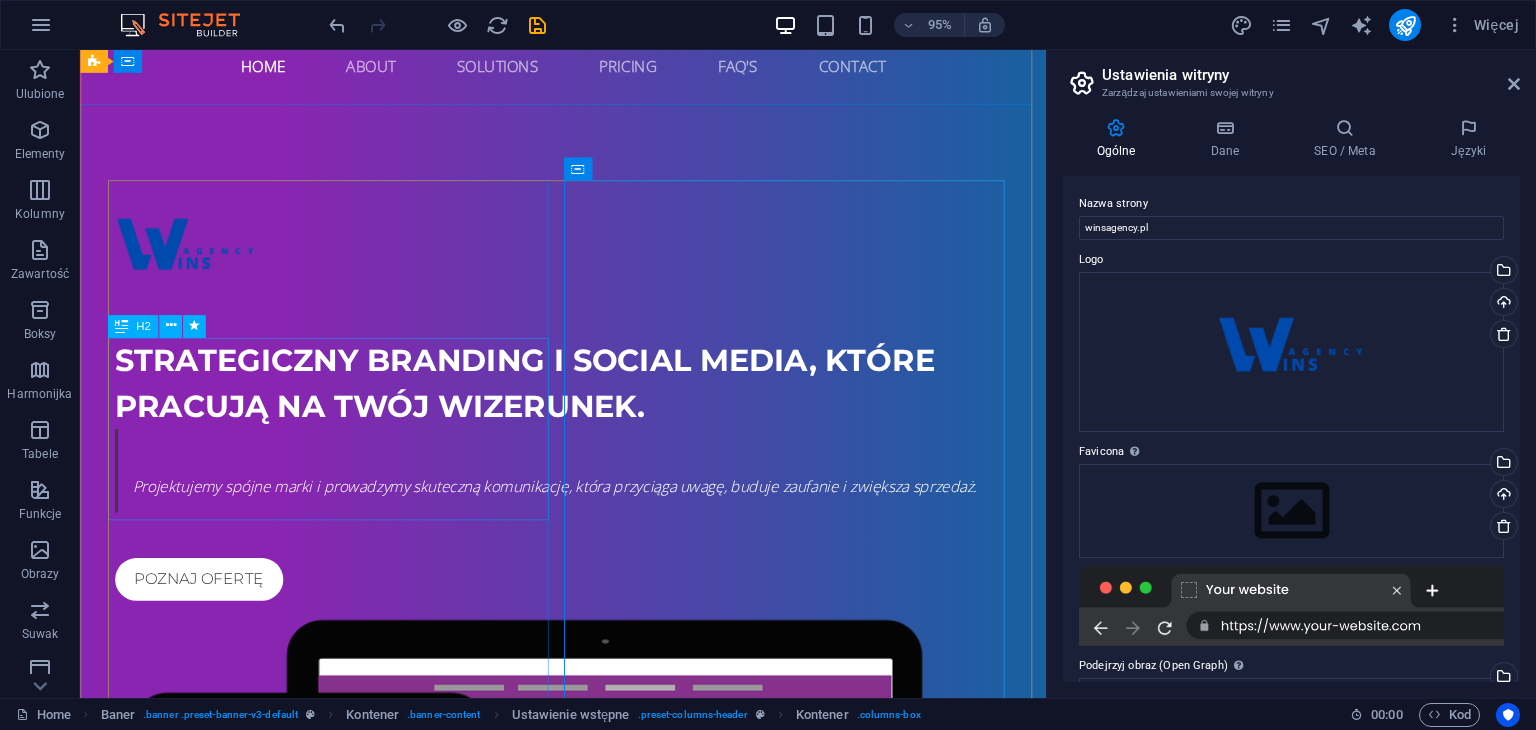 scroll, scrollTop: 0, scrollLeft: 0, axis: both 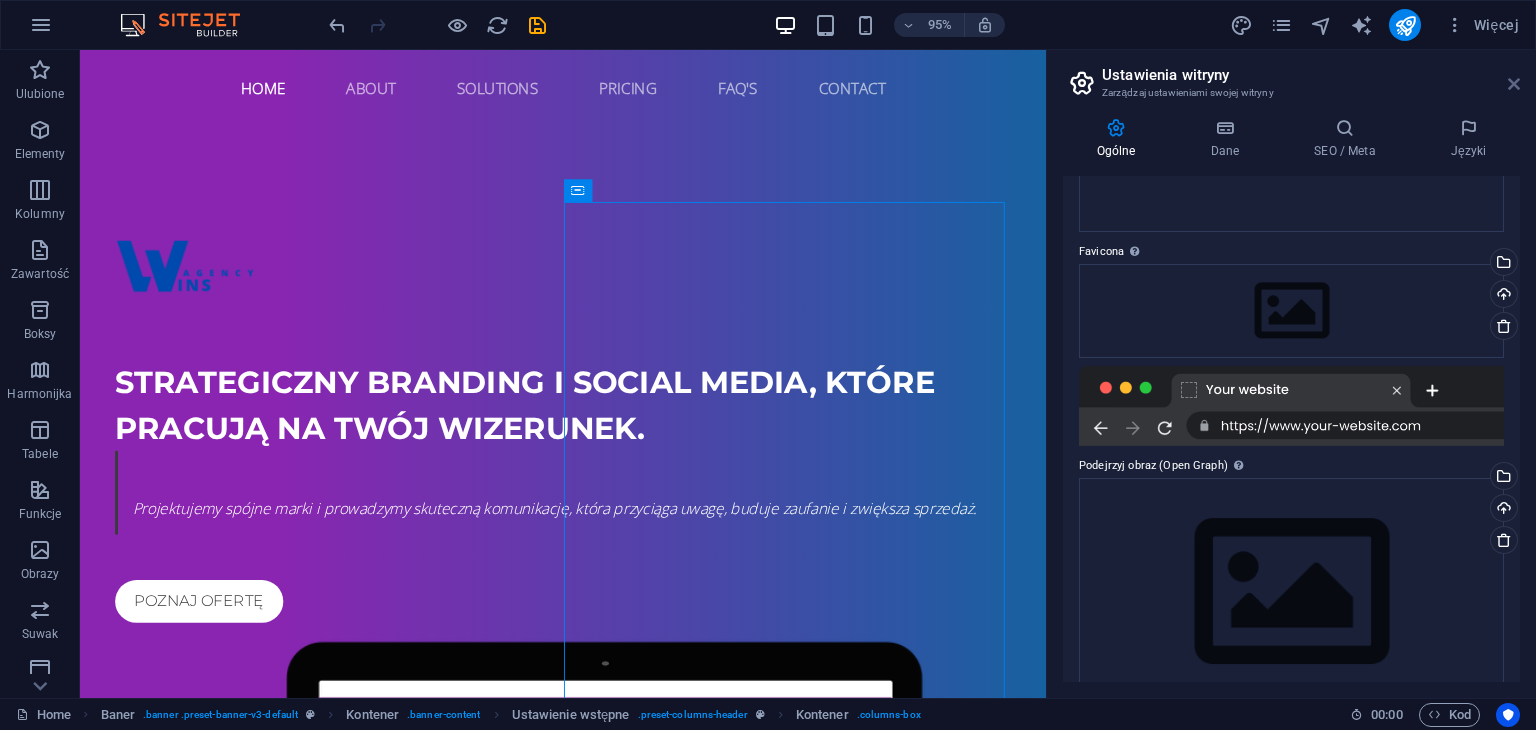 click at bounding box center (1514, 84) 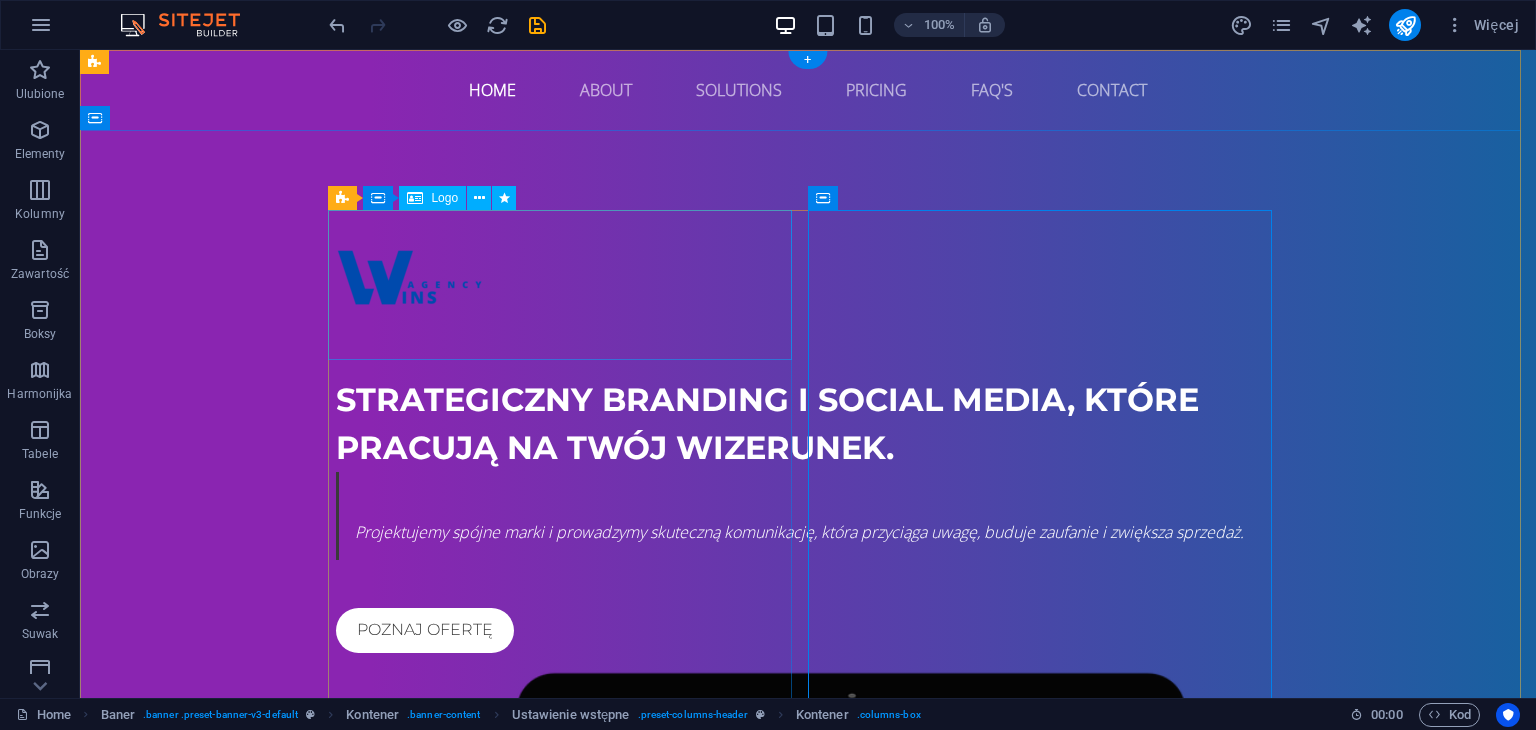 click at bounding box center [808, 285] 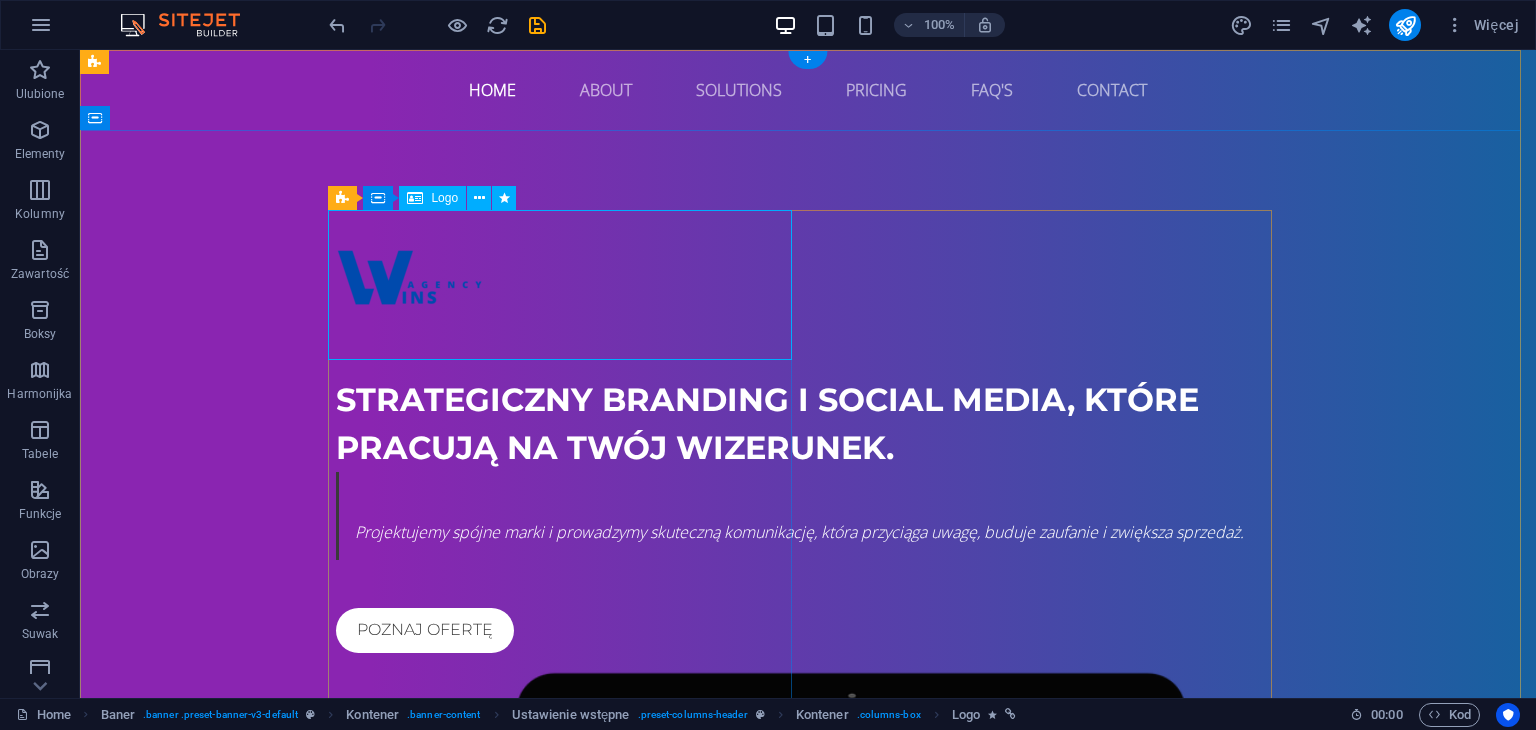 click at bounding box center [808, 285] 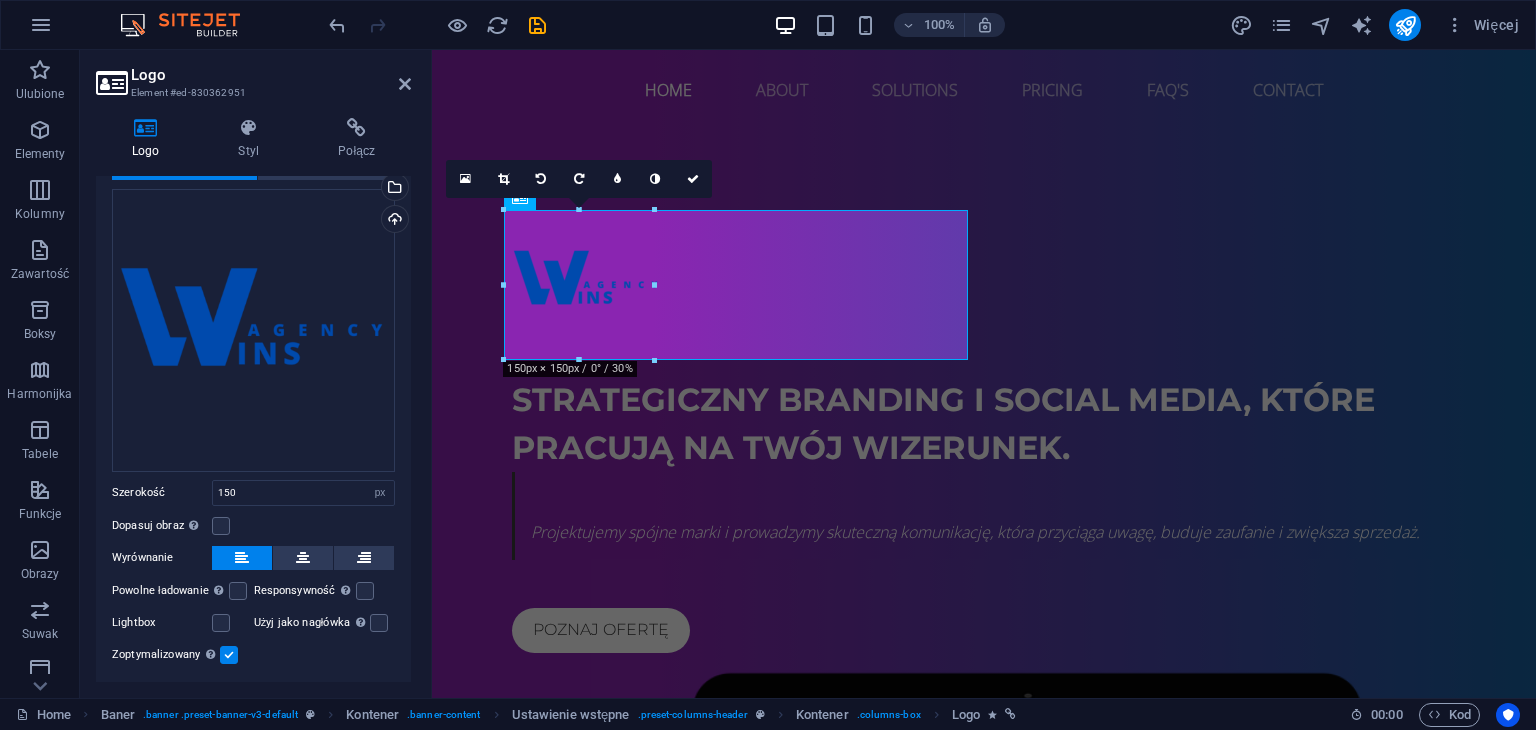 scroll, scrollTop: 116, scrollLeft: 0, axis: vertical 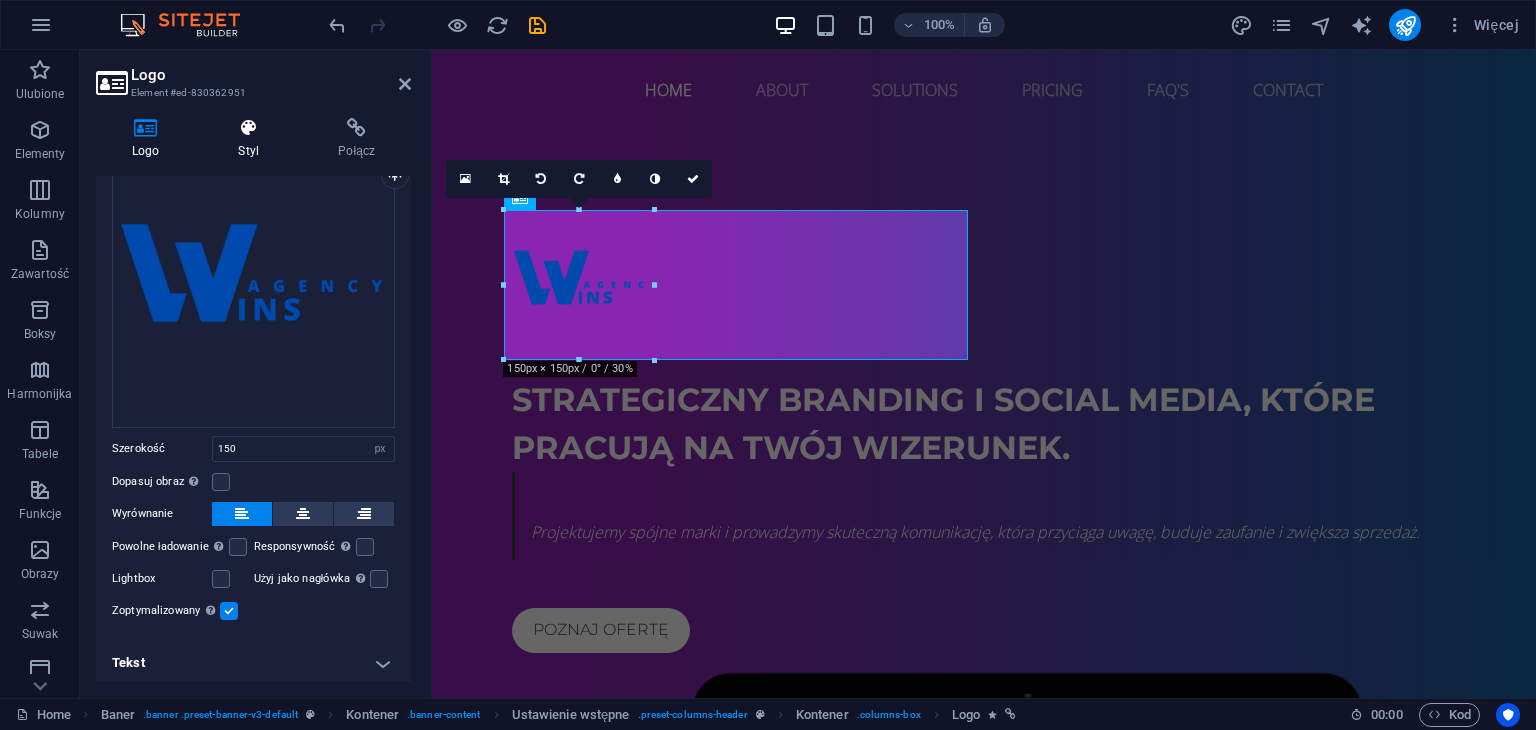 click on "Styl" at bounding box center [253, 139] 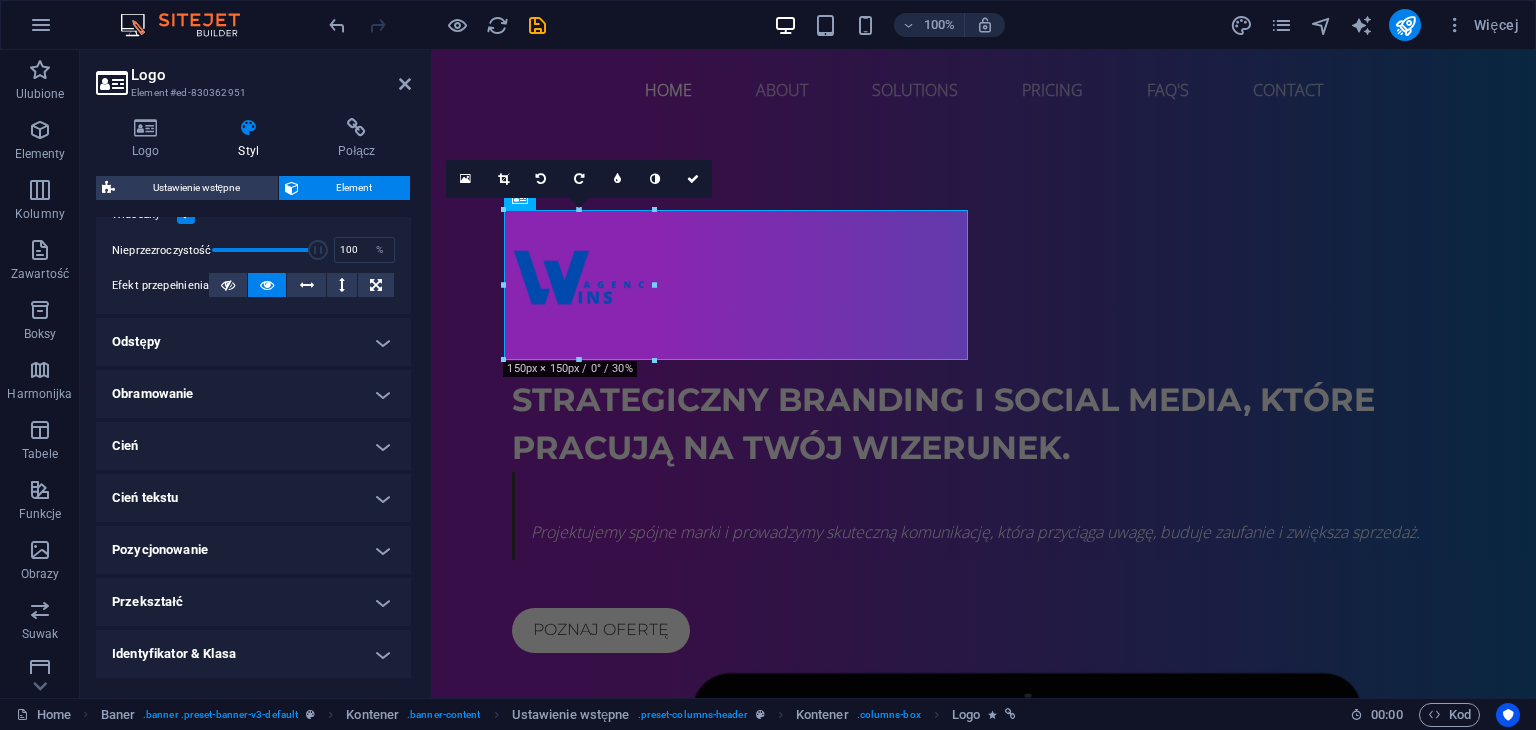 scroll, scrollTop: 380, scrollLeft: 0, axis: vertical 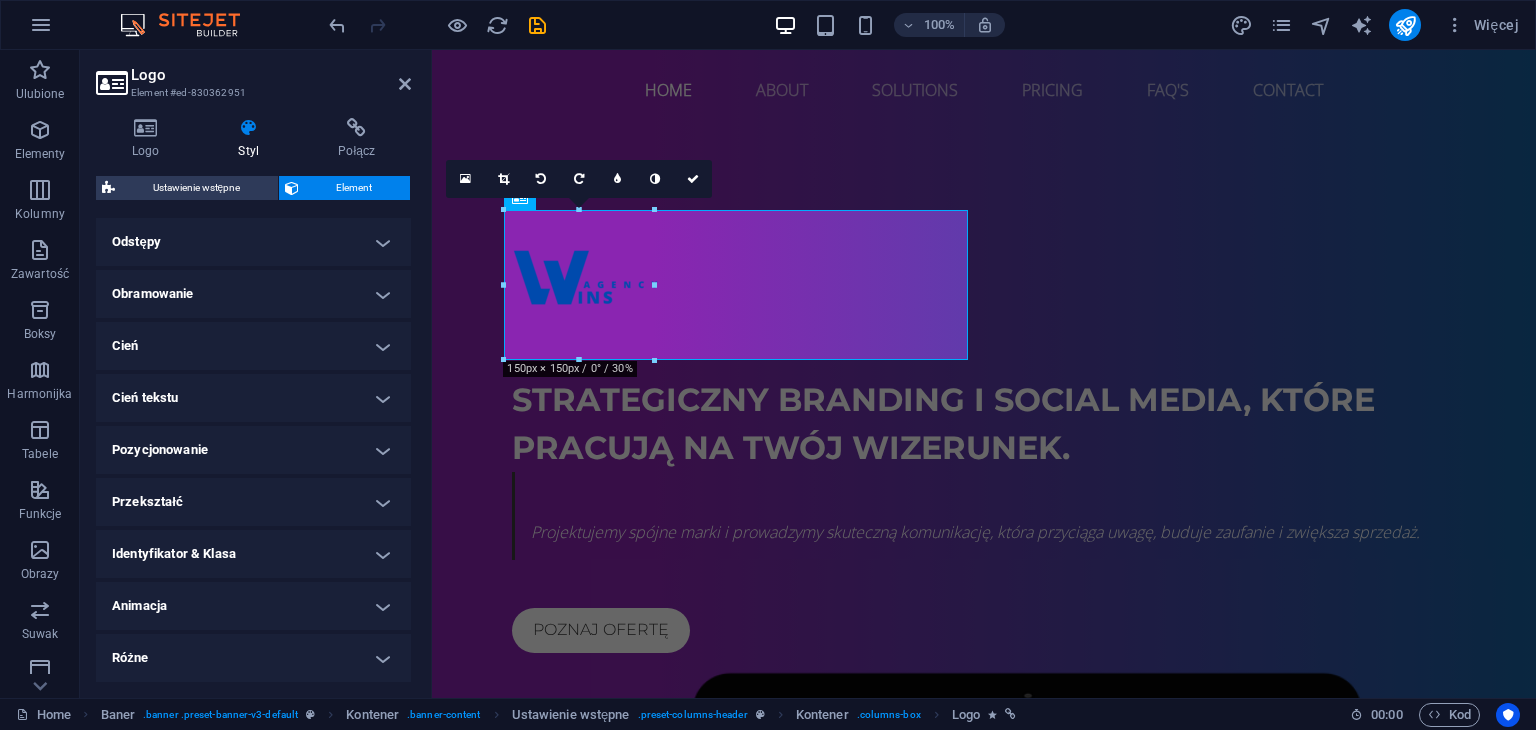 click on "Przekształć" at bounding box center [253, 502] 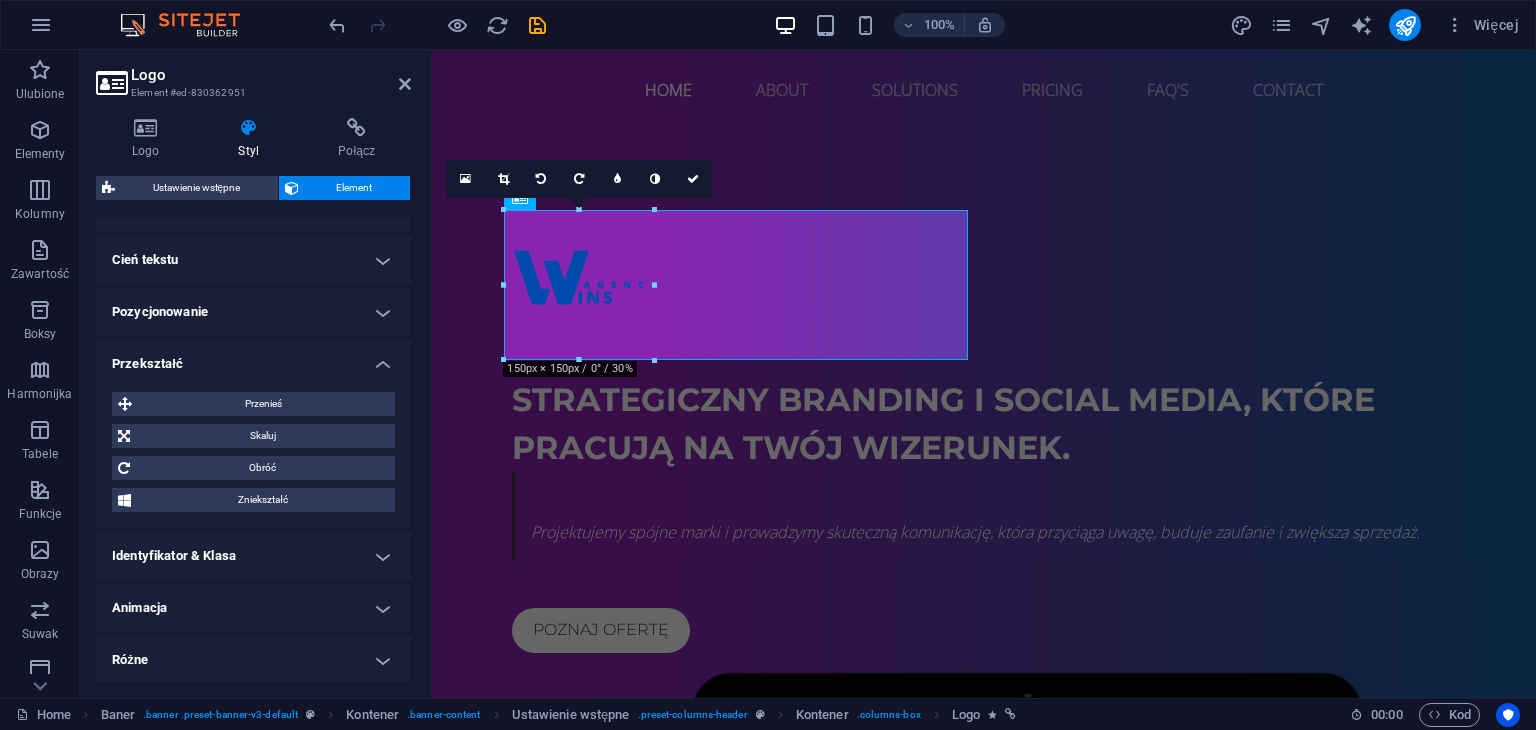 scroll, scrollTop: 520, scrollLeft: 0, axis: vertical 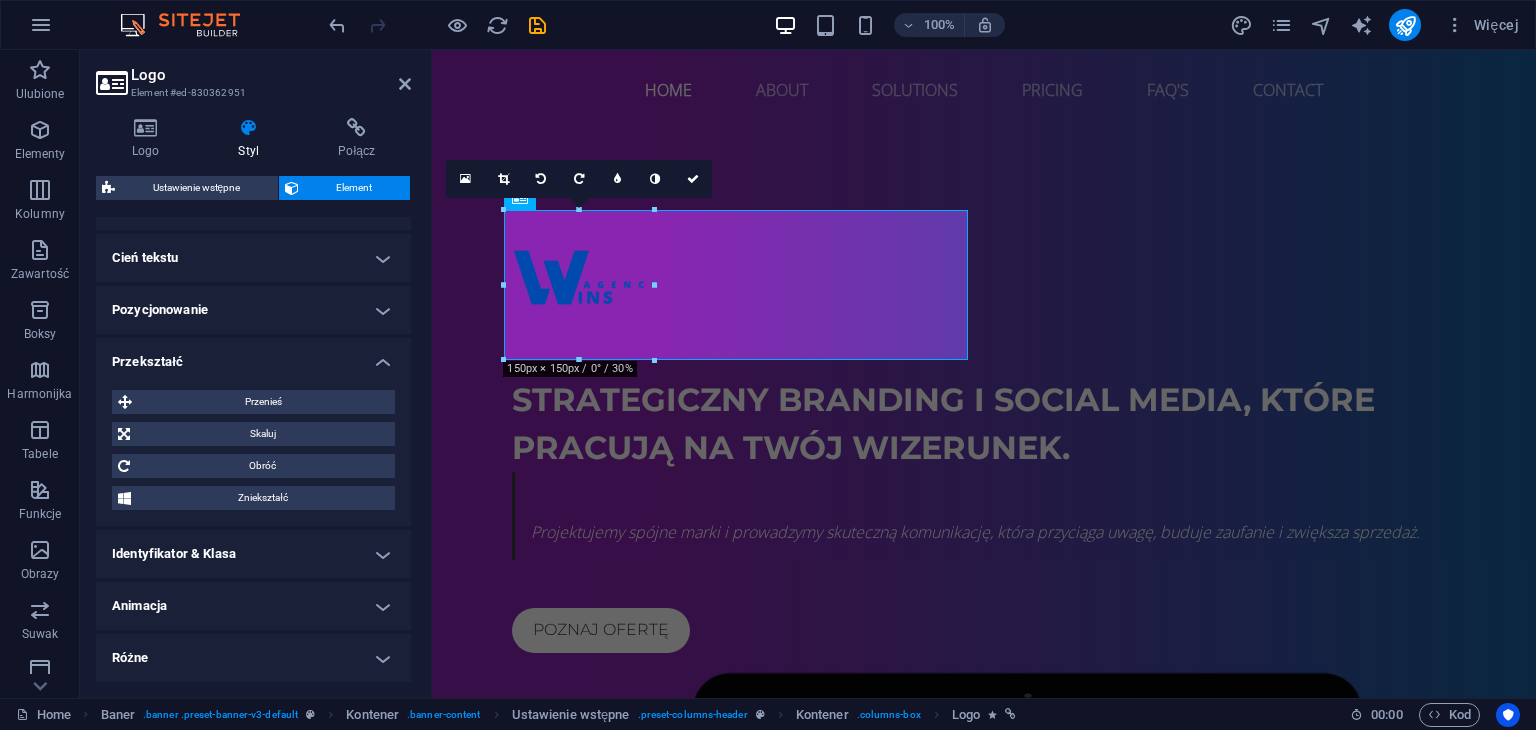 click on "Animacja" at bounding box center (253, 606) 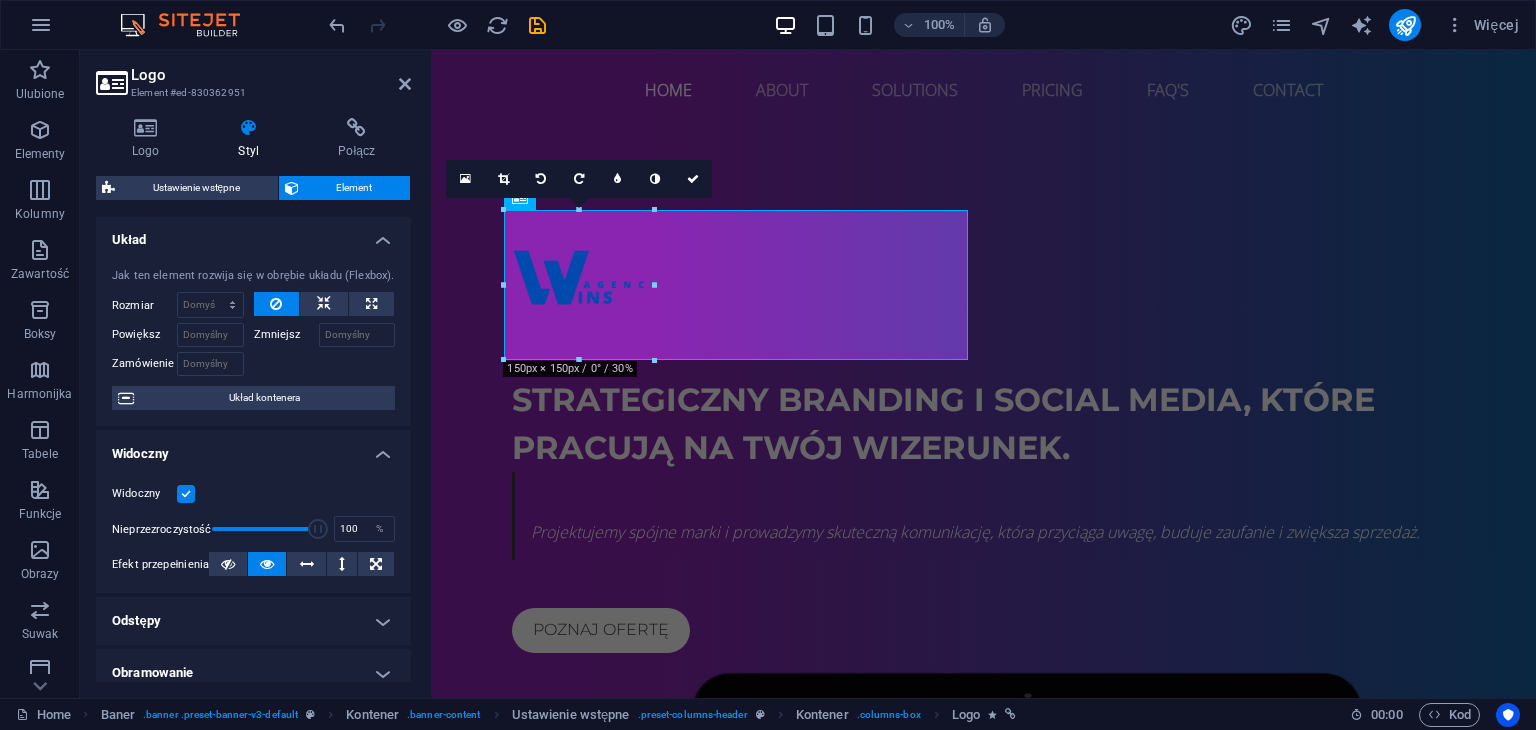 scroll, scrollTop: 0, scrollLeft: 0, axis: both 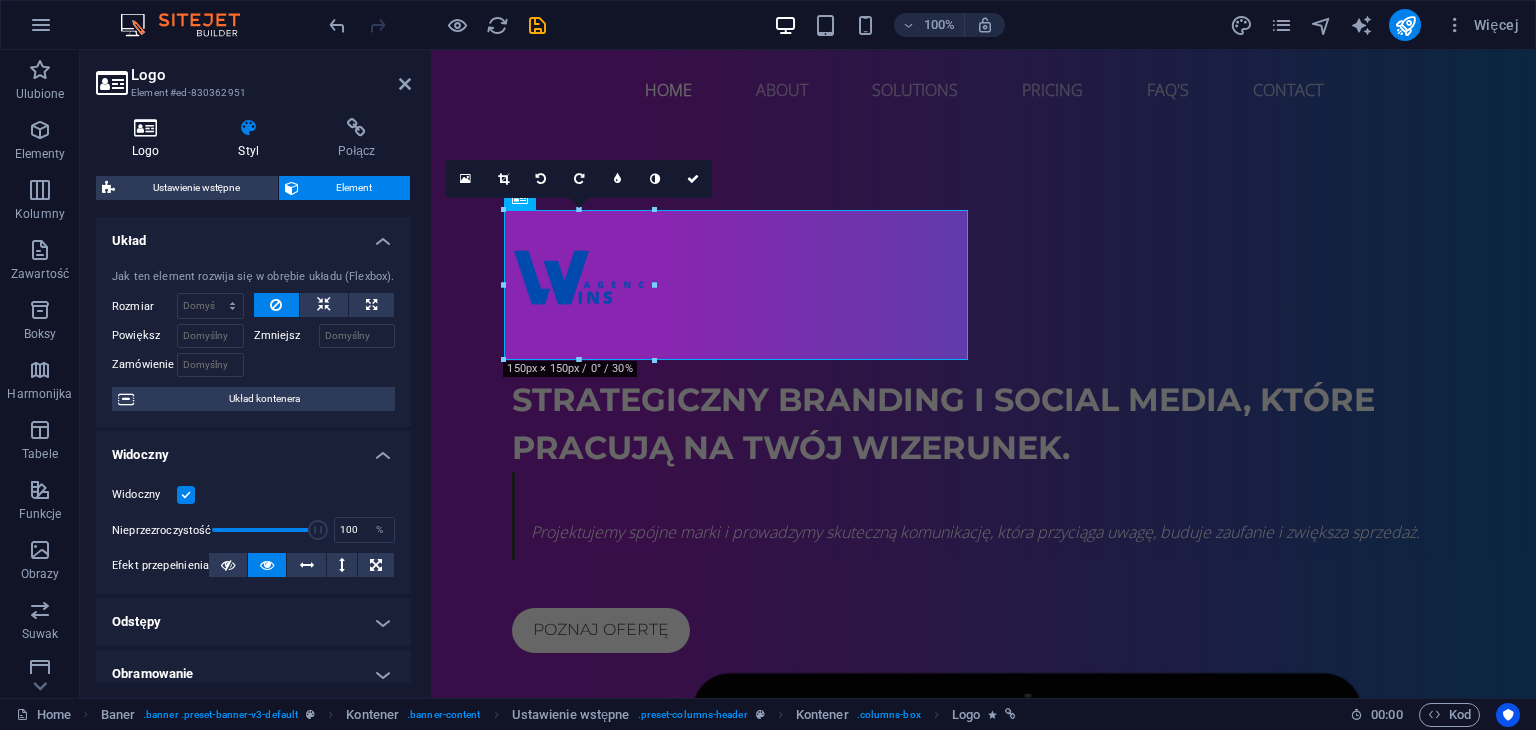 click at bounding box center [145, 128] 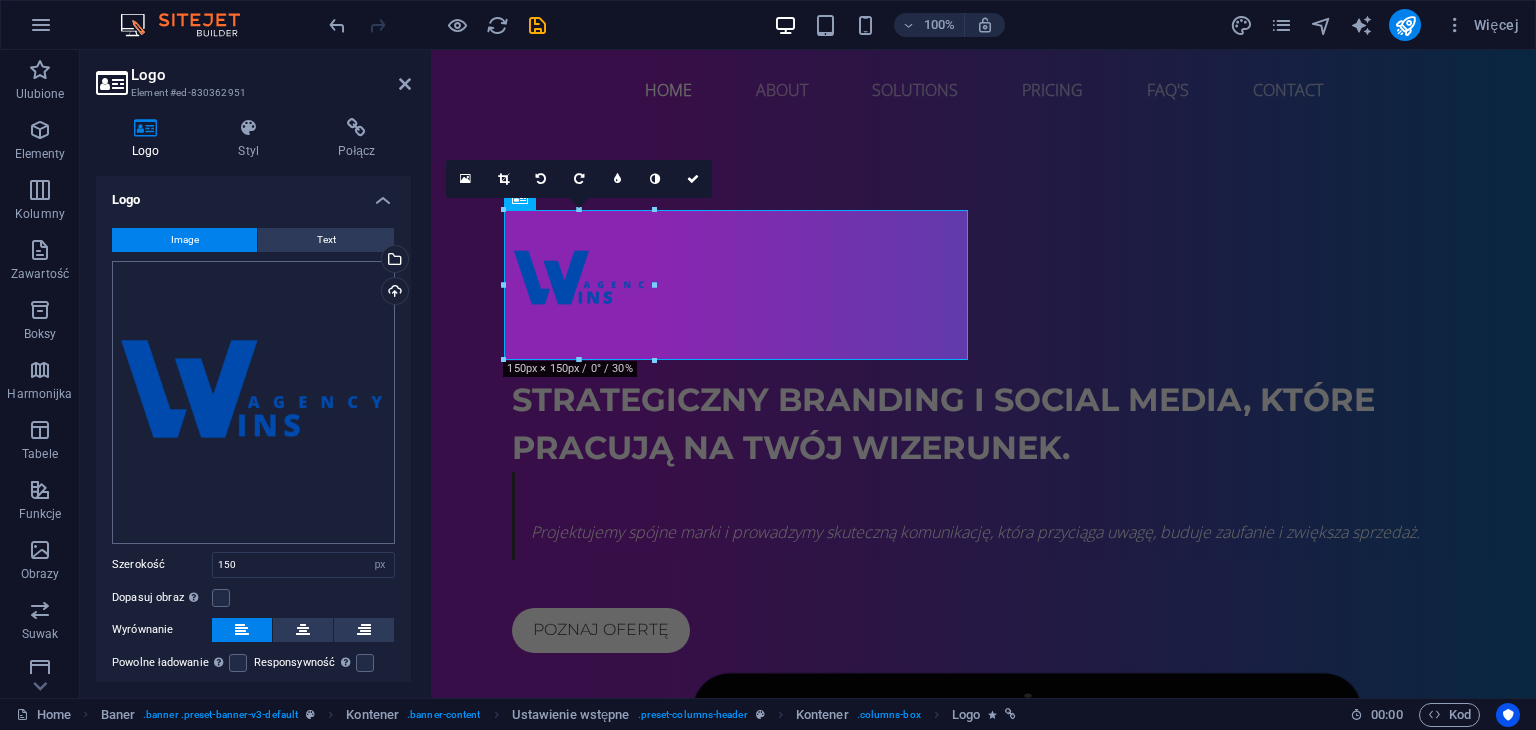 scroll, scrollTop: 0, scrollLeft: 0, axis: both 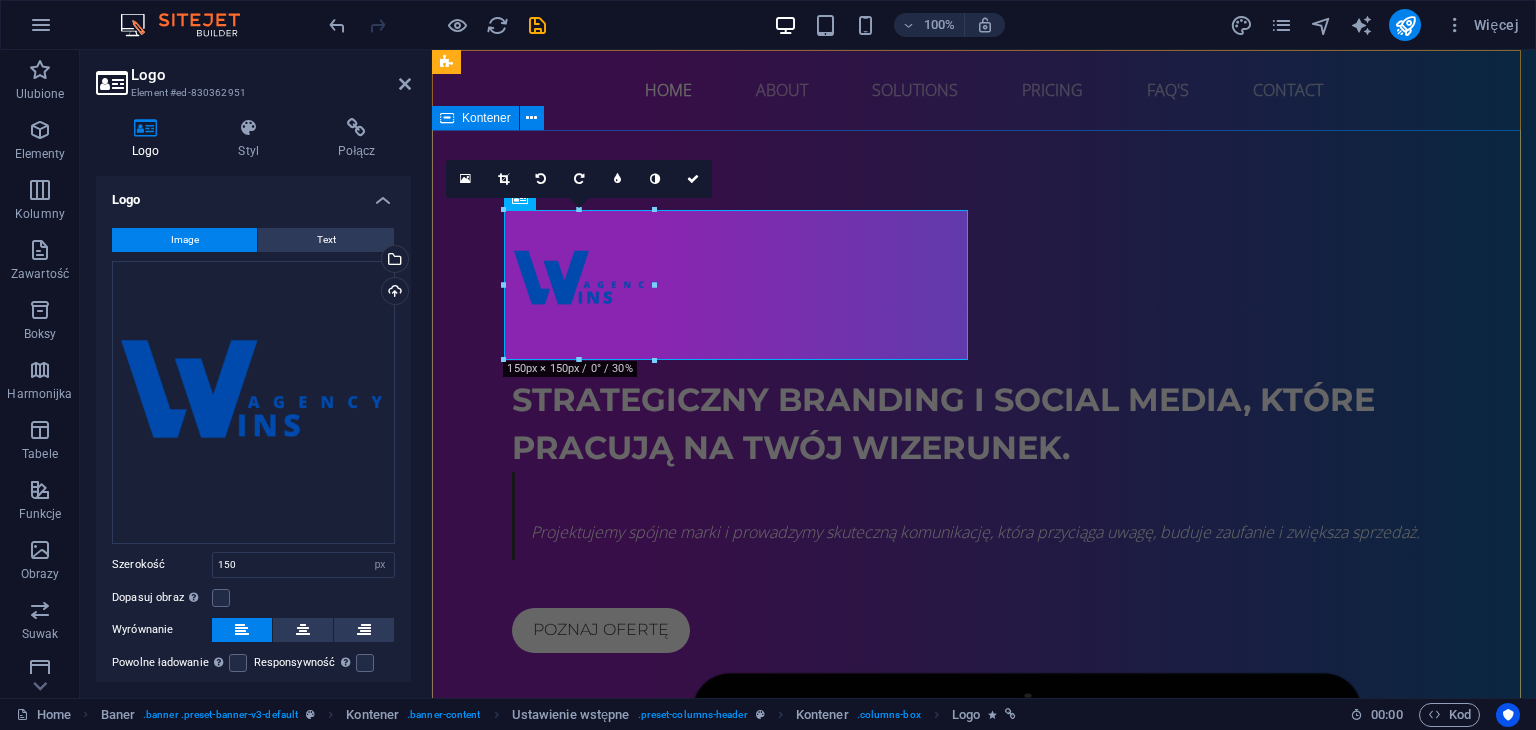 click on "Strategiczny branding i social media, które pracują na Twój wizerunek. Projektujemy spójne marki i prowadzymy skuteczną komunikację, która przyciąga uwagę, buduje zaufanie i zwiększa sprzedaż. poznaj ofertę" at bounding box center (984, 728) 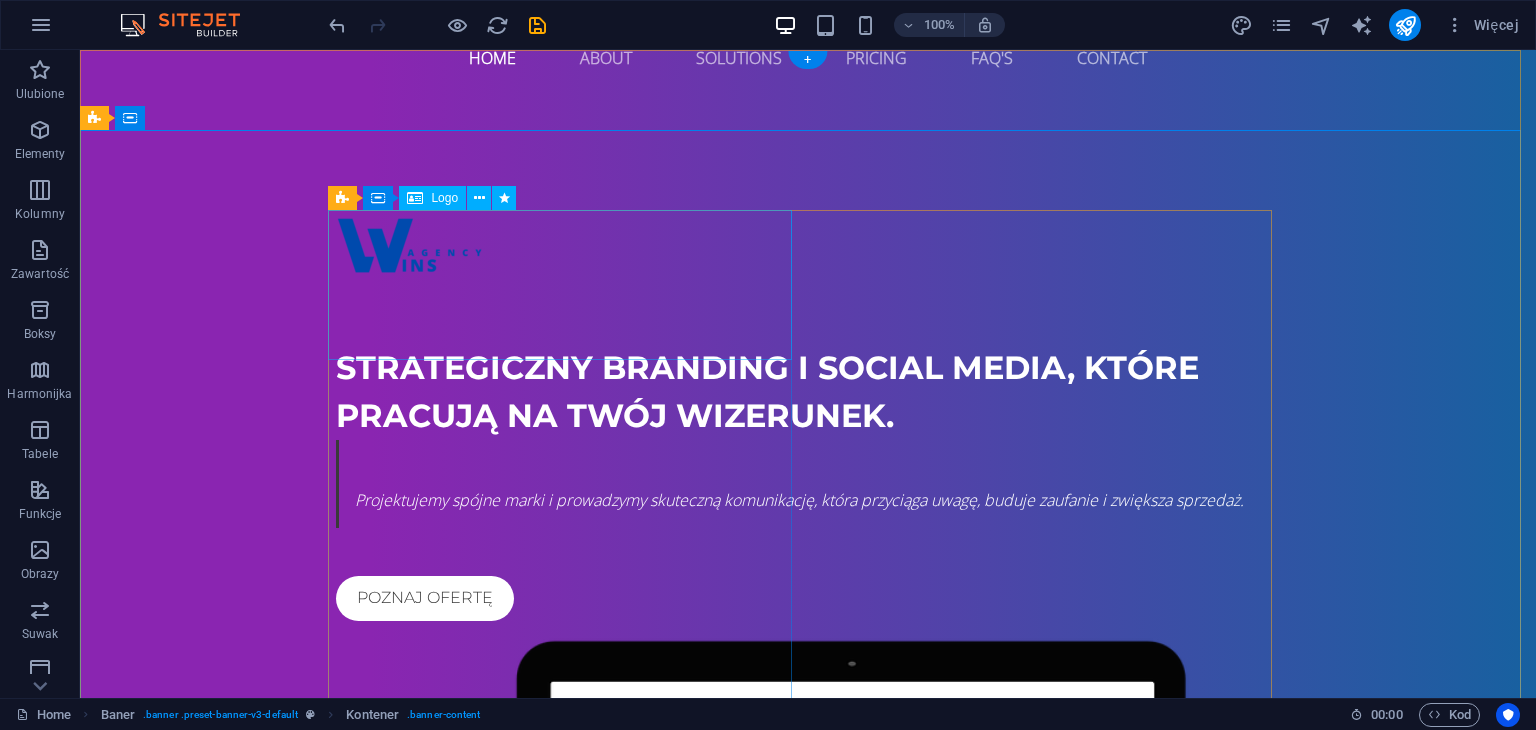 scroll, scrollTop: 0, scrollLeft: 0, axis: both 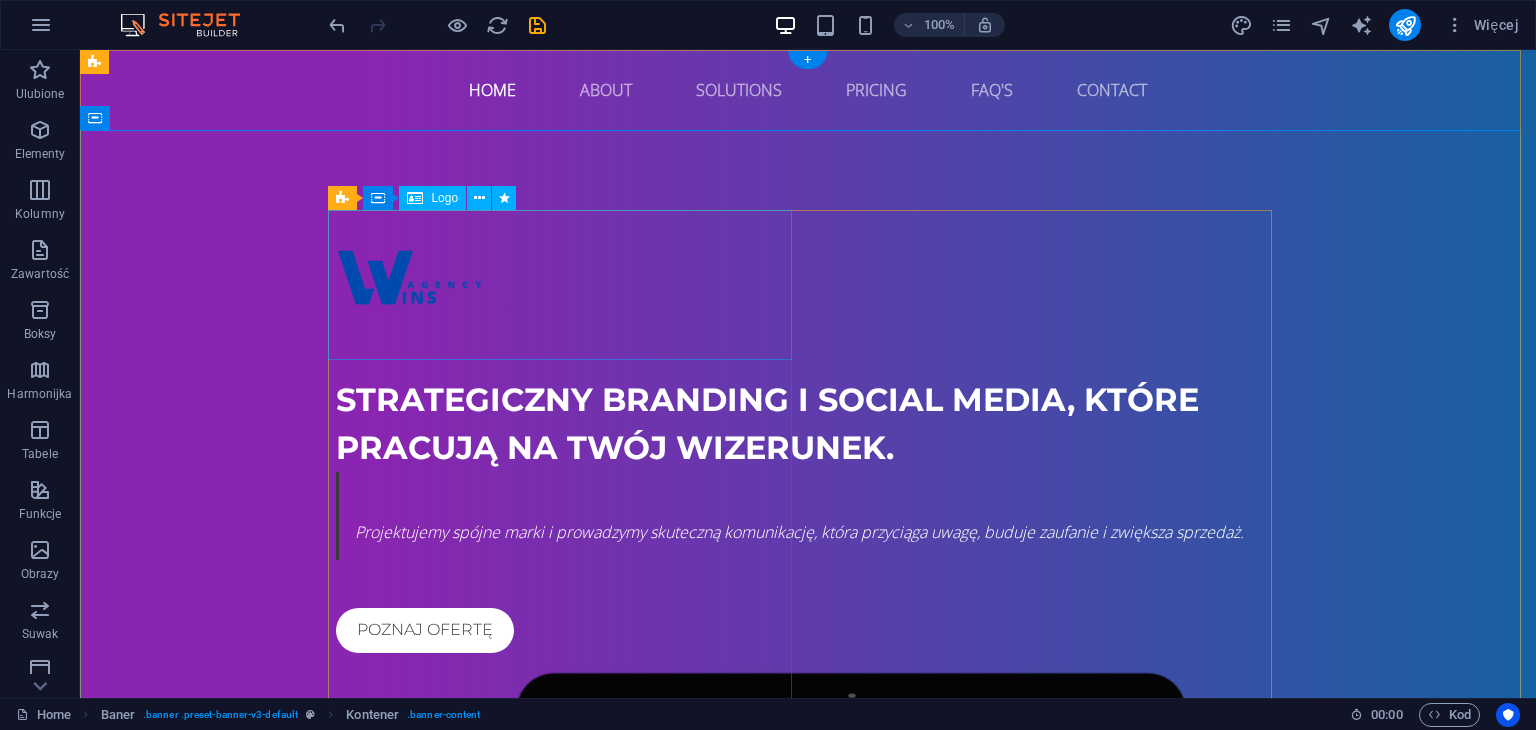 click at bounding box center (808, 285) 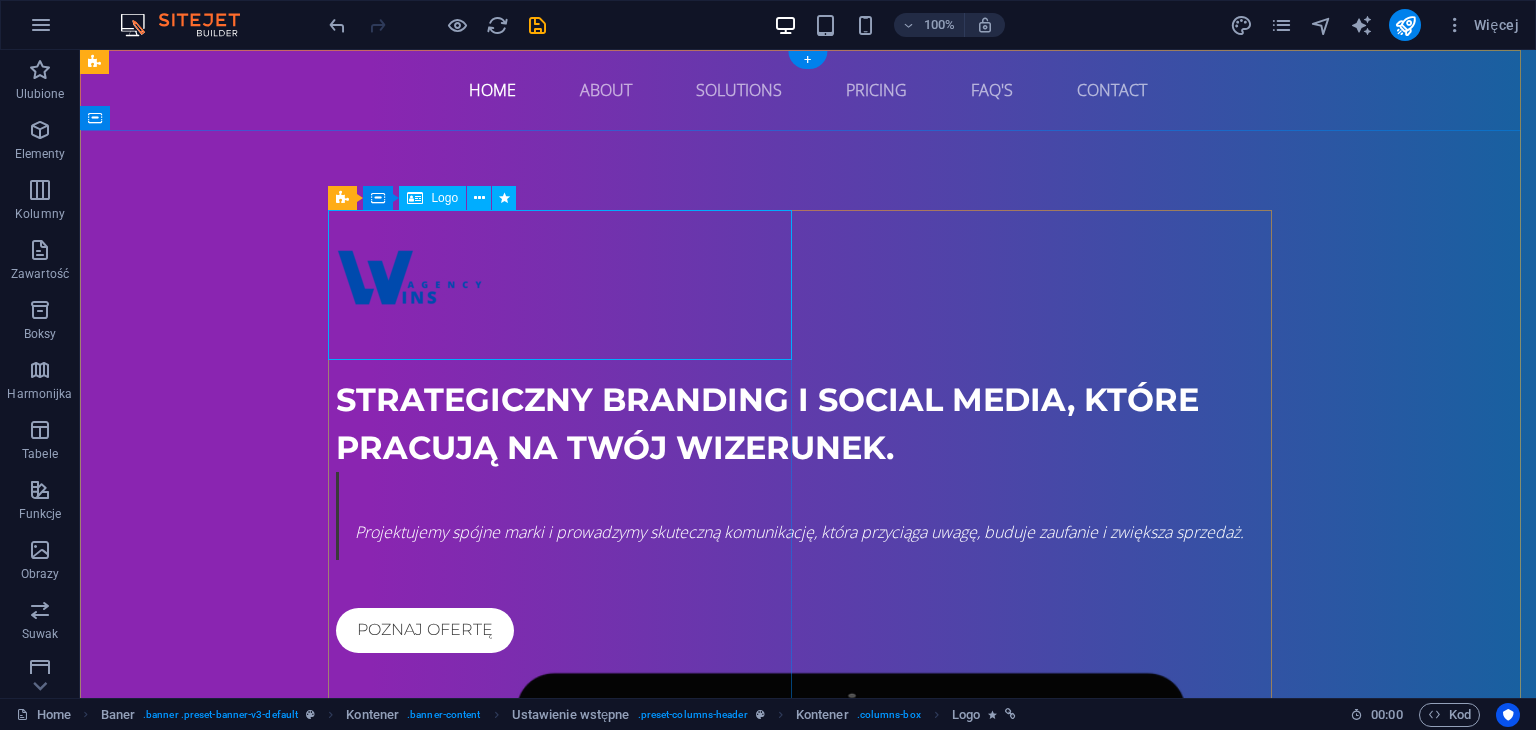 click at bounding box center [808, 285] 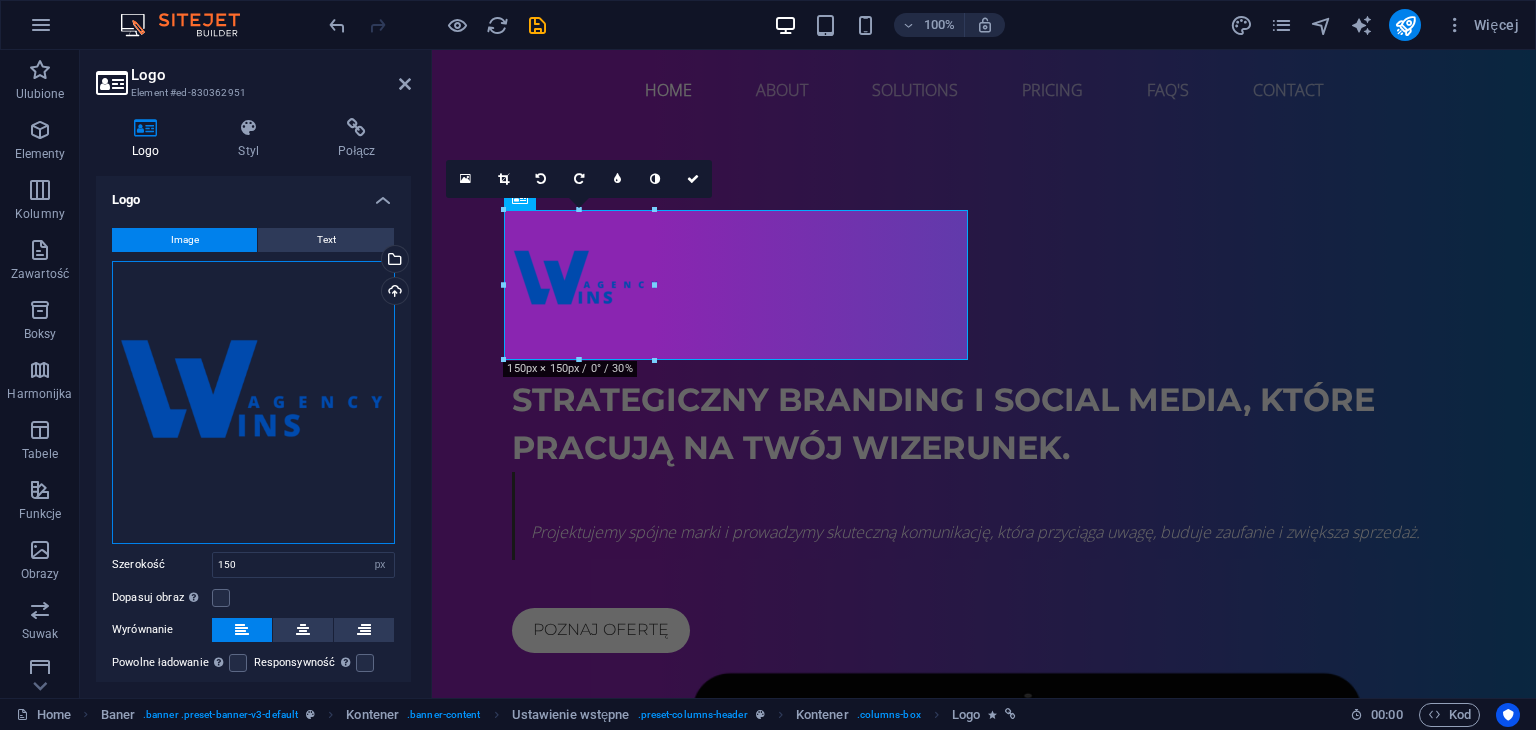 click on "Przeciągnij pliki tutaj, kliknij, aby wybrać pliki lub wybierz pliki z Plików lub naszych bezpłatnych zdjęć i filmów" at bounding box center [253, 402] 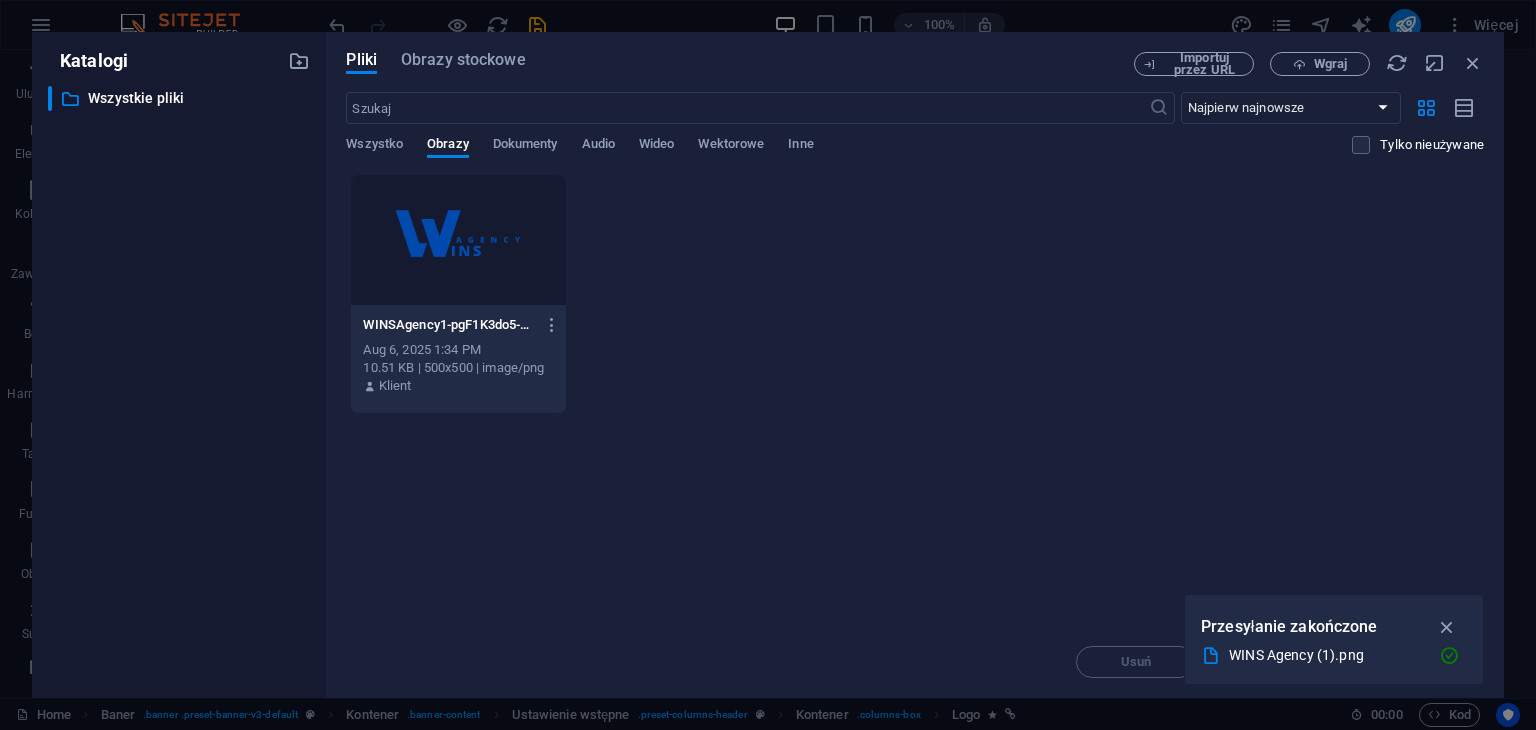 click on "​ Wszystkie pliki Wszystkie pliki" at bounding box center (179, 384) 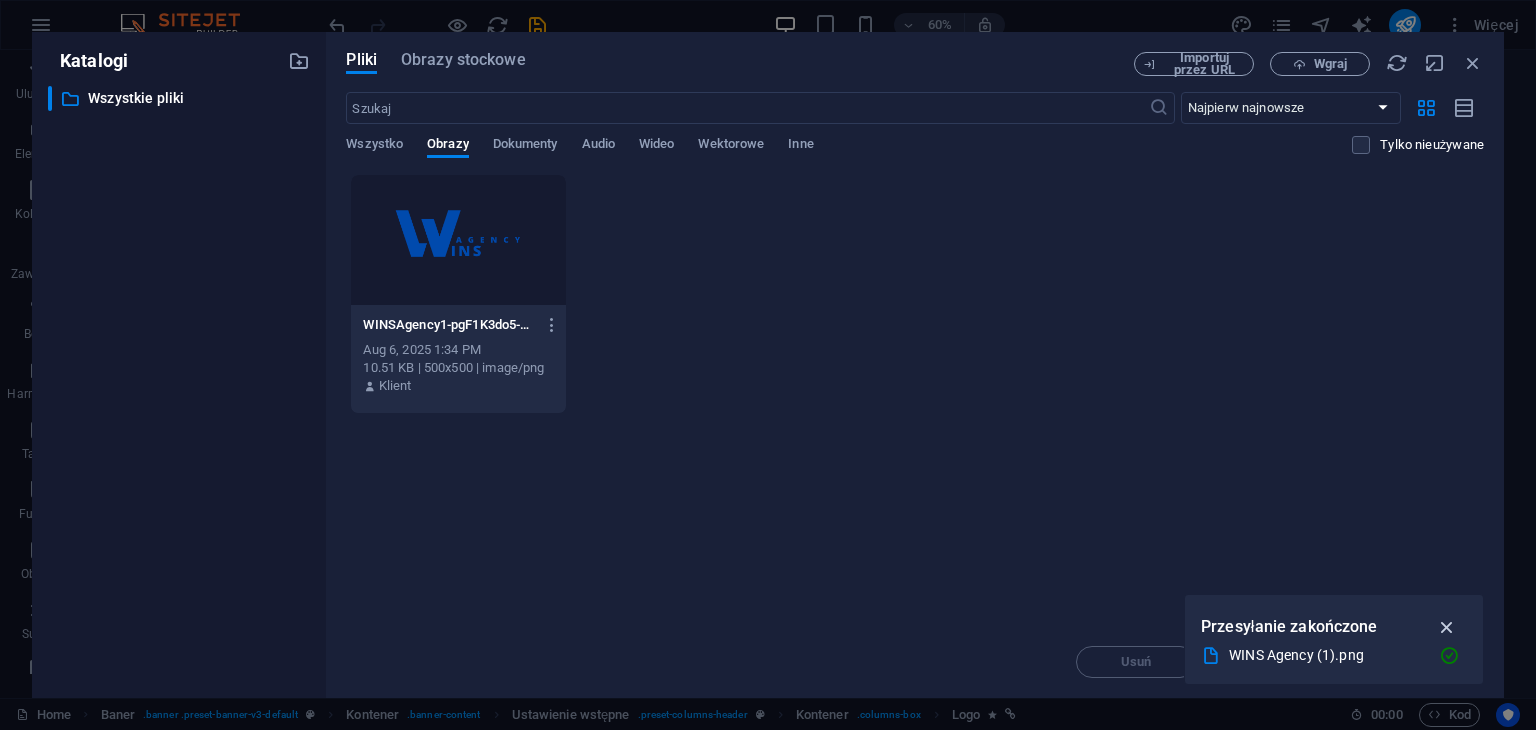 click at bounding box center (1447, 627) 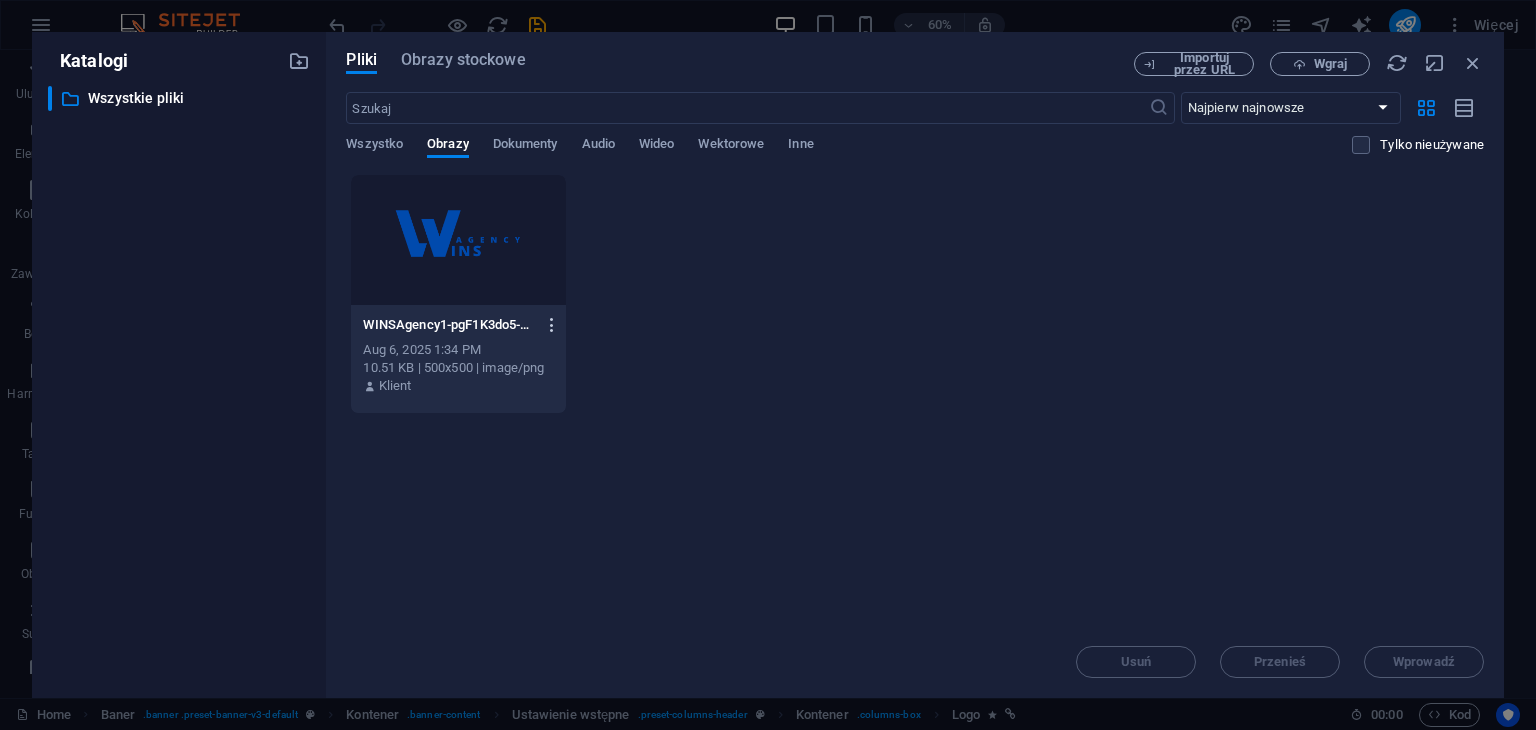 click at bounding box center (552, 325) 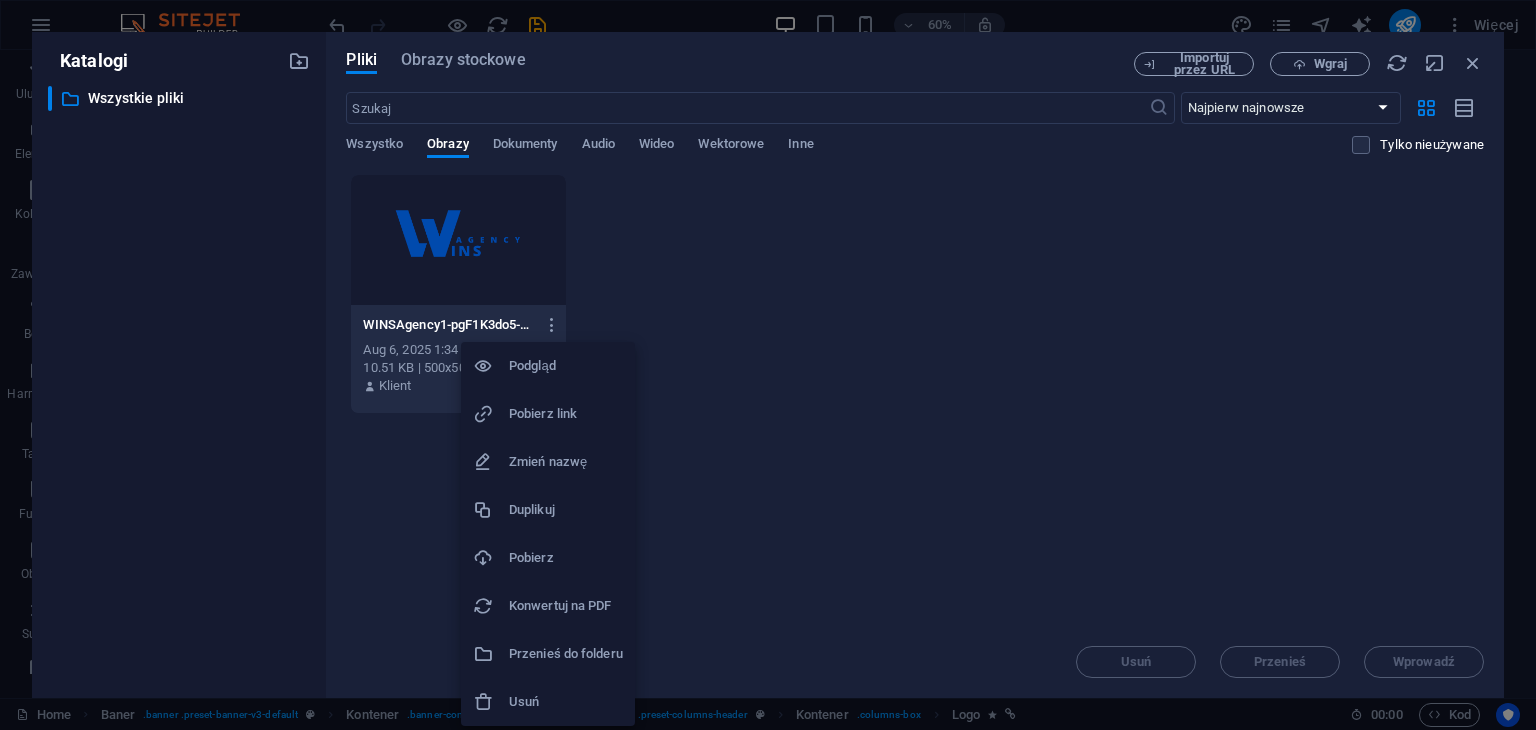 click on "Usuń" at bounding box center [566, 702] 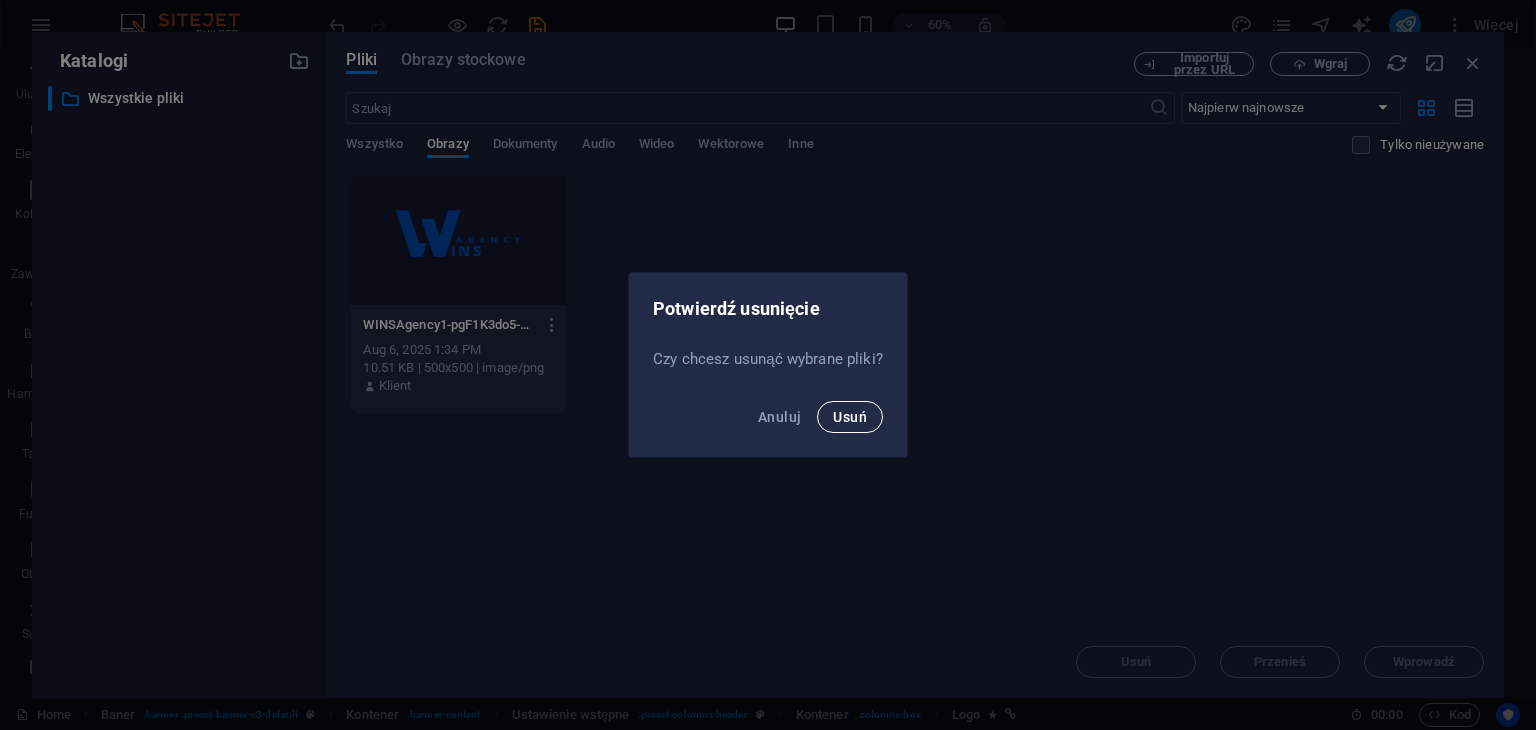 click on "Usuń" at bounding box center [850, 417] 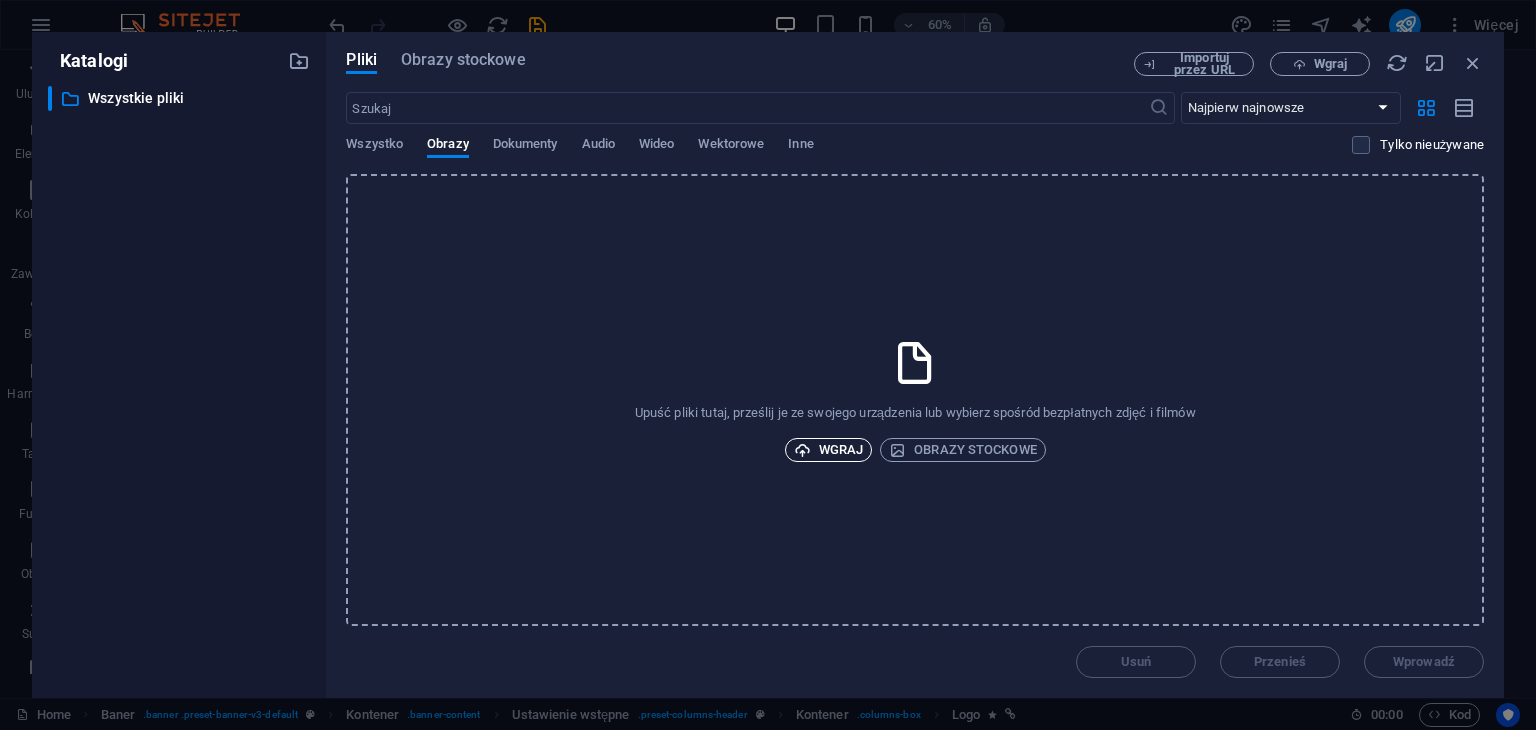 click on "Wgraj" at bounding box center (829, 450) 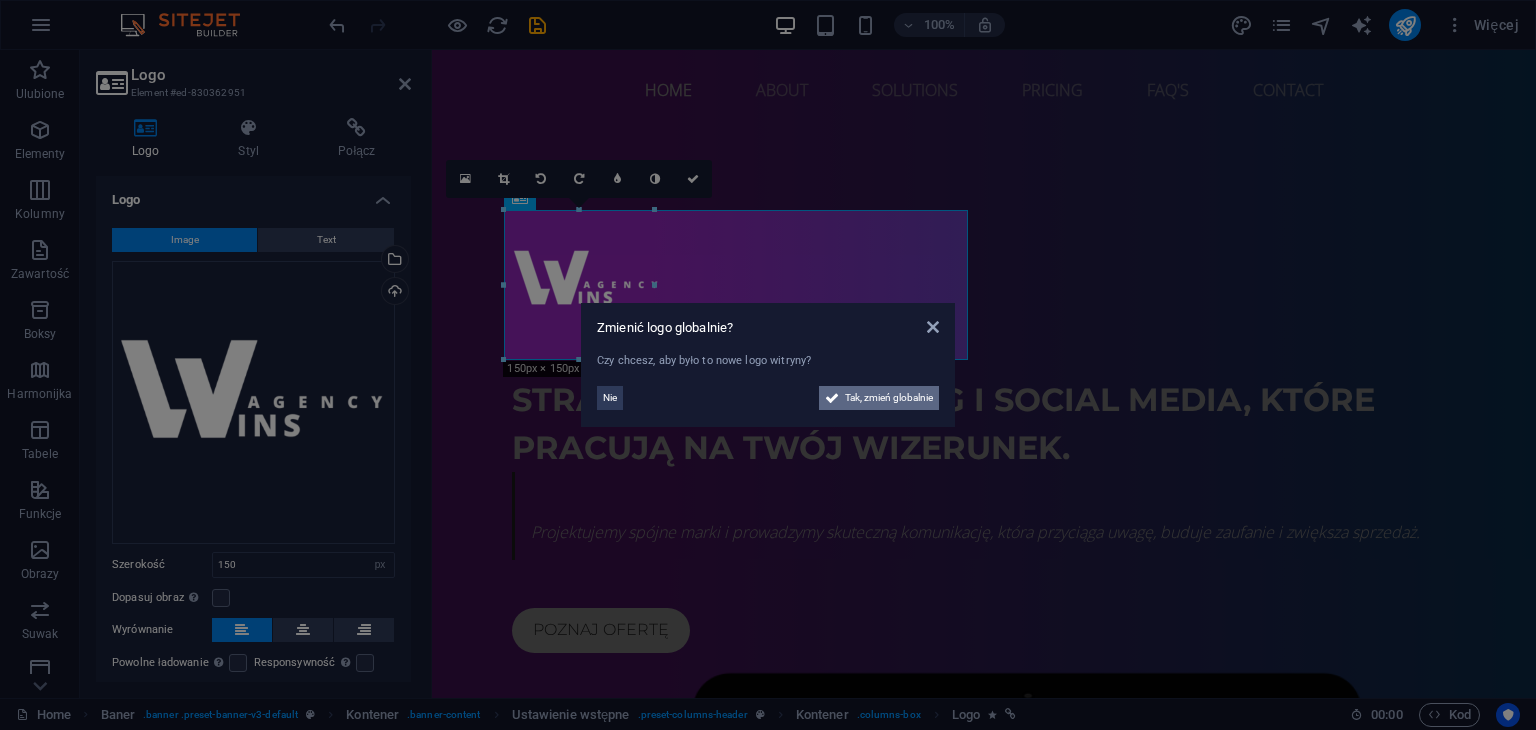 click on "Tak, zmień globalnie" at bounding box center [889, 398] 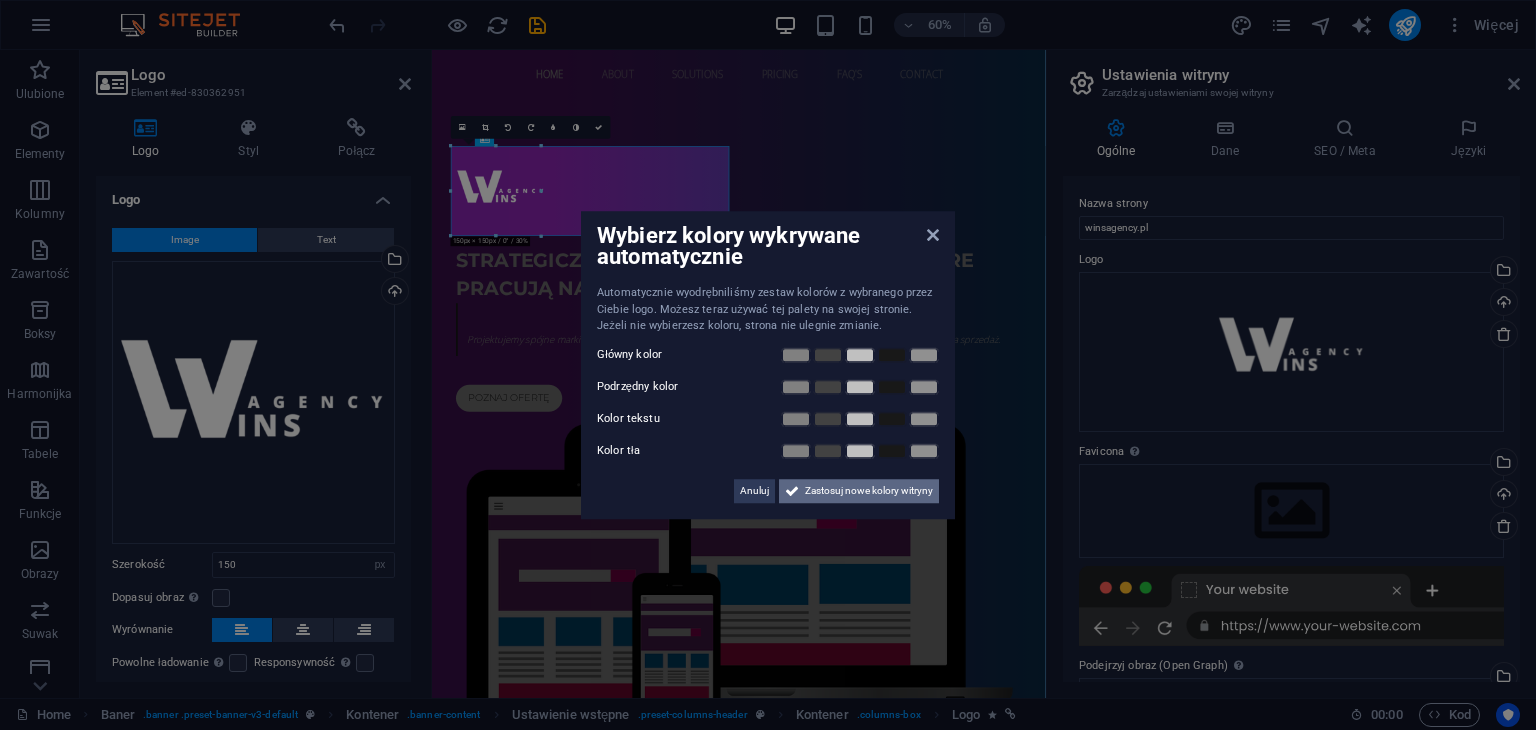 click on "Zastosuj nowe kolory witryny" at bounding box center [869, 491] 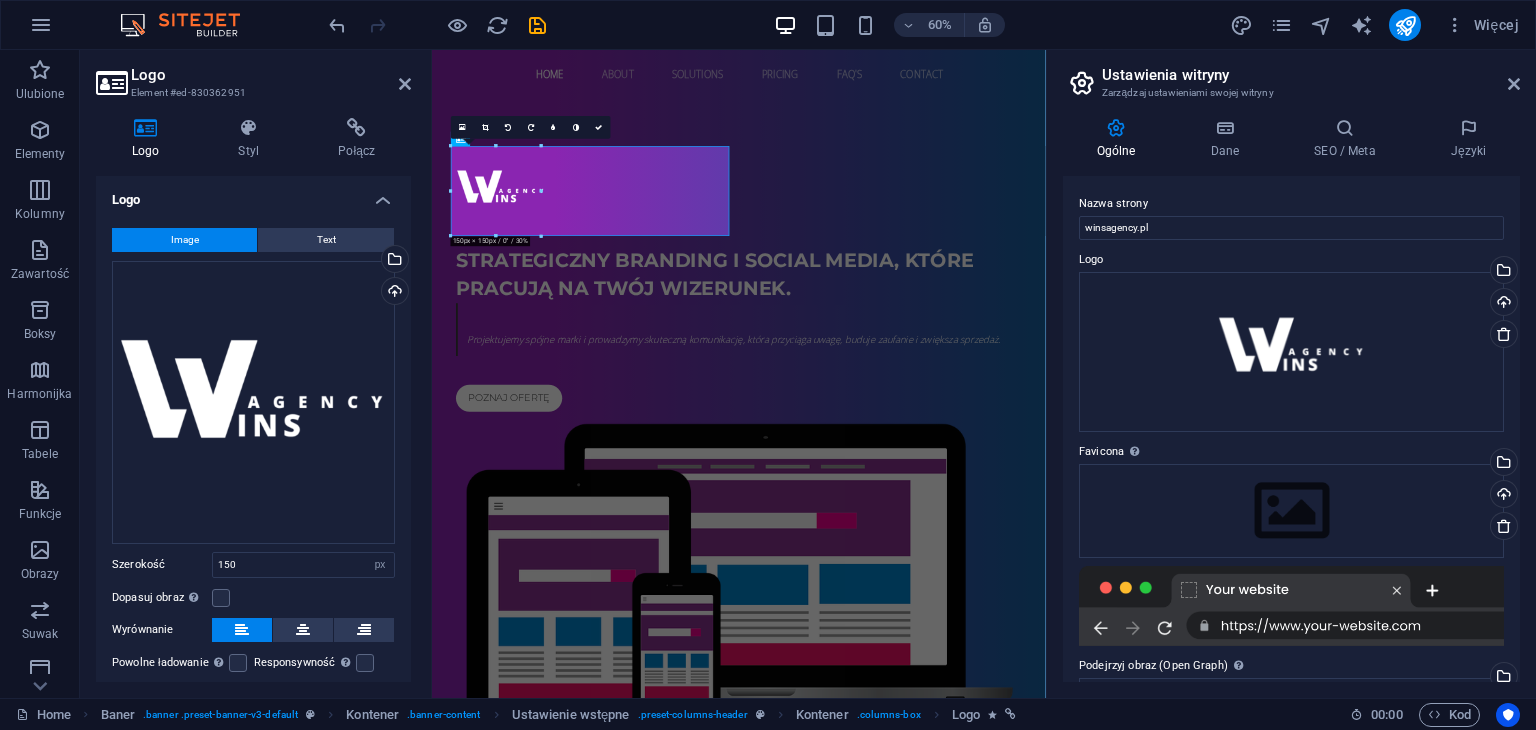 click on "Logo Element #ed-830362951" at bounding box center [253, 76] 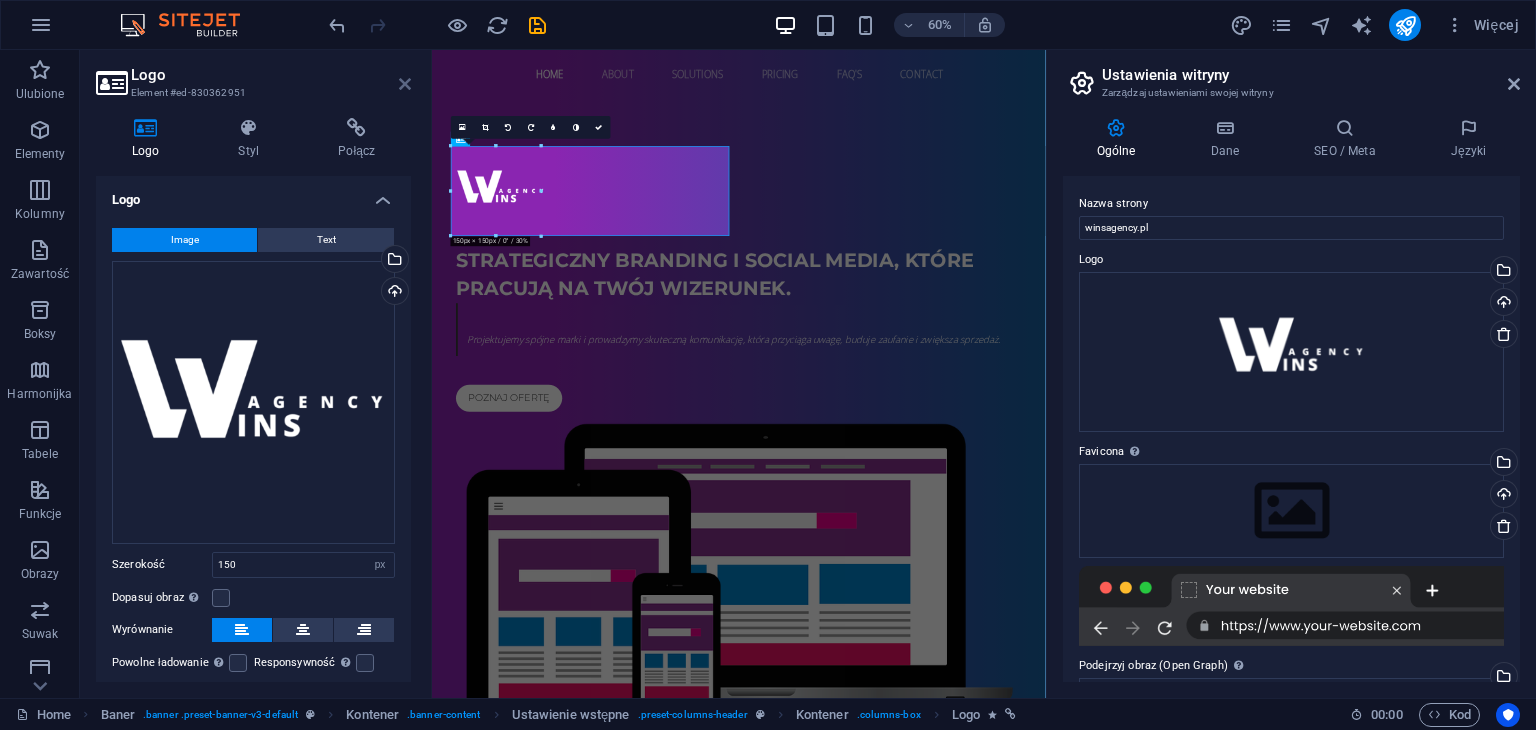 click at bounding box center (405, 84) 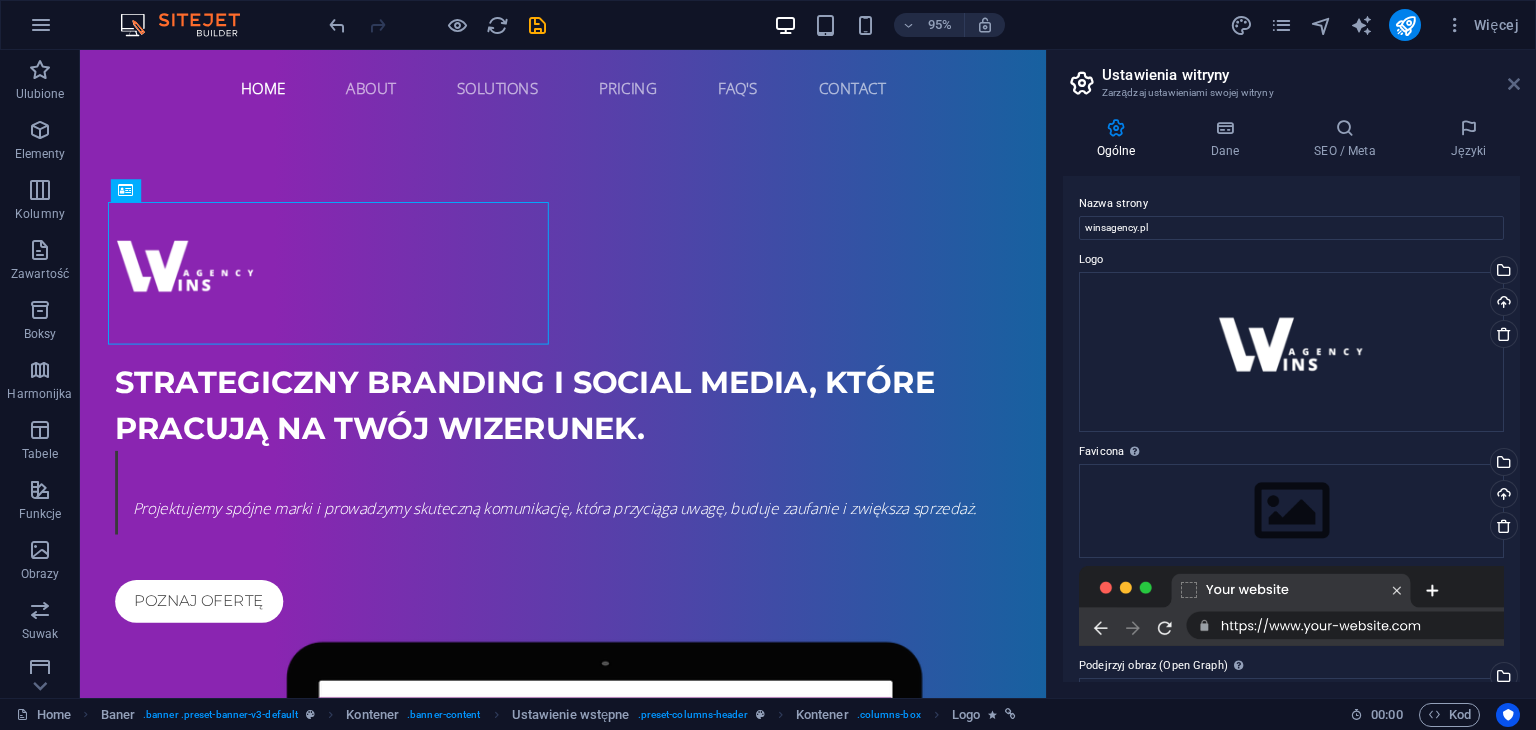 click at bounding box center [1514, 84] 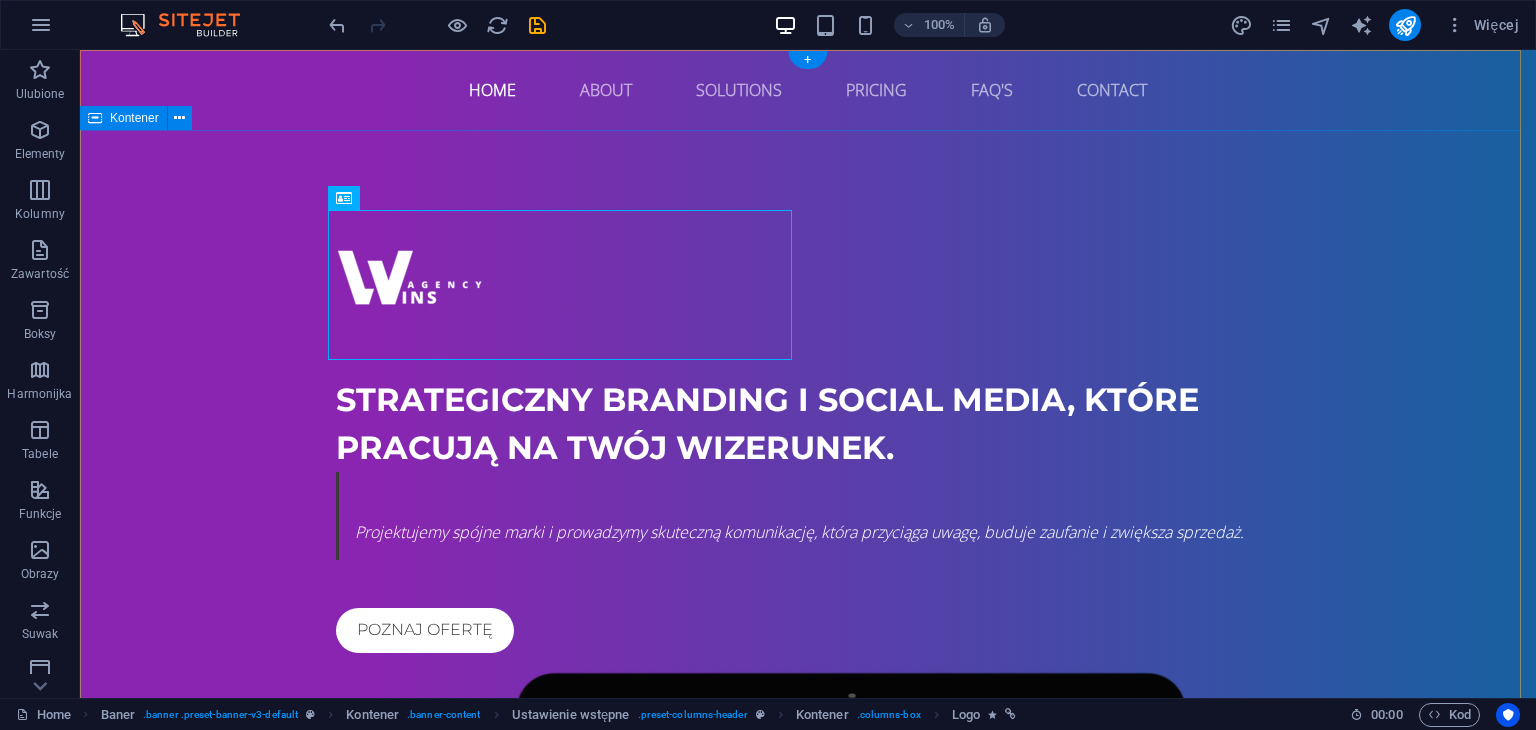 click on "Strategiczny branding i social media, które pracują na Twój wizerunek. Projektujemy spójne marki i prowadzymy skuteczną komunikację, która przyciąga uwagę, buduje zaufanie i zwiększa sprzedaż. poznaj ofertę" at bounding box center [808, 728] 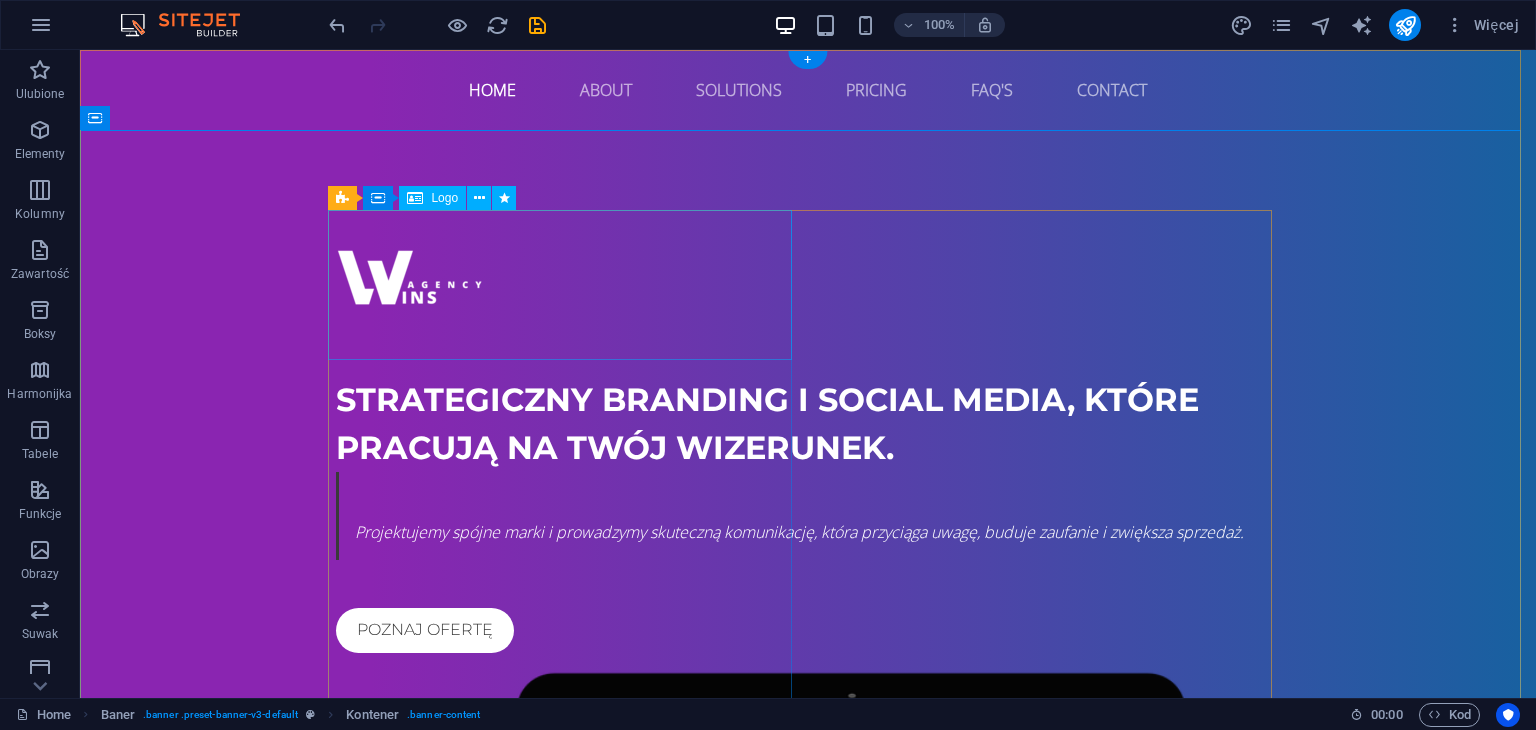 click at bounding box center (808, 285) 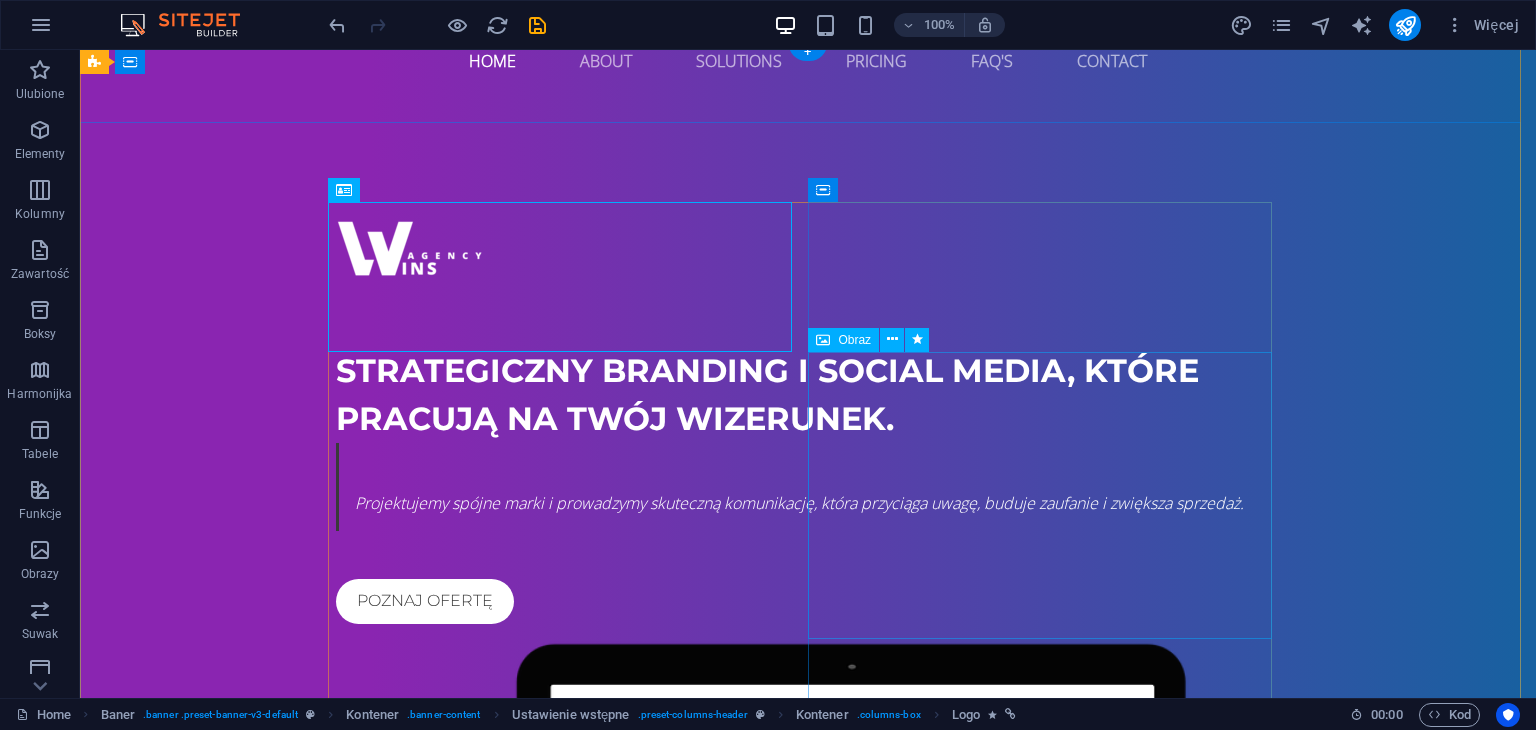 scroll, scrollTop: 0, scrollLeft: 0, axis: both 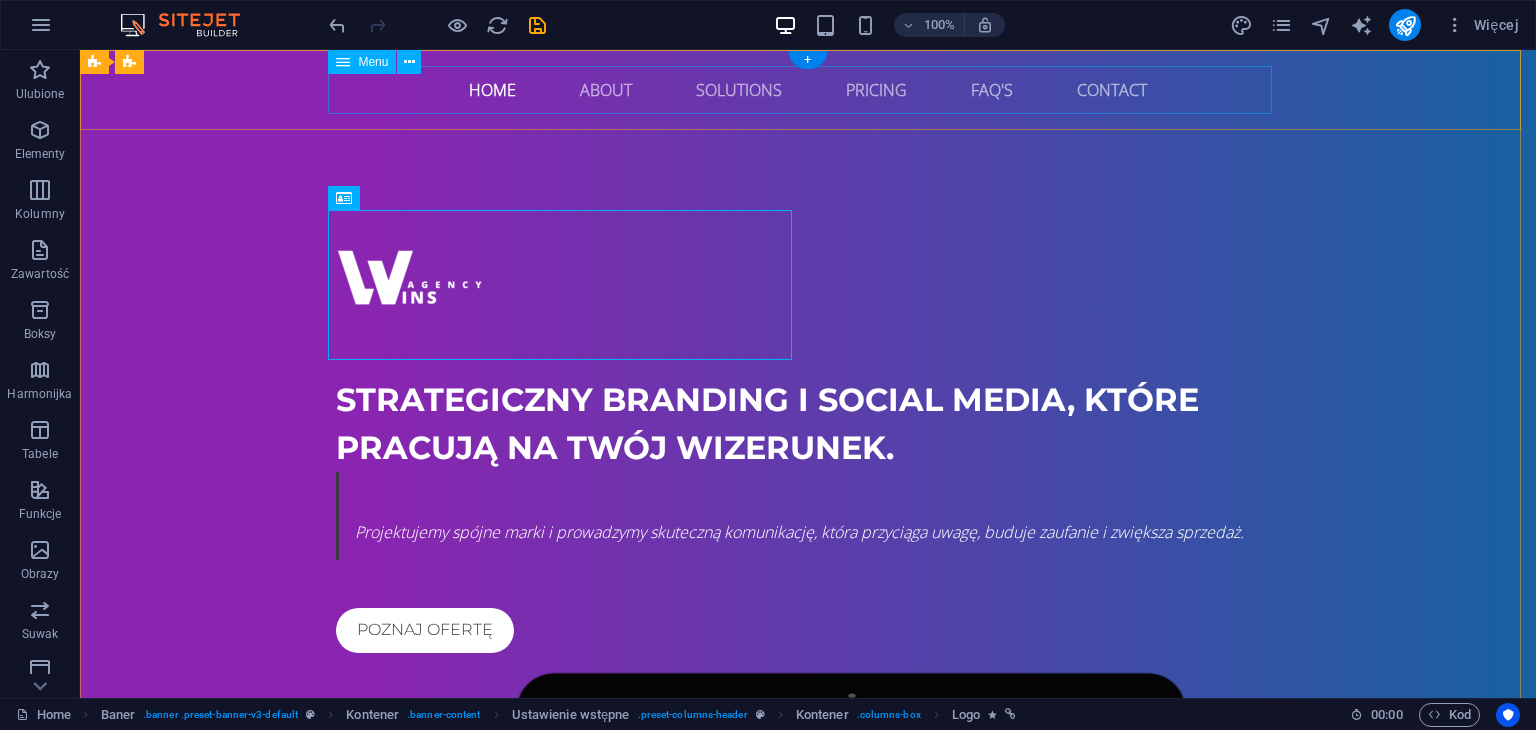 click on "Home About Solutions Pricing FAQ's Contact" at bounding box center [808, 90] 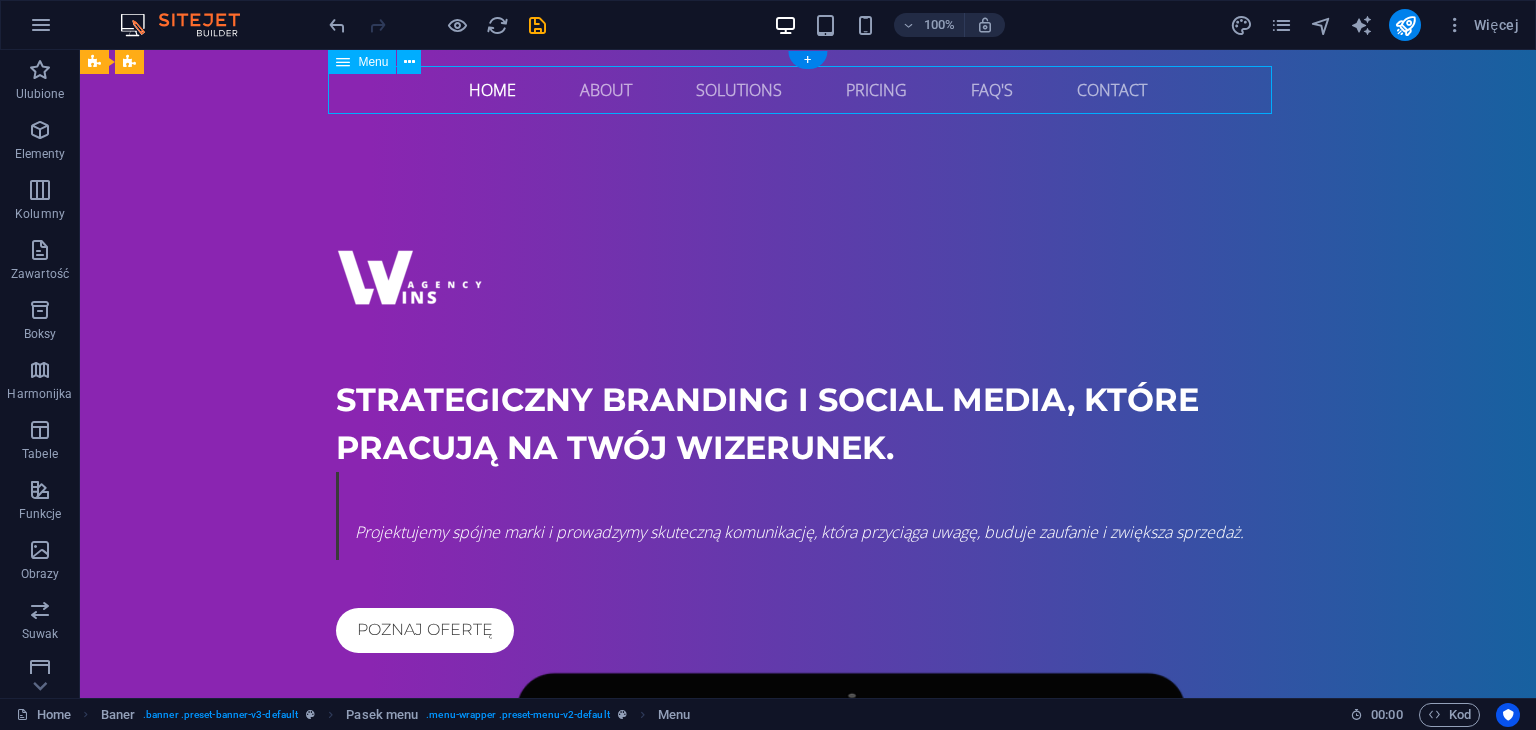 click on "Home About Solutions Pricing FAQ's Contact" at bounding box center [808, 90] 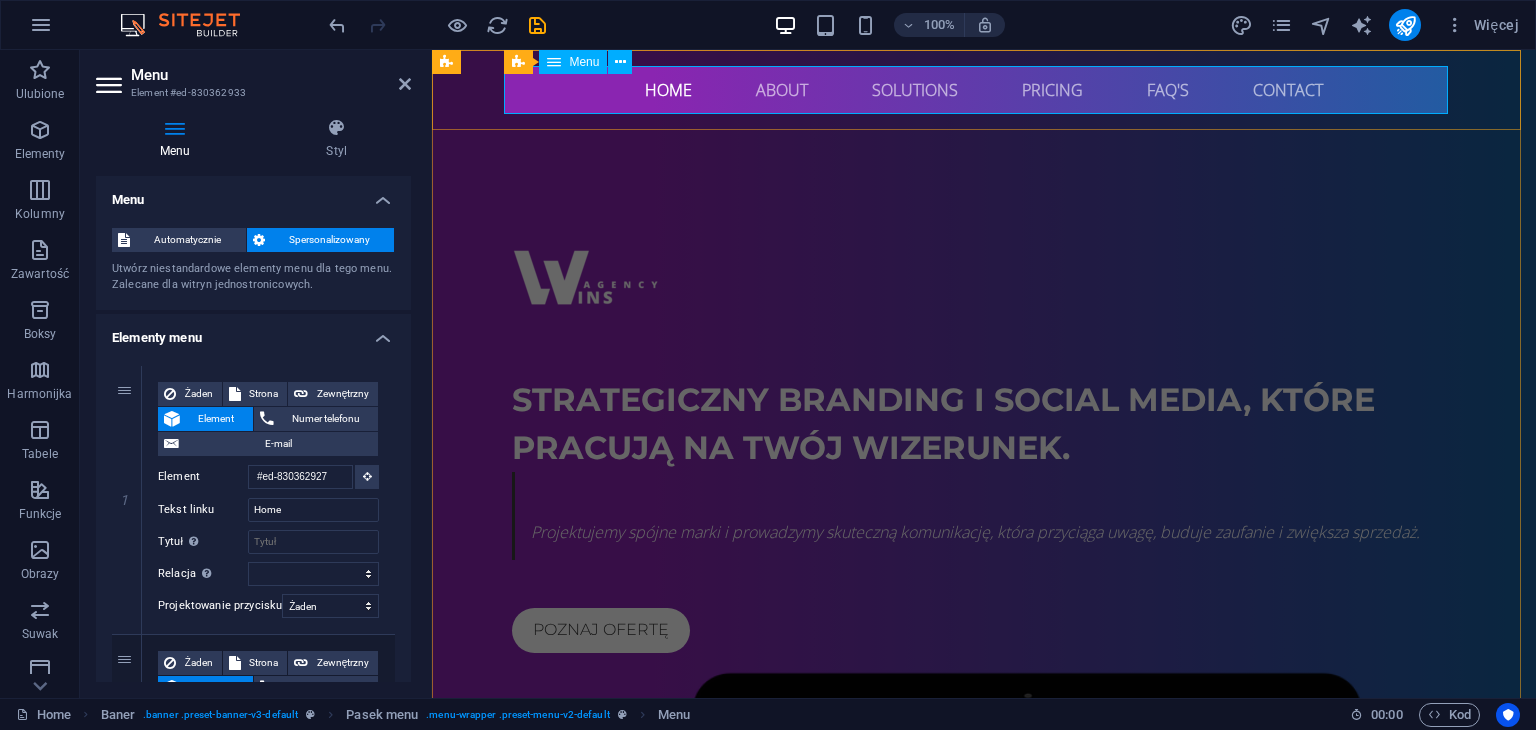 click on "Home About Solutions Pricing FAQ's Contact" at bounding box center [984, 90] 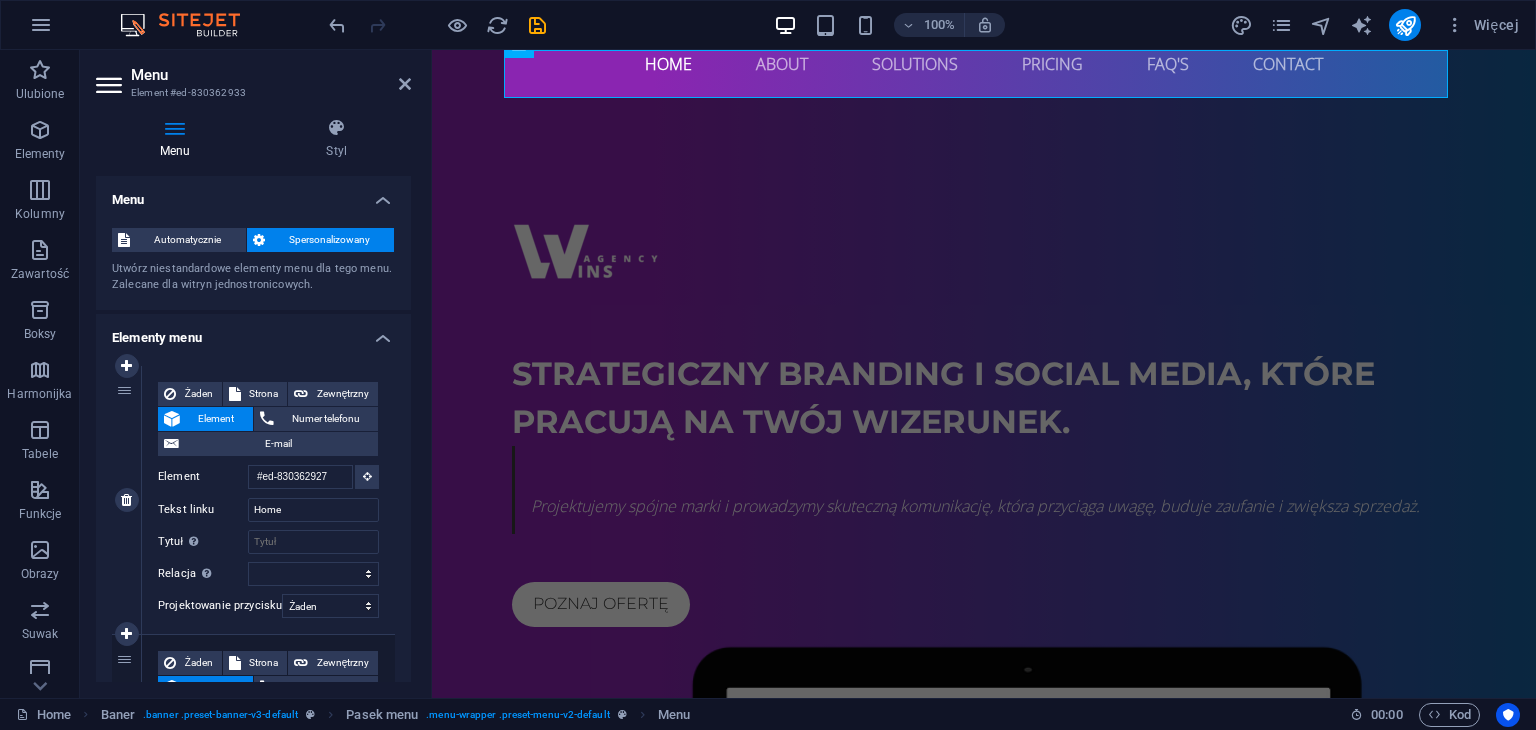 scroll, scrollTop: 0, scrollLeft: 0, axis: both 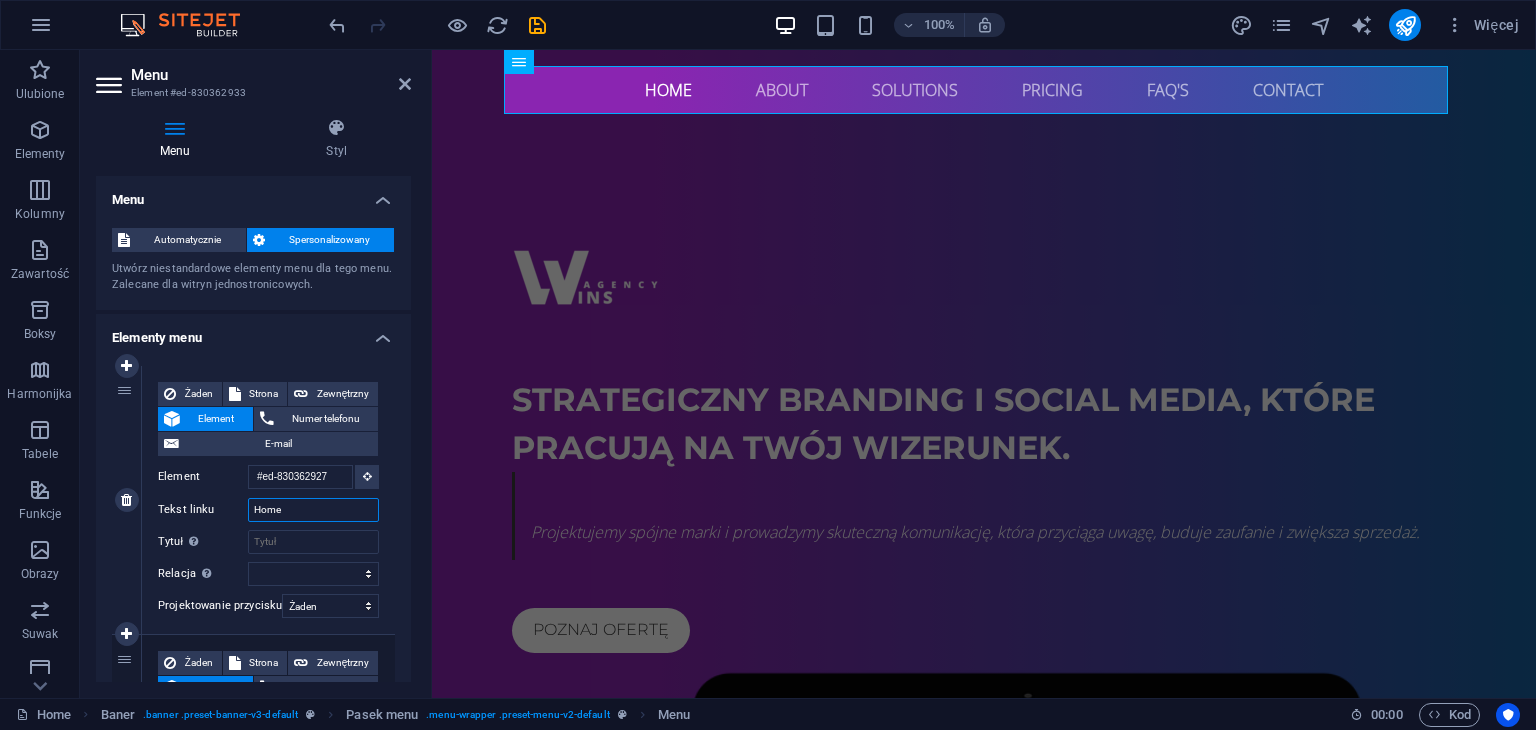 click on "Home" at bounding box center [313, 510] 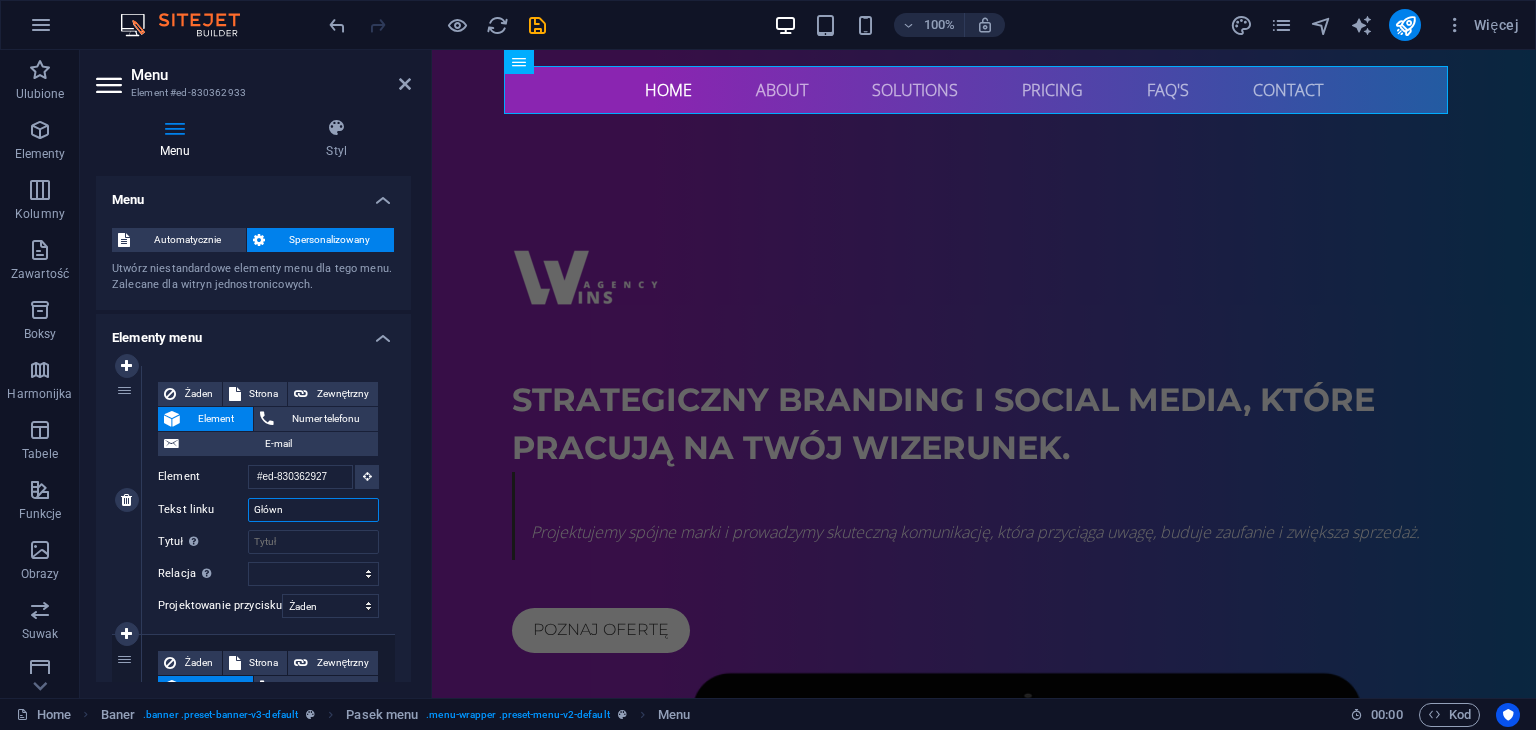 type on "Główna" 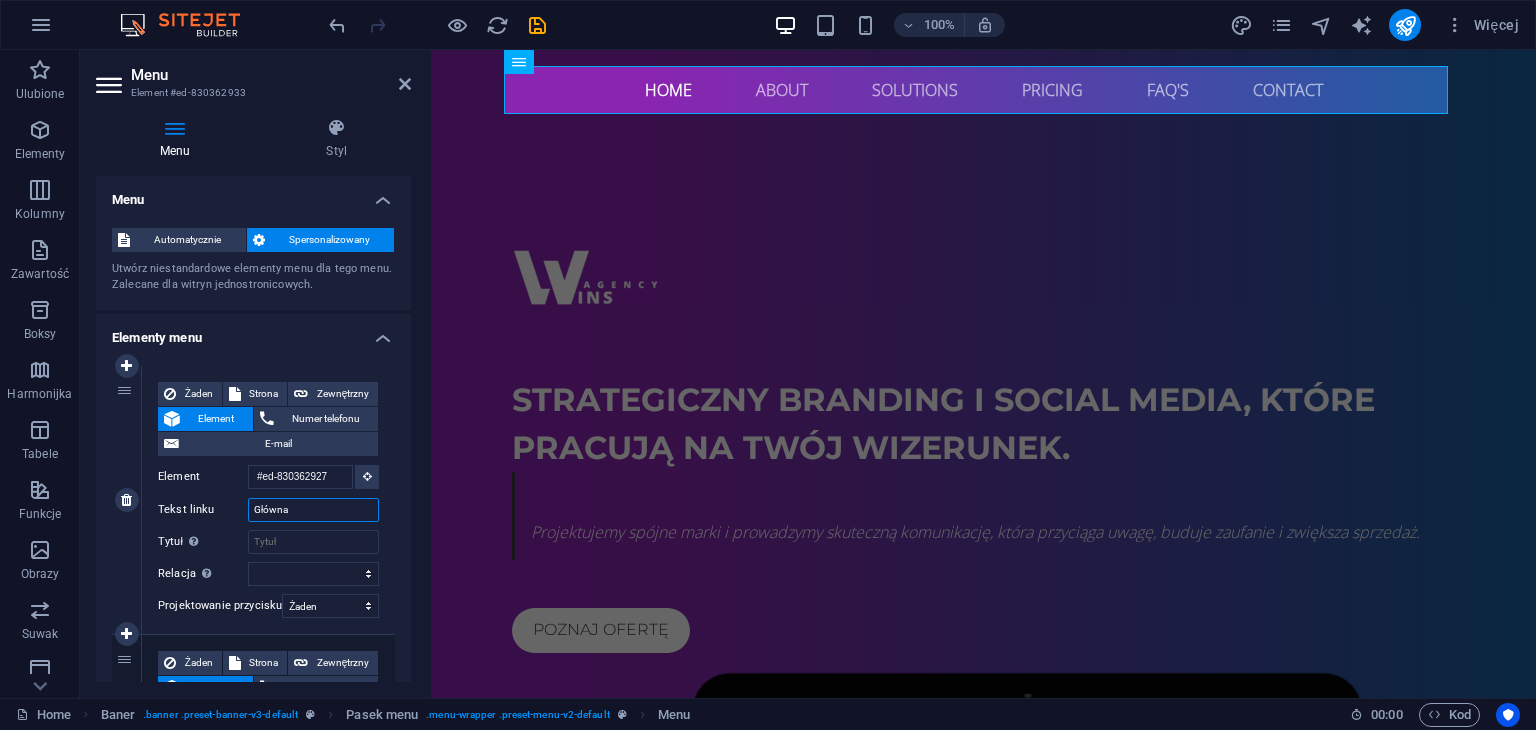 select 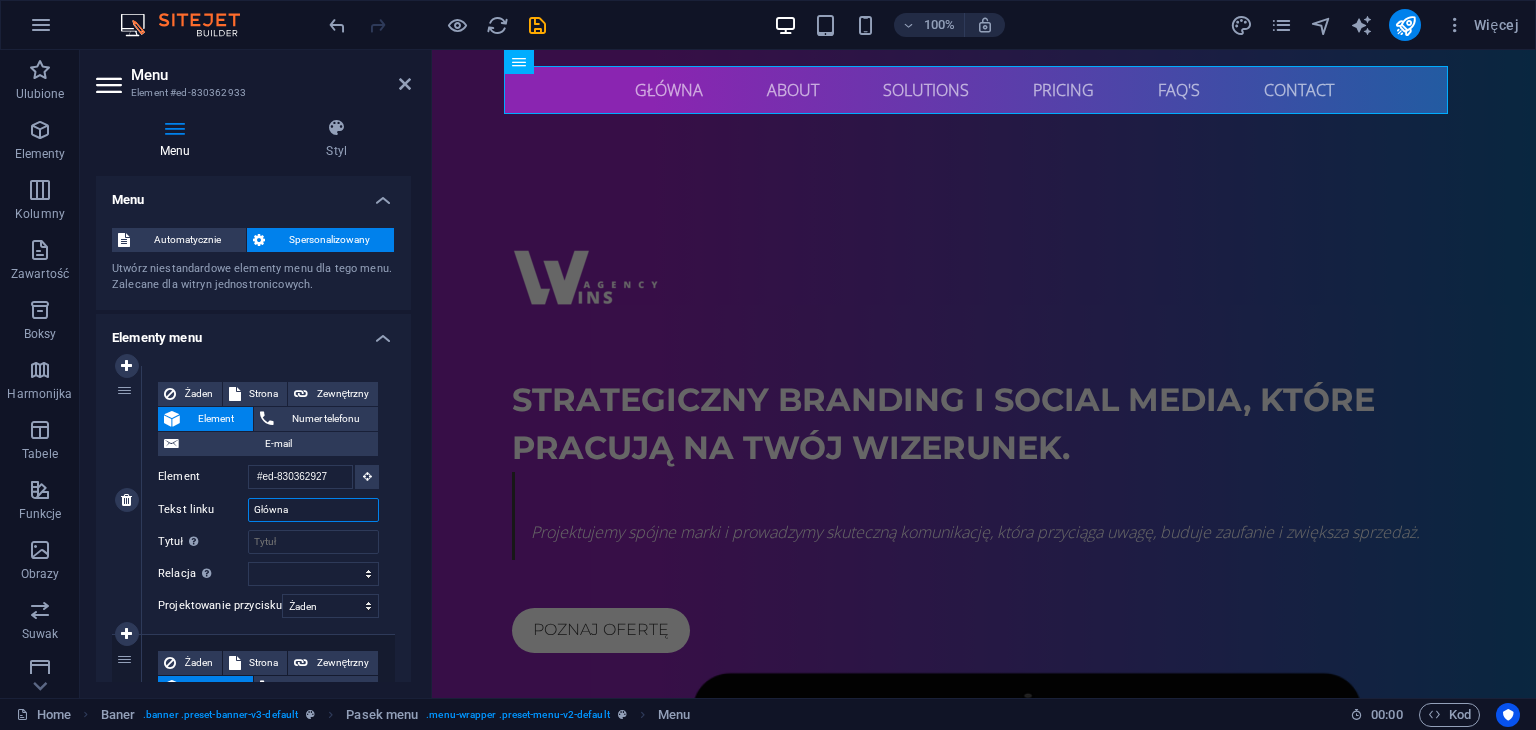 drag, startPoint x: 316, startPoint y: 510, endPoint x: 234, endPoint y: 516, distance: 82.219215 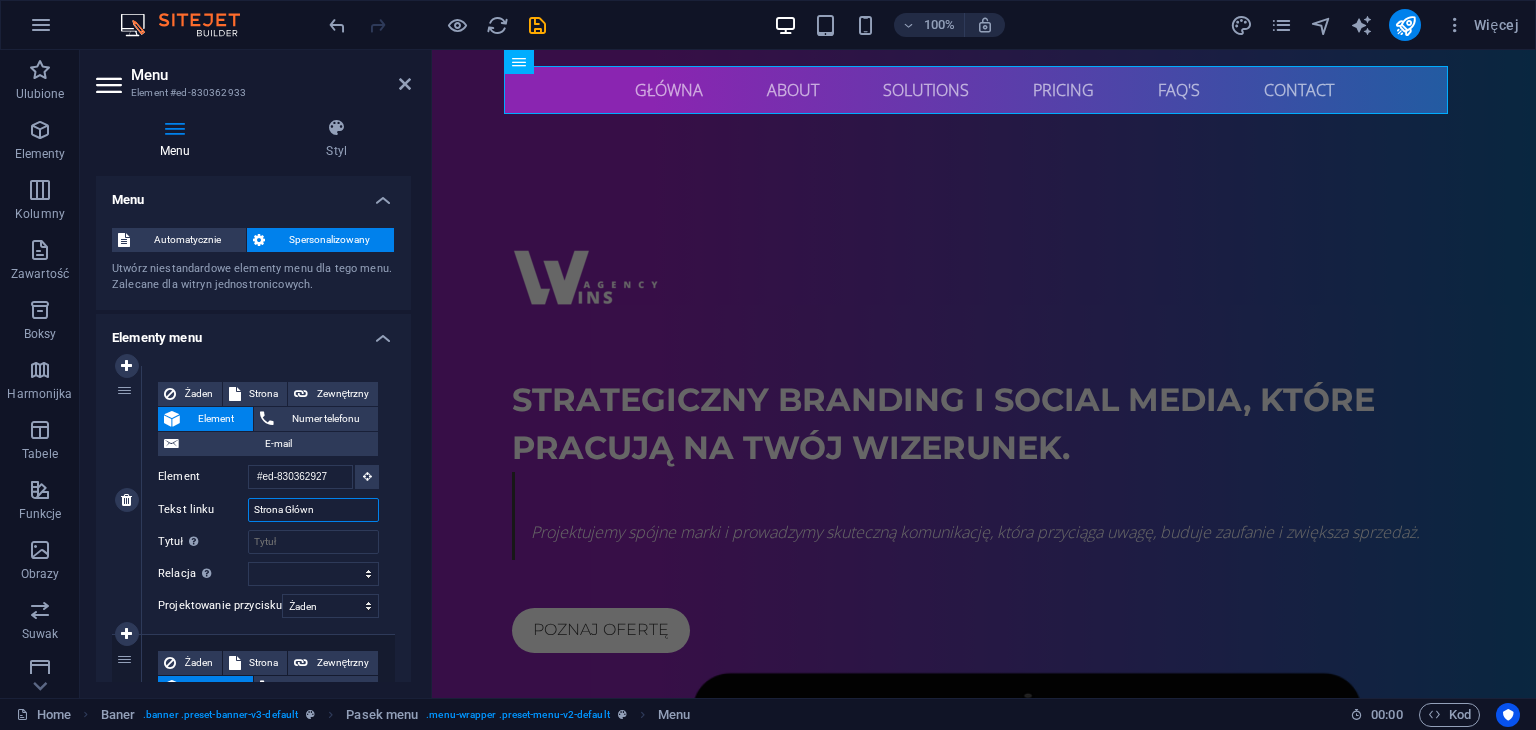 type on "Strona Główna" 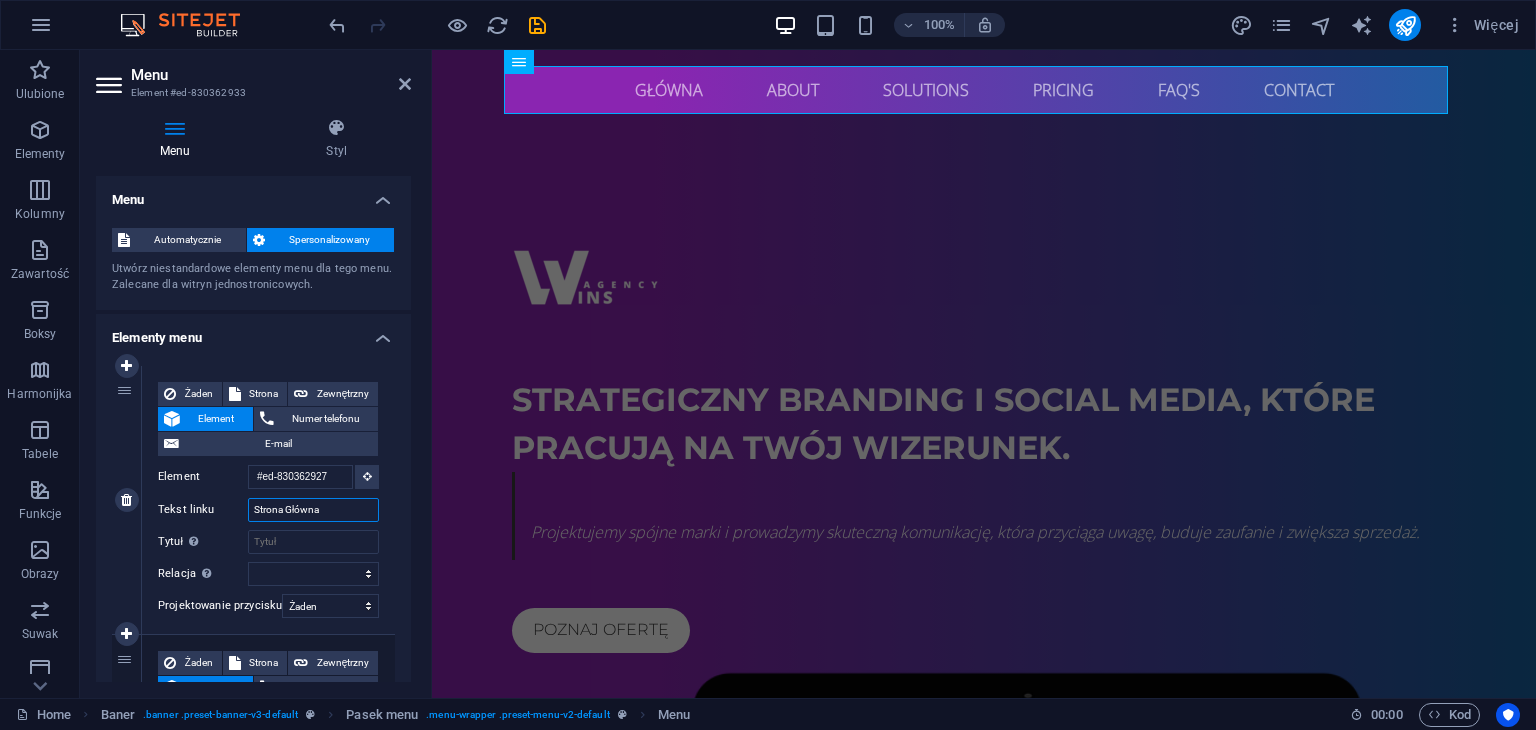 select 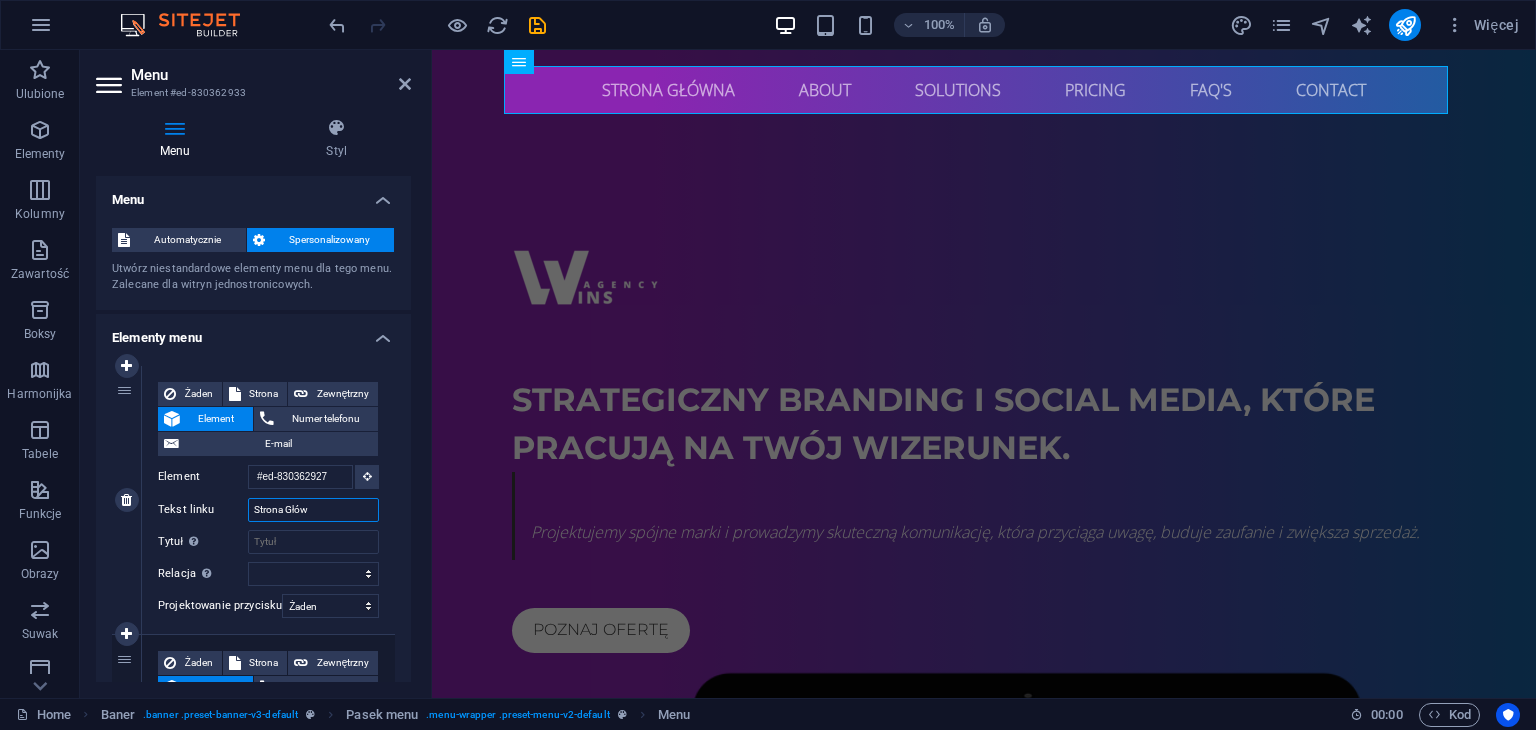 type on "Strona Głó" 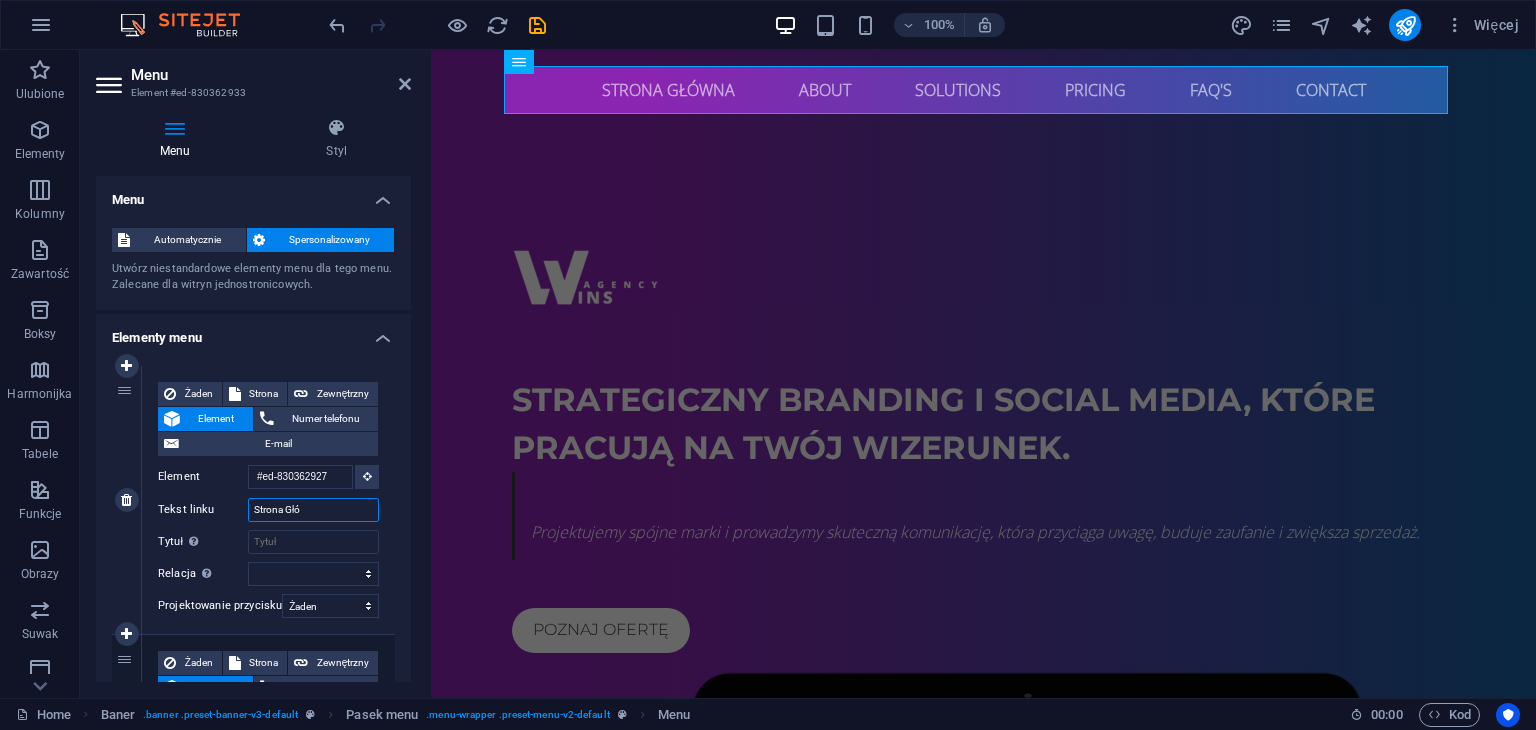 select 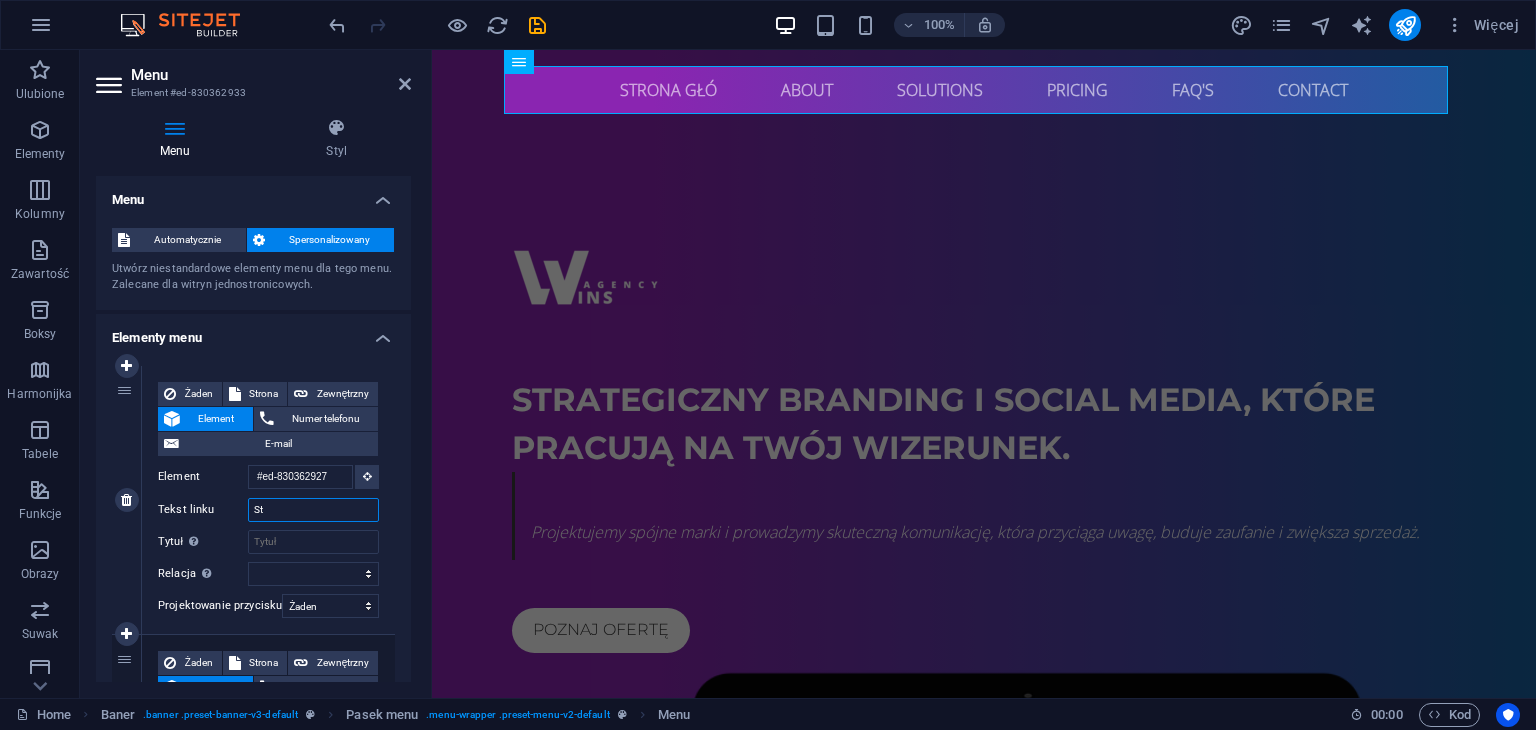 type on "S" 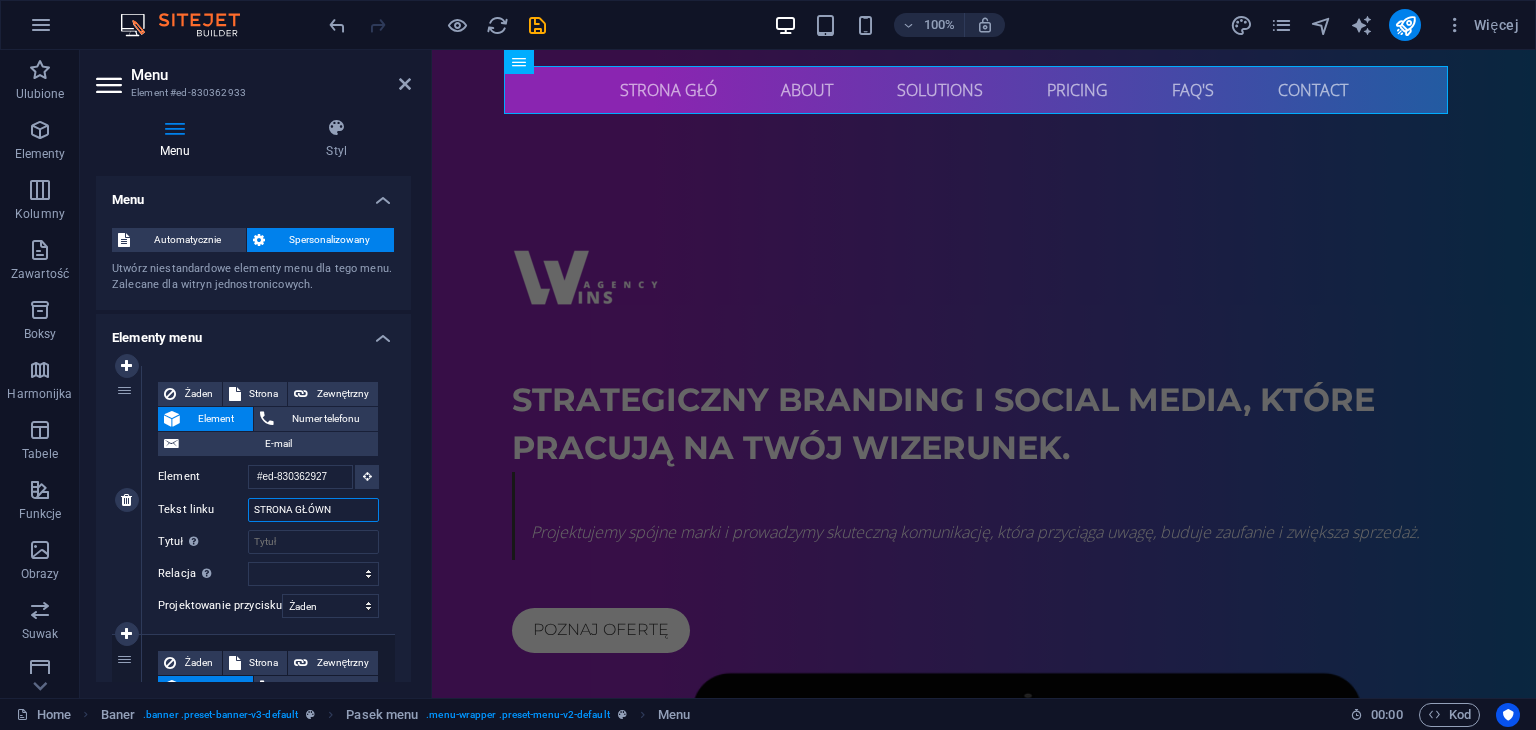 type on "STRONA GŁÓWNA" 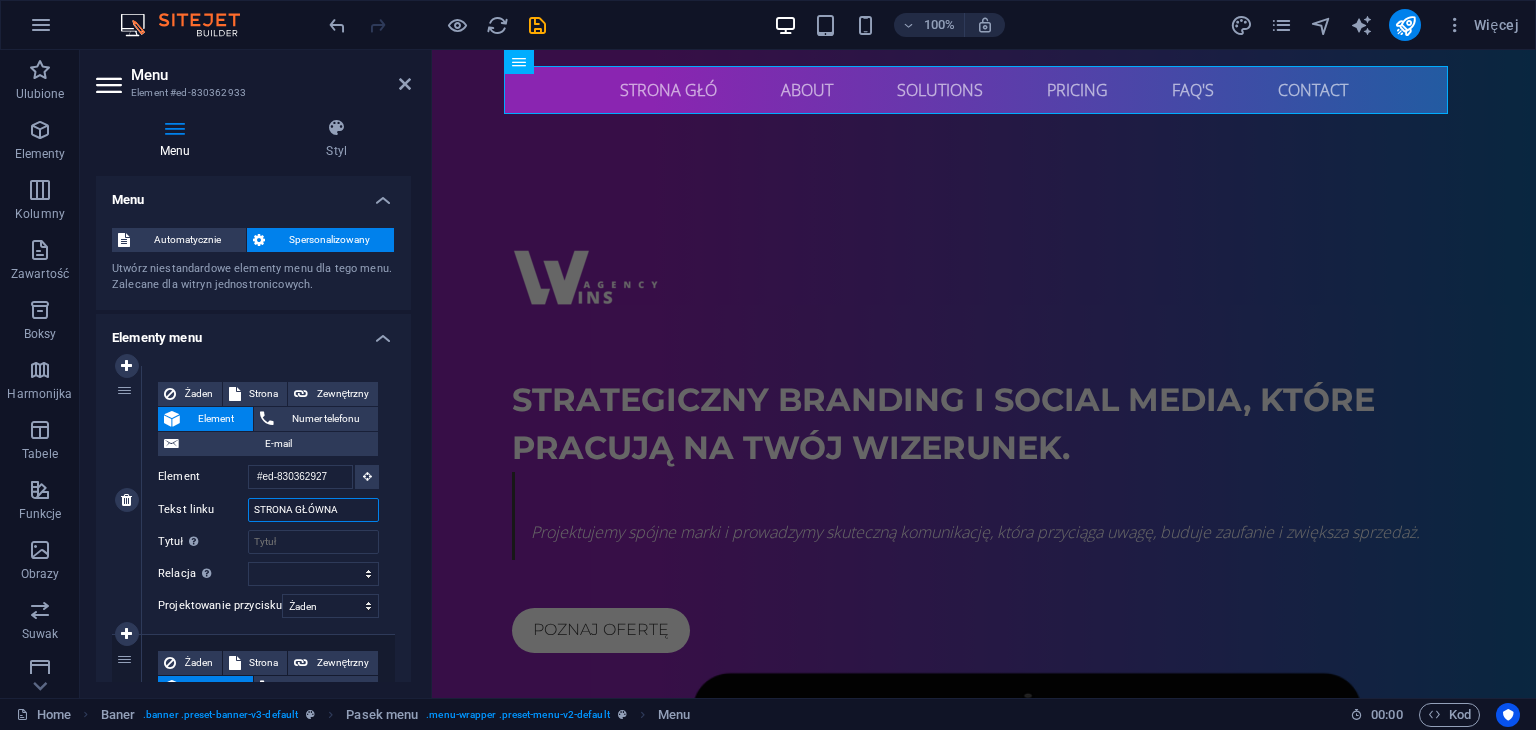 select 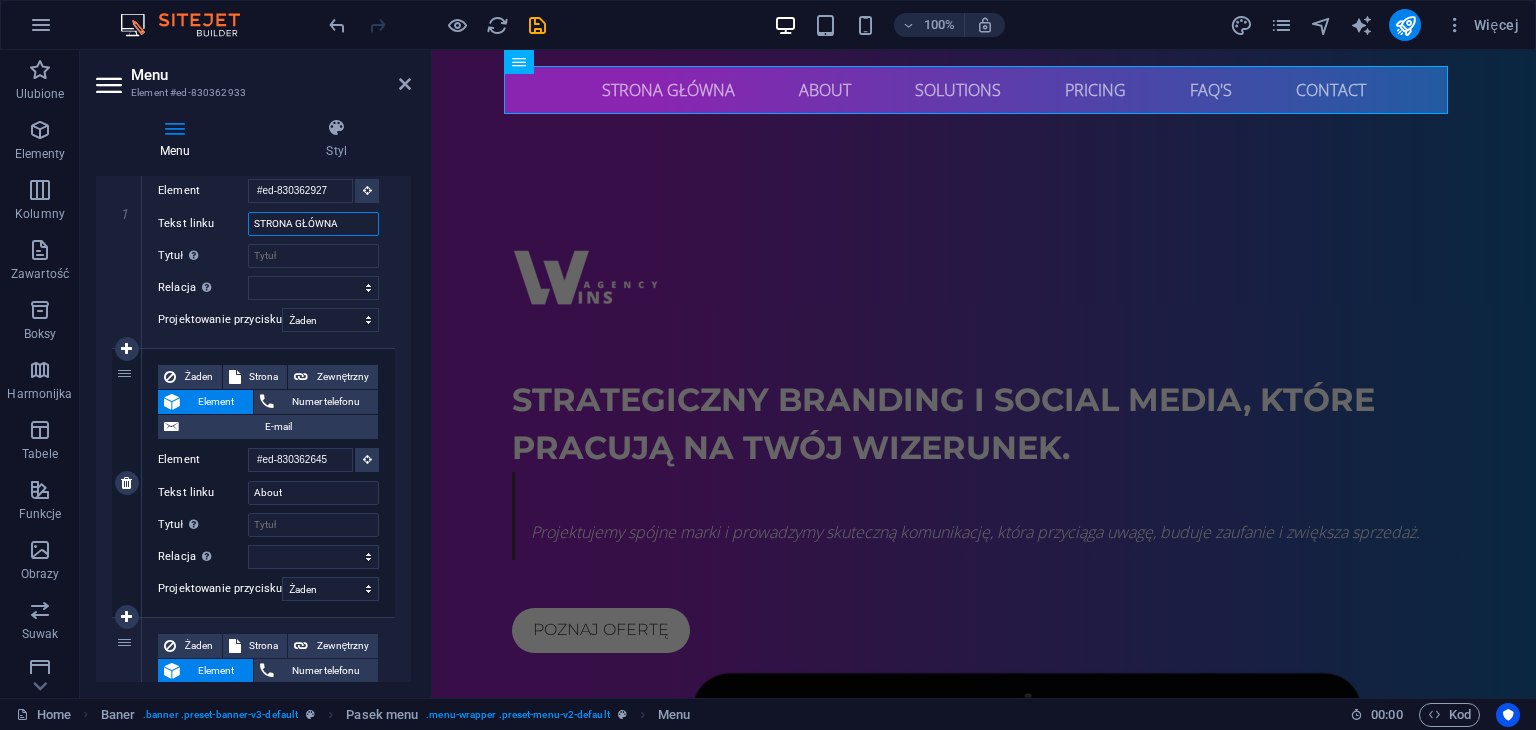 scroll, scrollTop: 300, scrollLeft: 0, axis: vertical 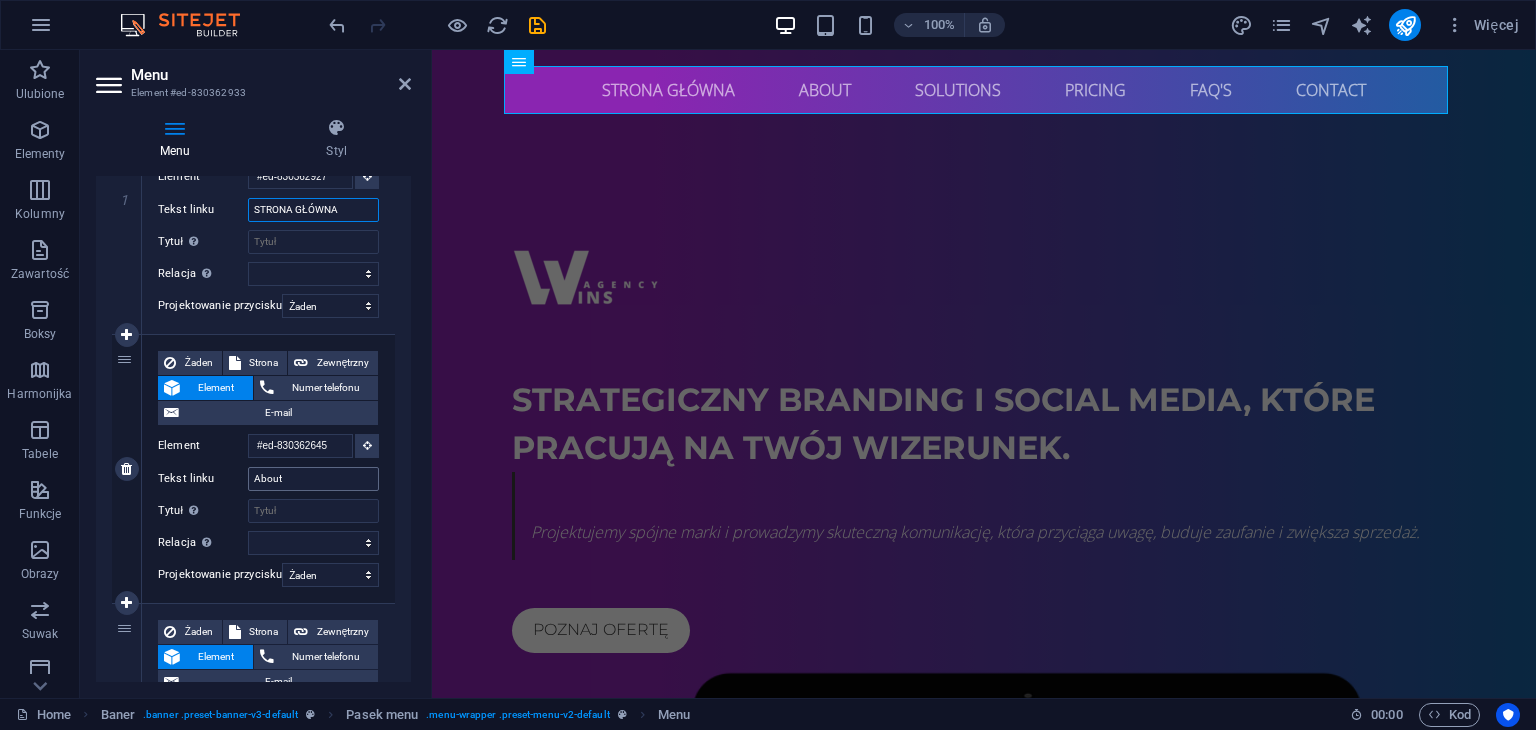 type on "STRONA GŁÓWNA" 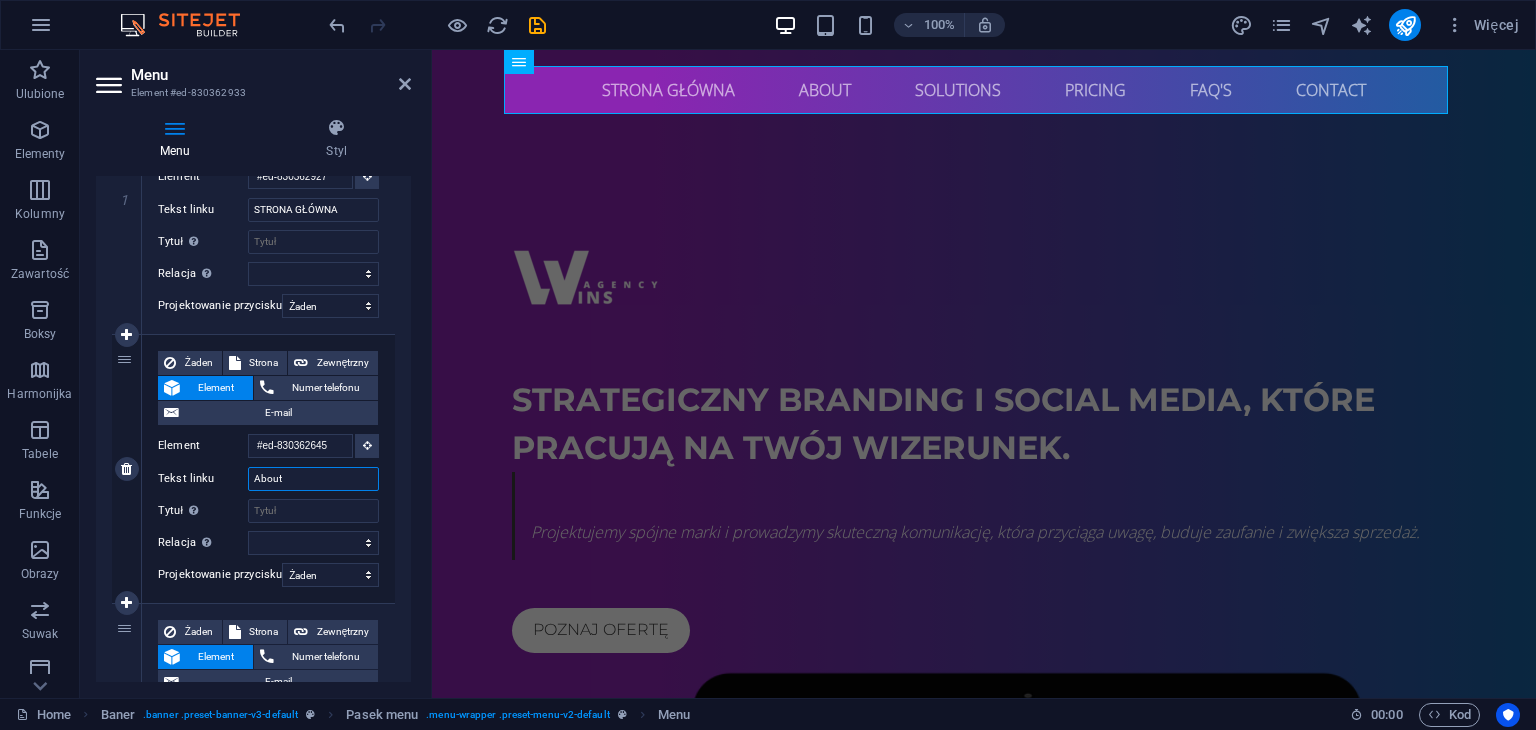 click on "About" at bounding box center [313, 479] 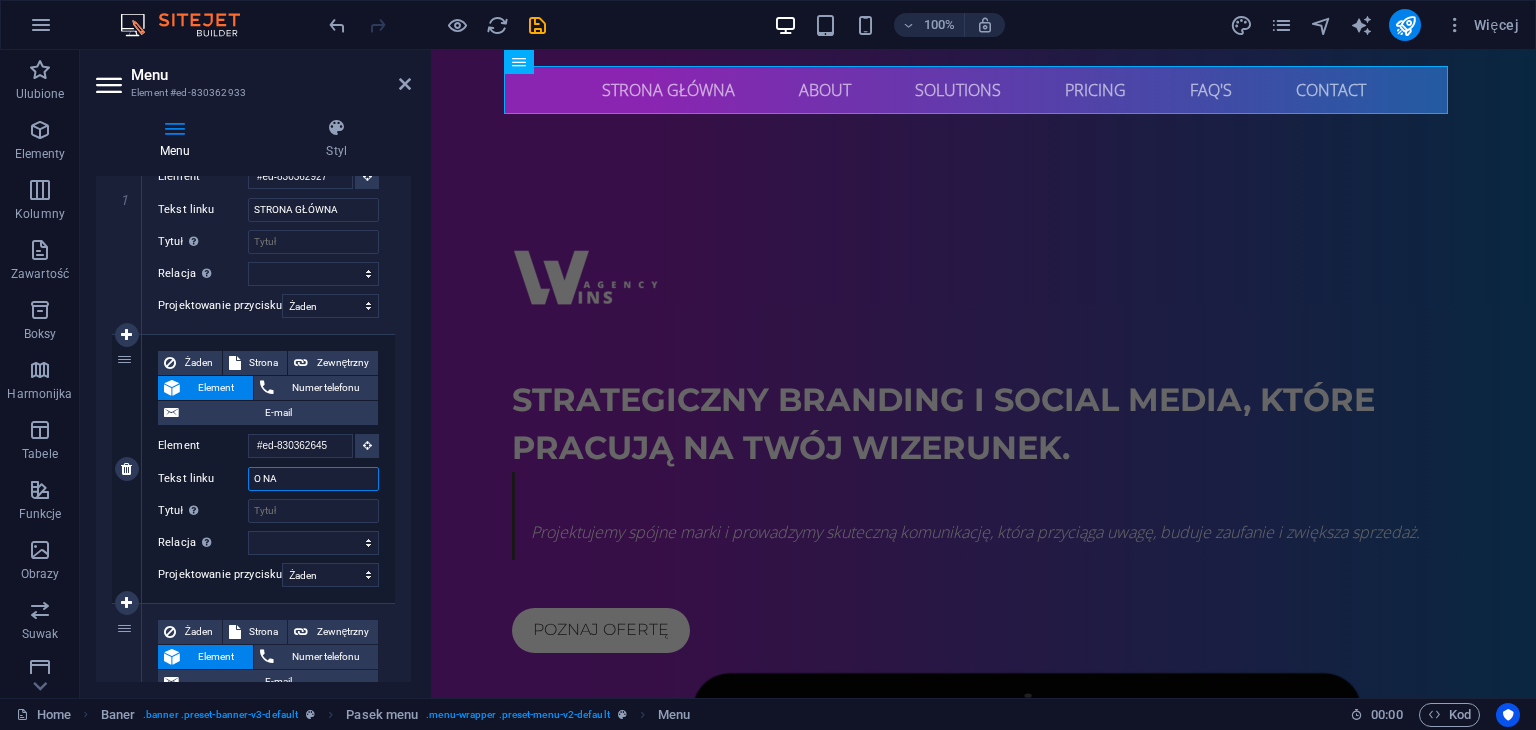 type on "O NAS" 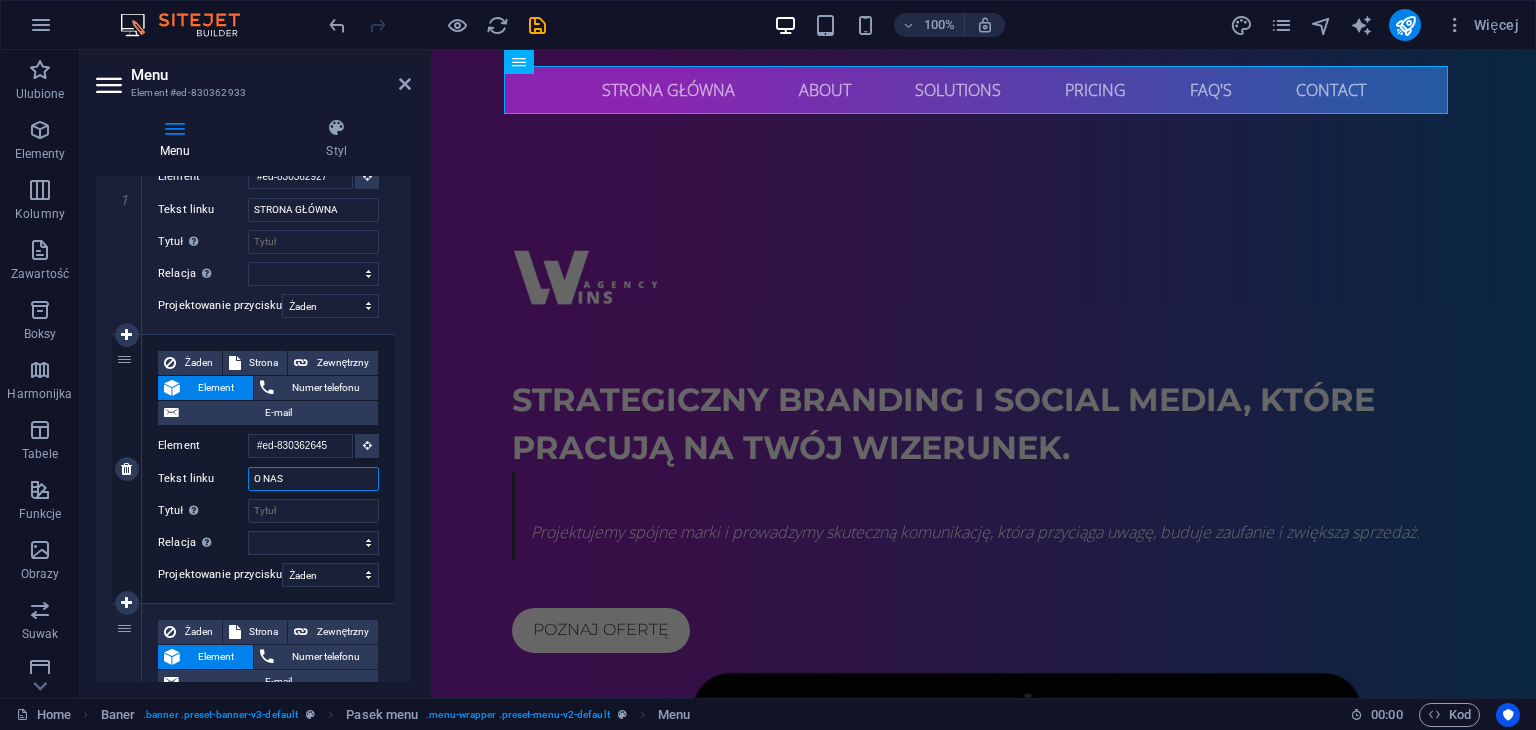 select 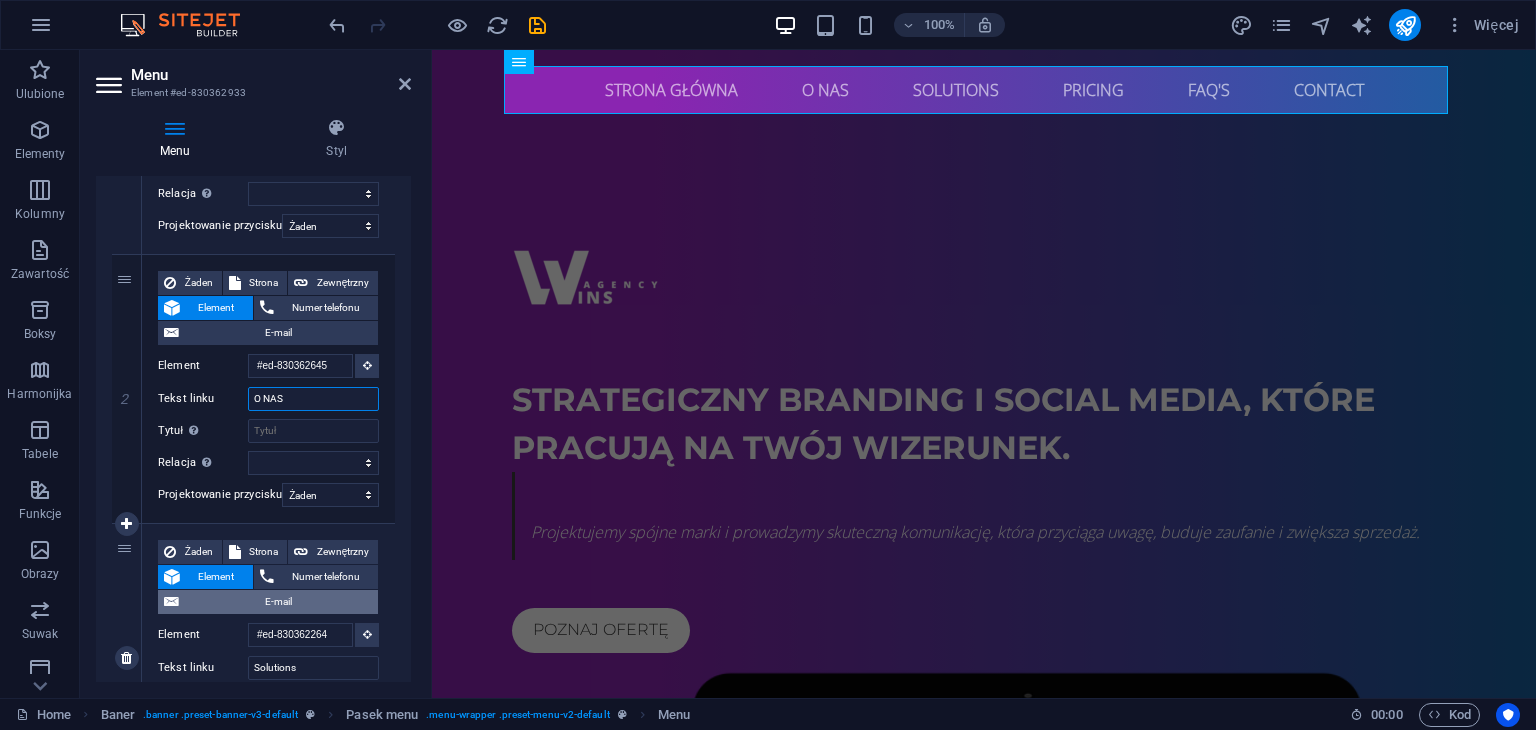 scroll, scrollTop: 500, scrollLeft: 0, axis: vertical 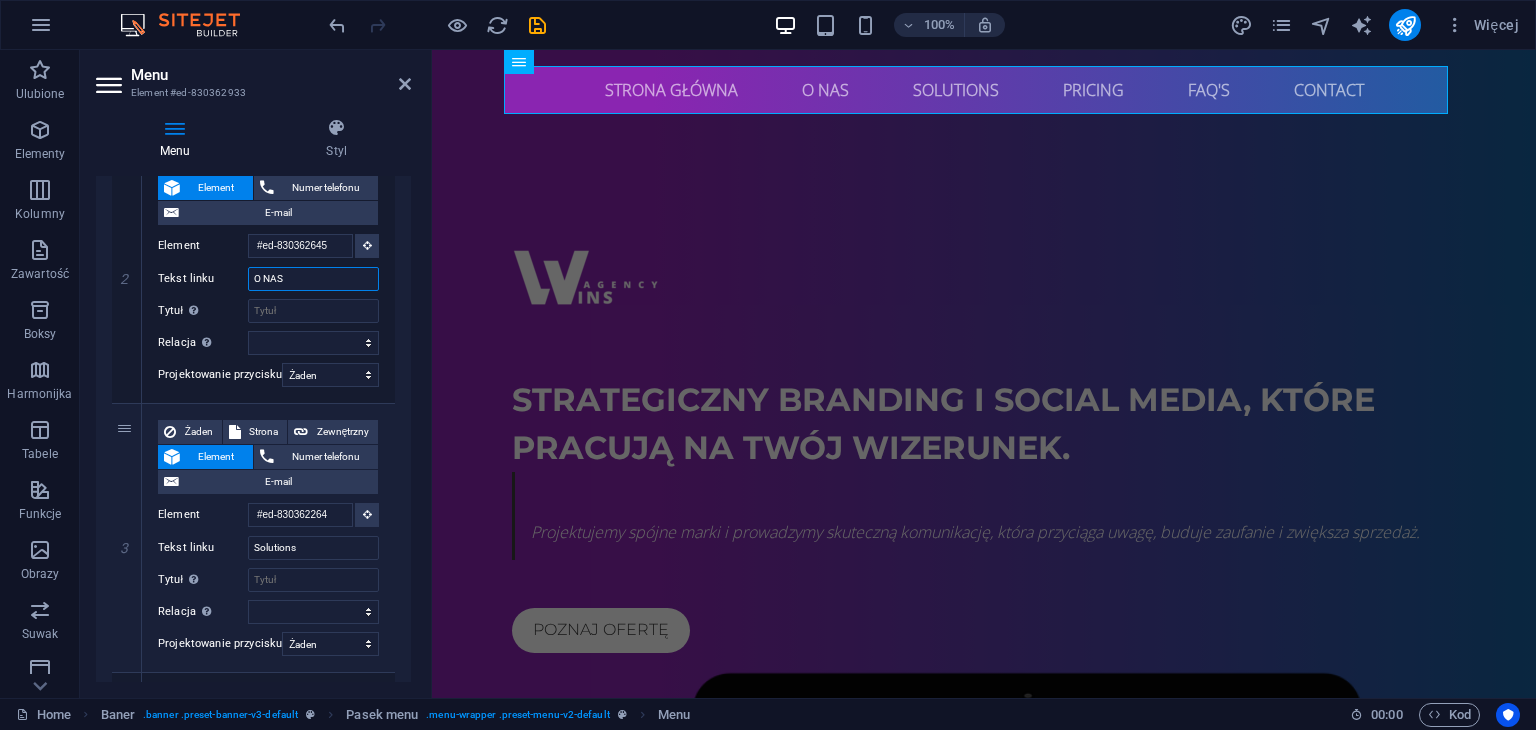 type on "O NAS" 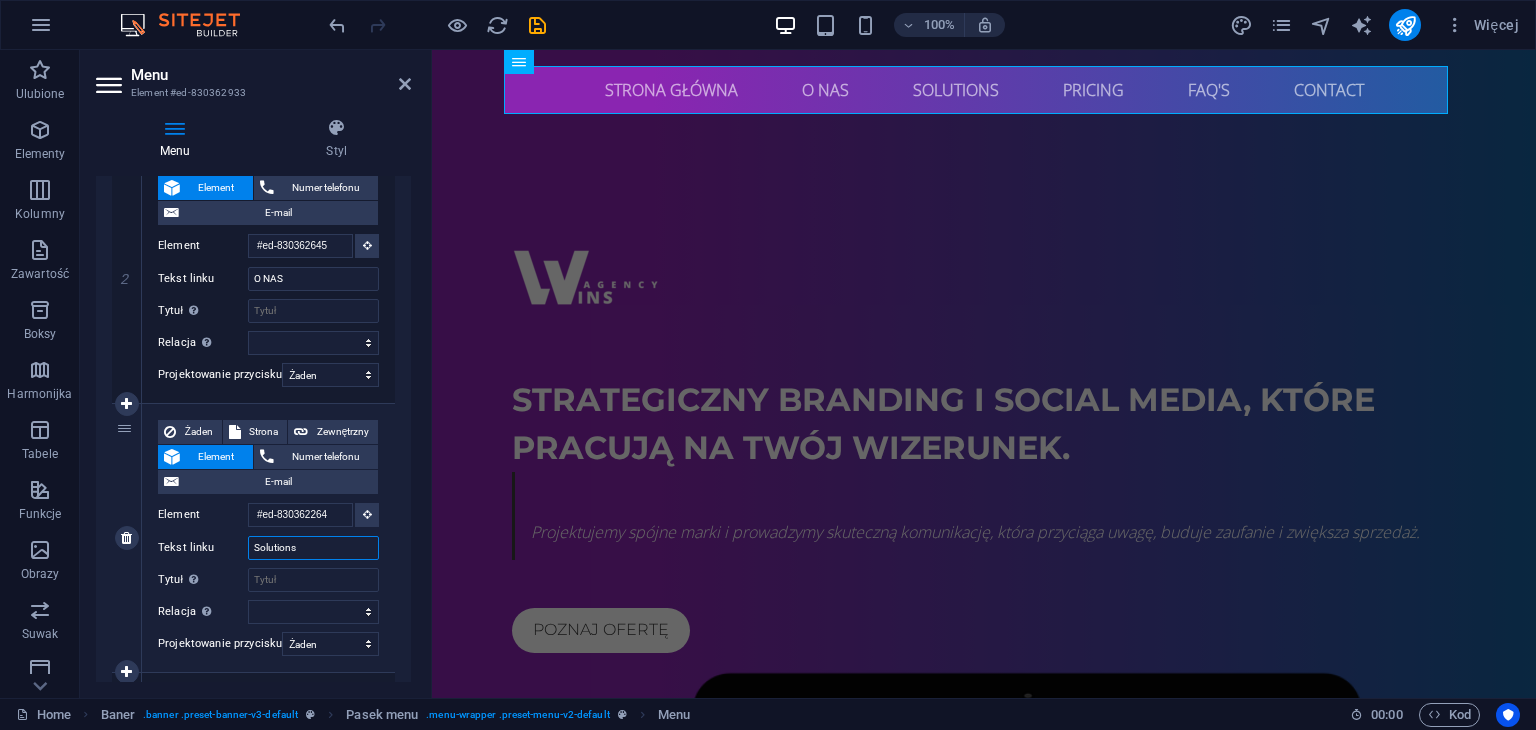 click on "Solutions" at bounding box center (313, 548) 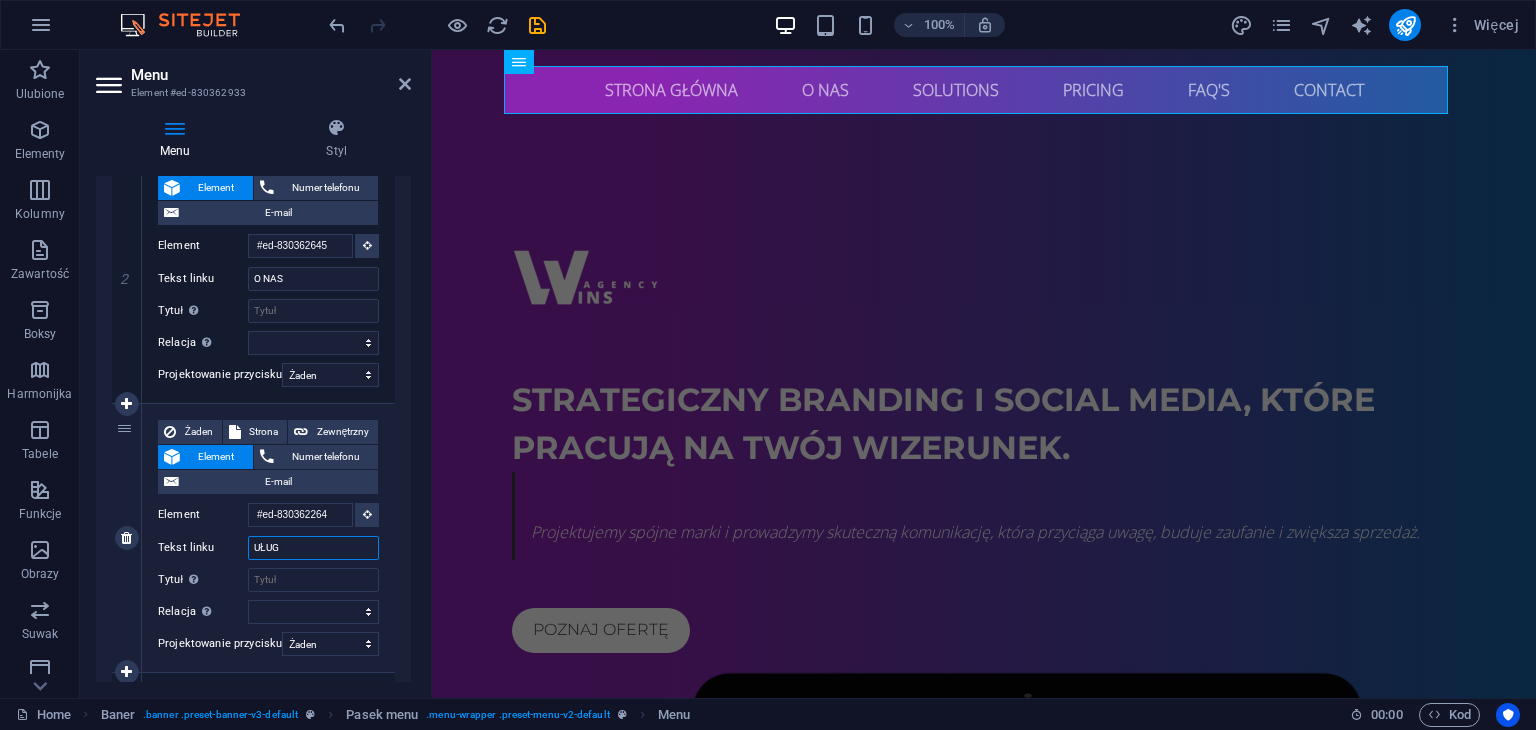 type on "UŁUGI" 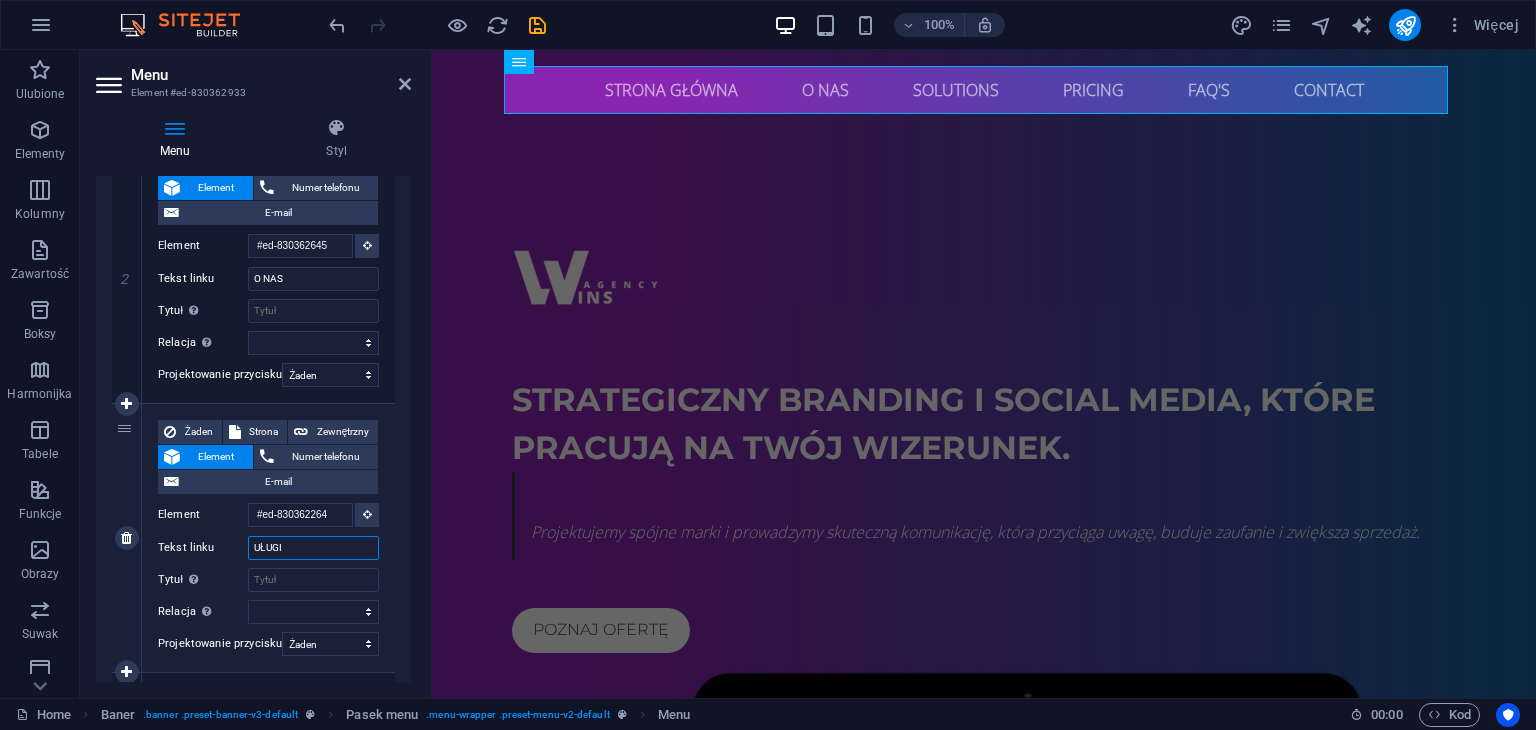 select 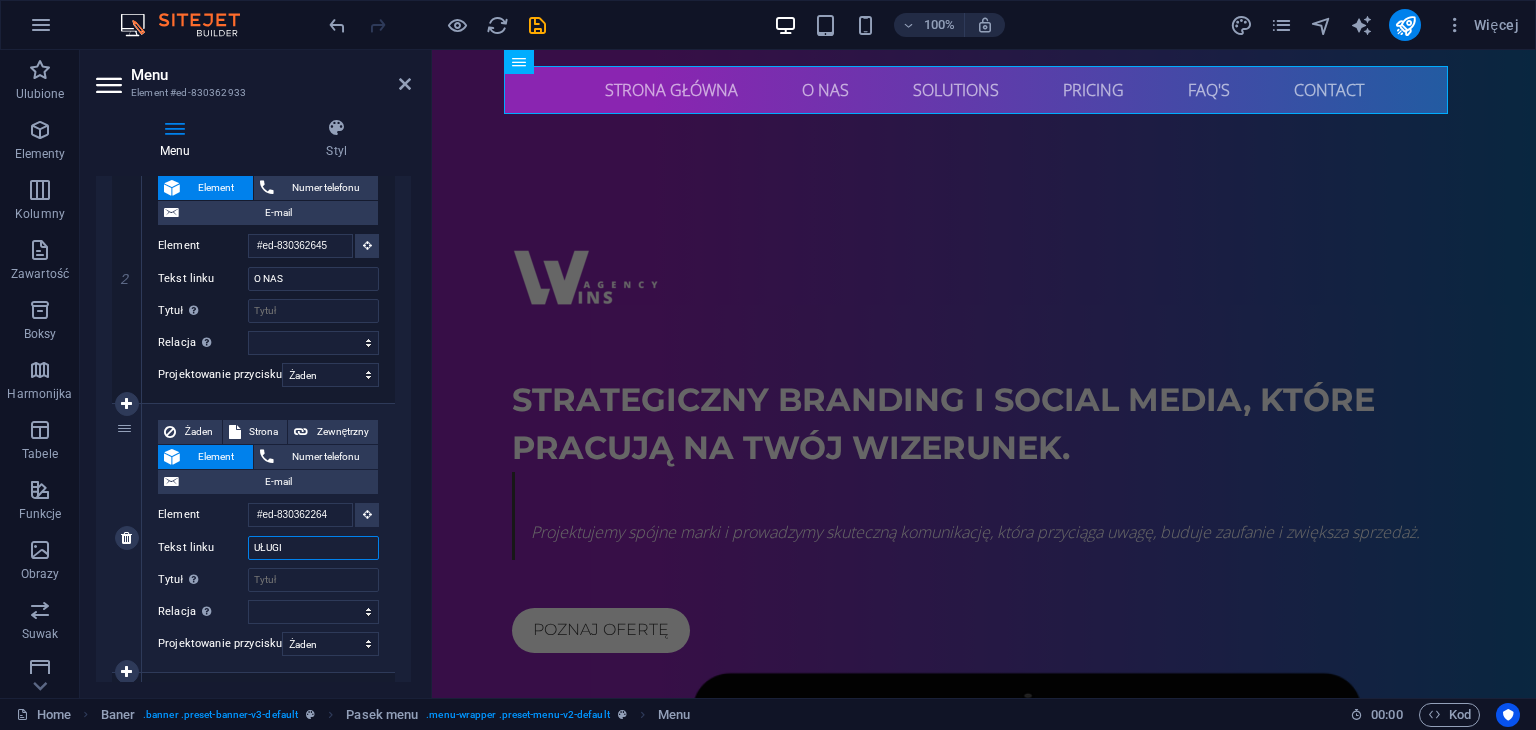 select 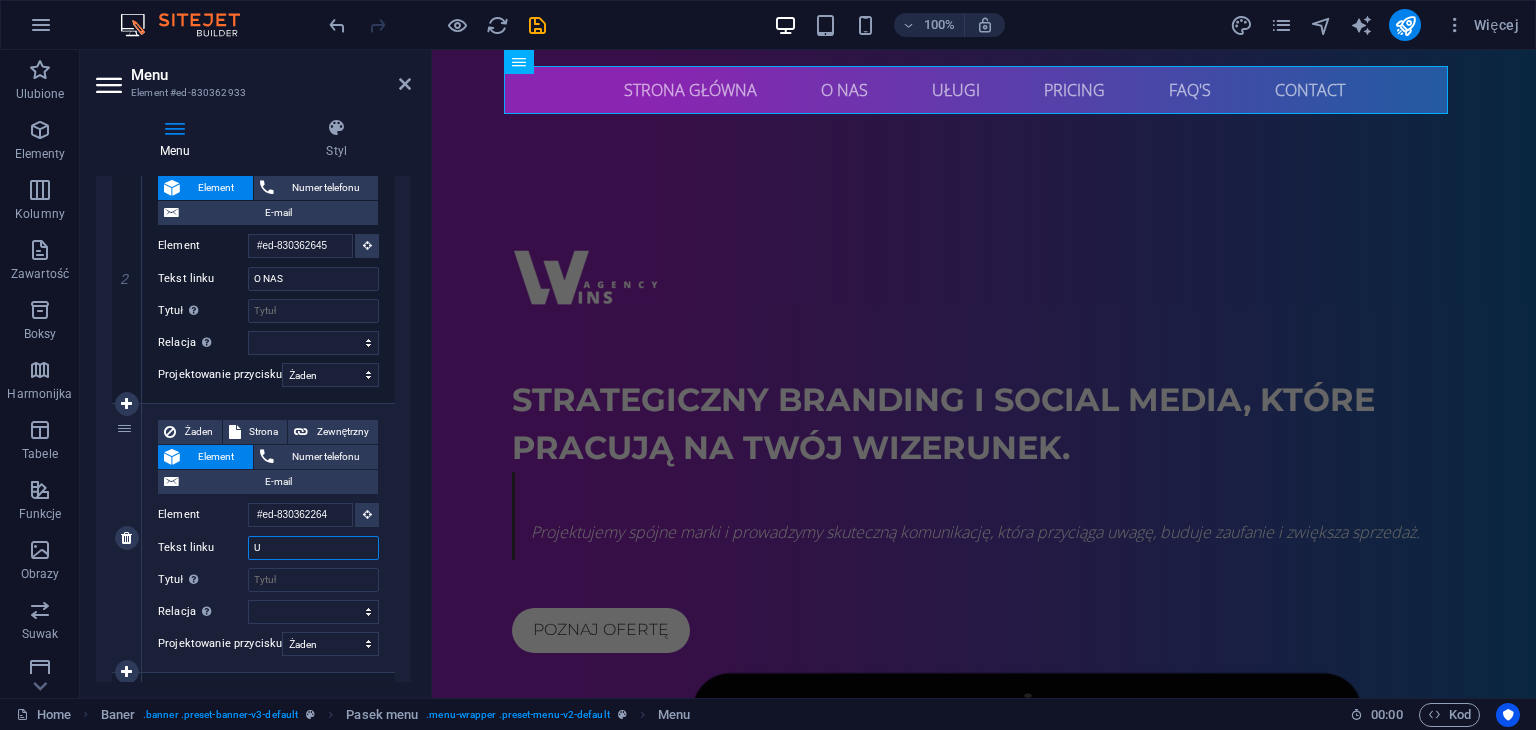 type on "US" 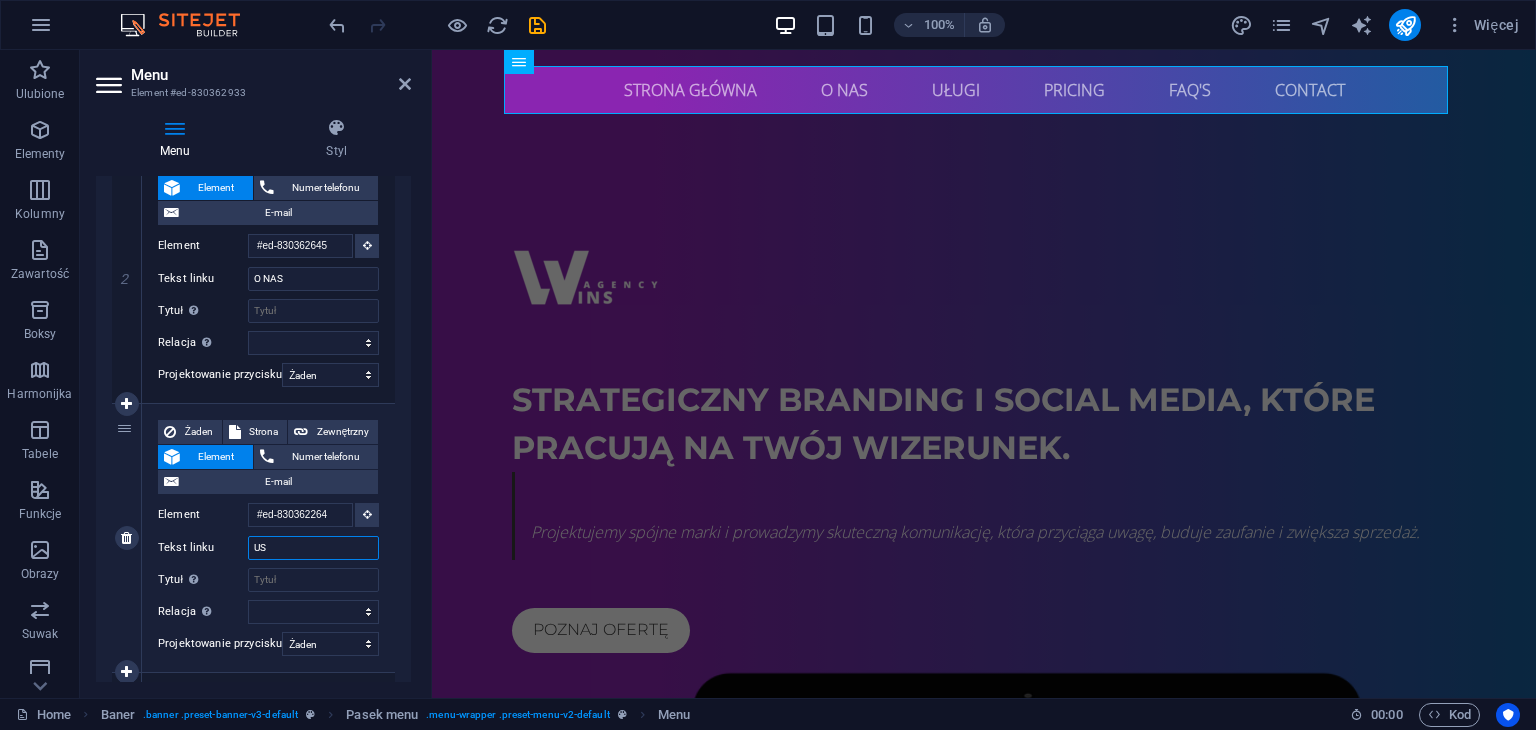 select 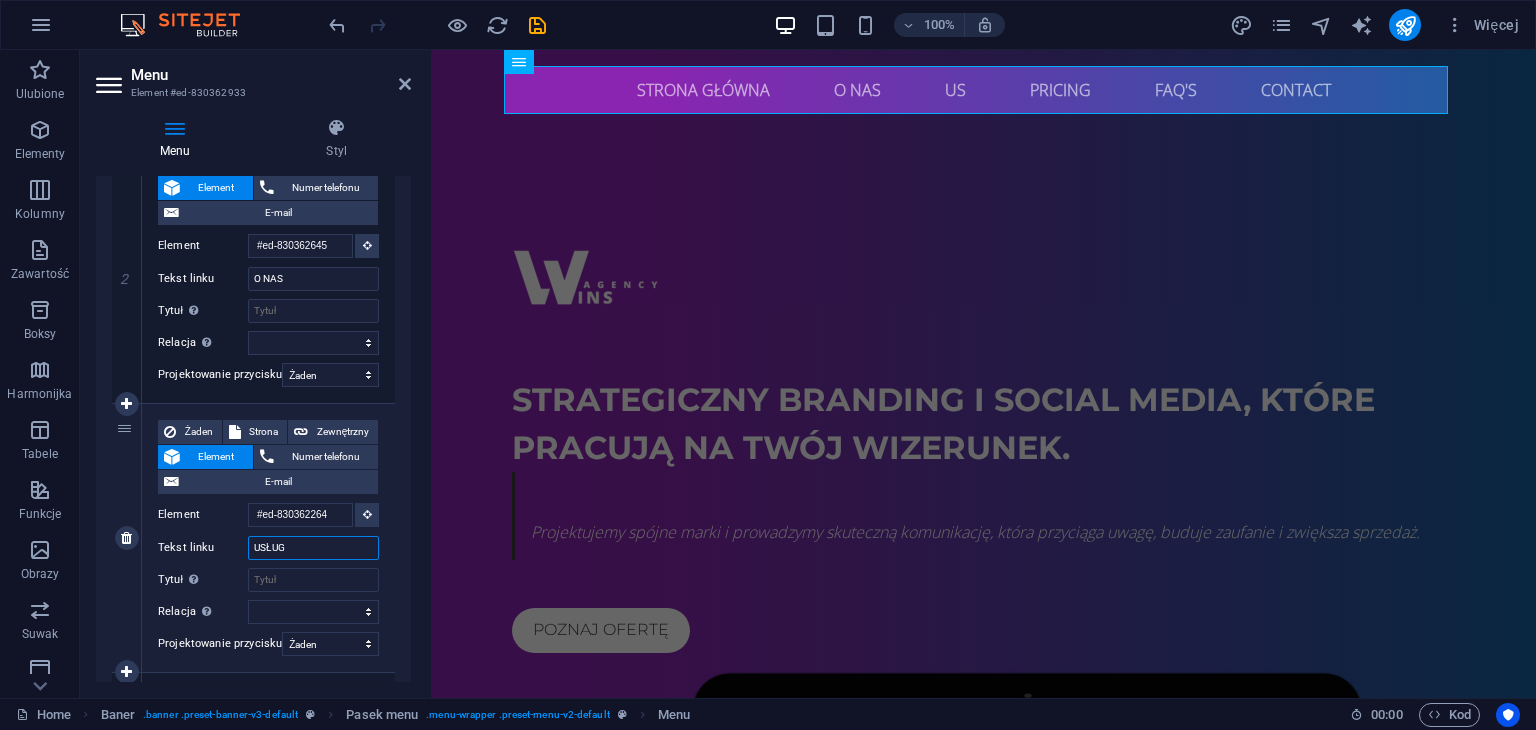 type on "USŁUGI" 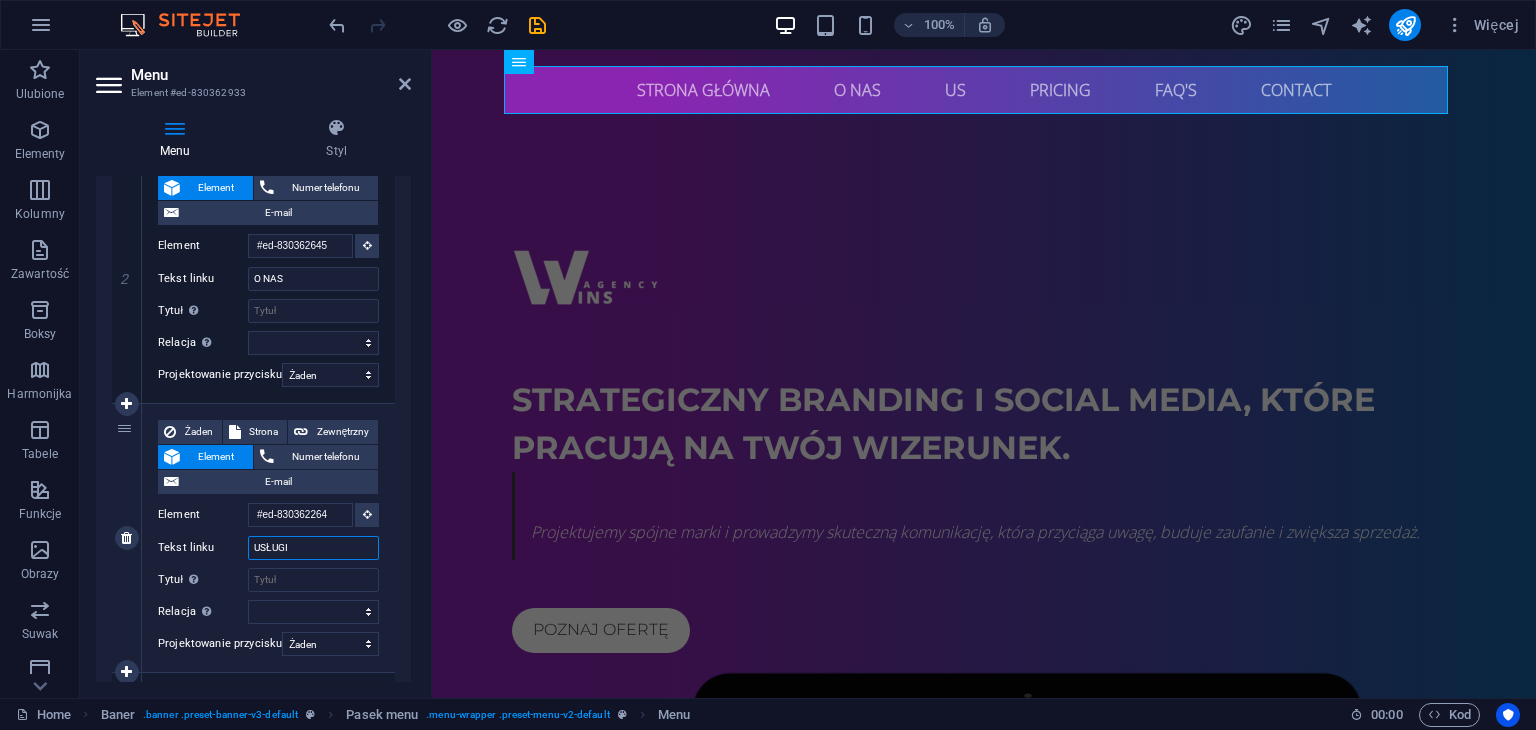 select 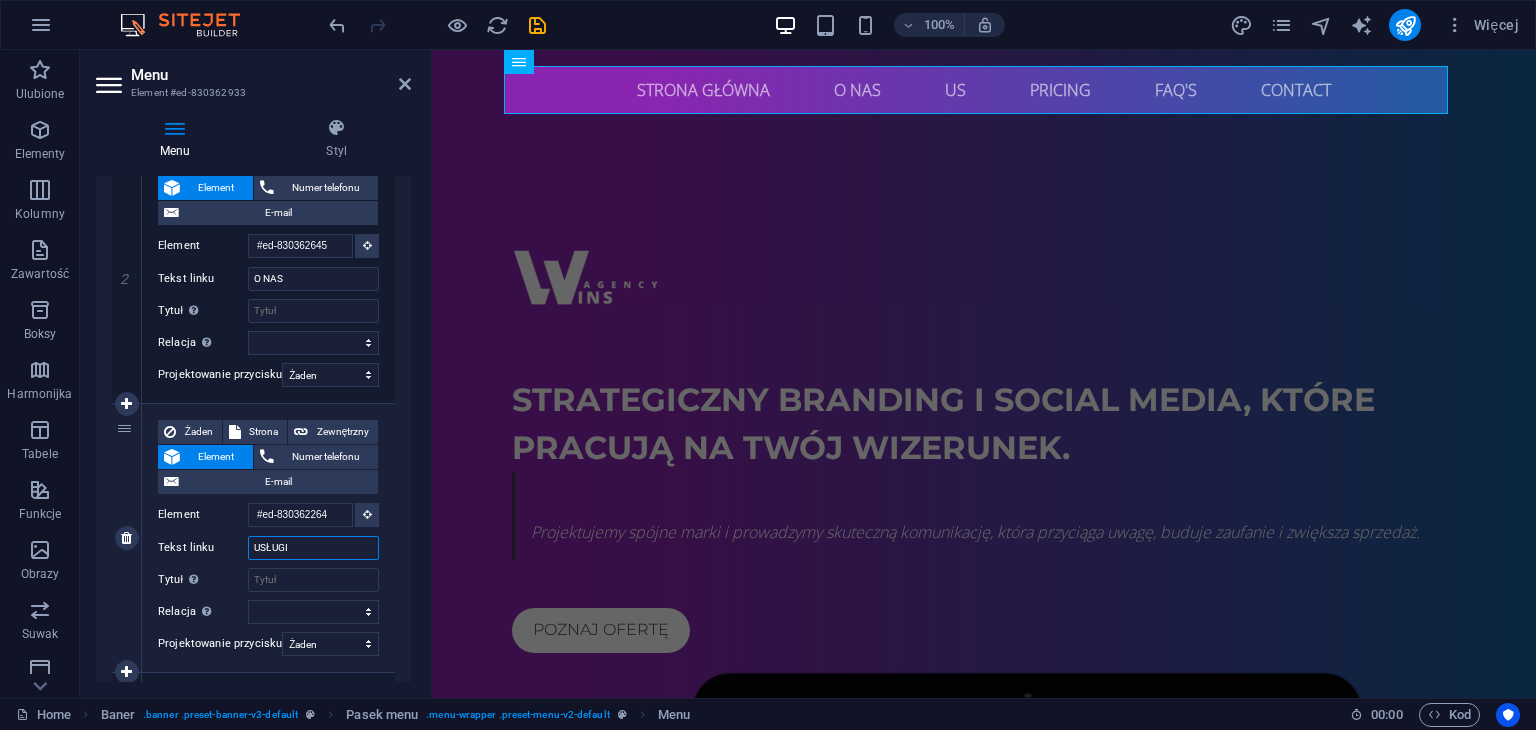 select 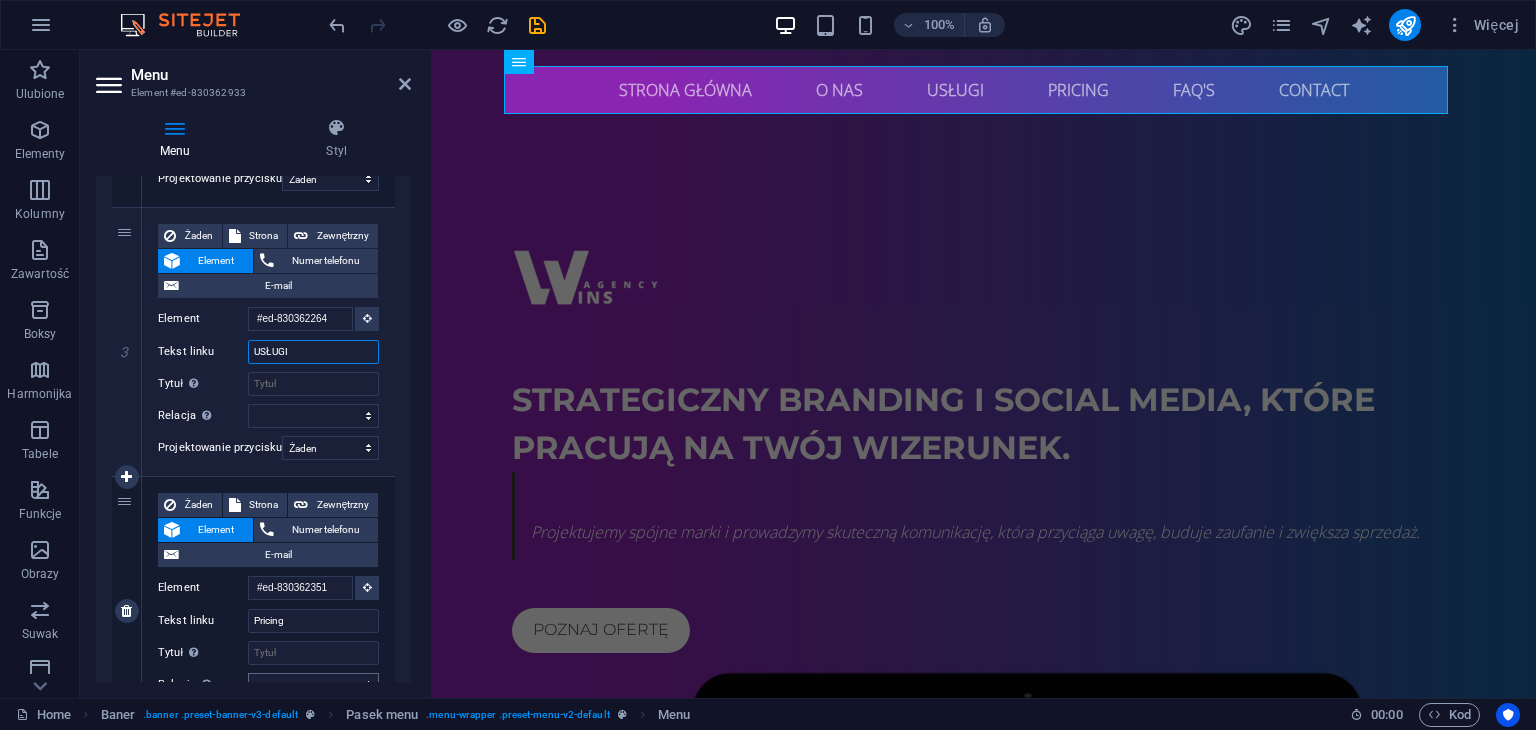 scroll, scrollTop: 800, scrollLeft: 0, axis: vertical 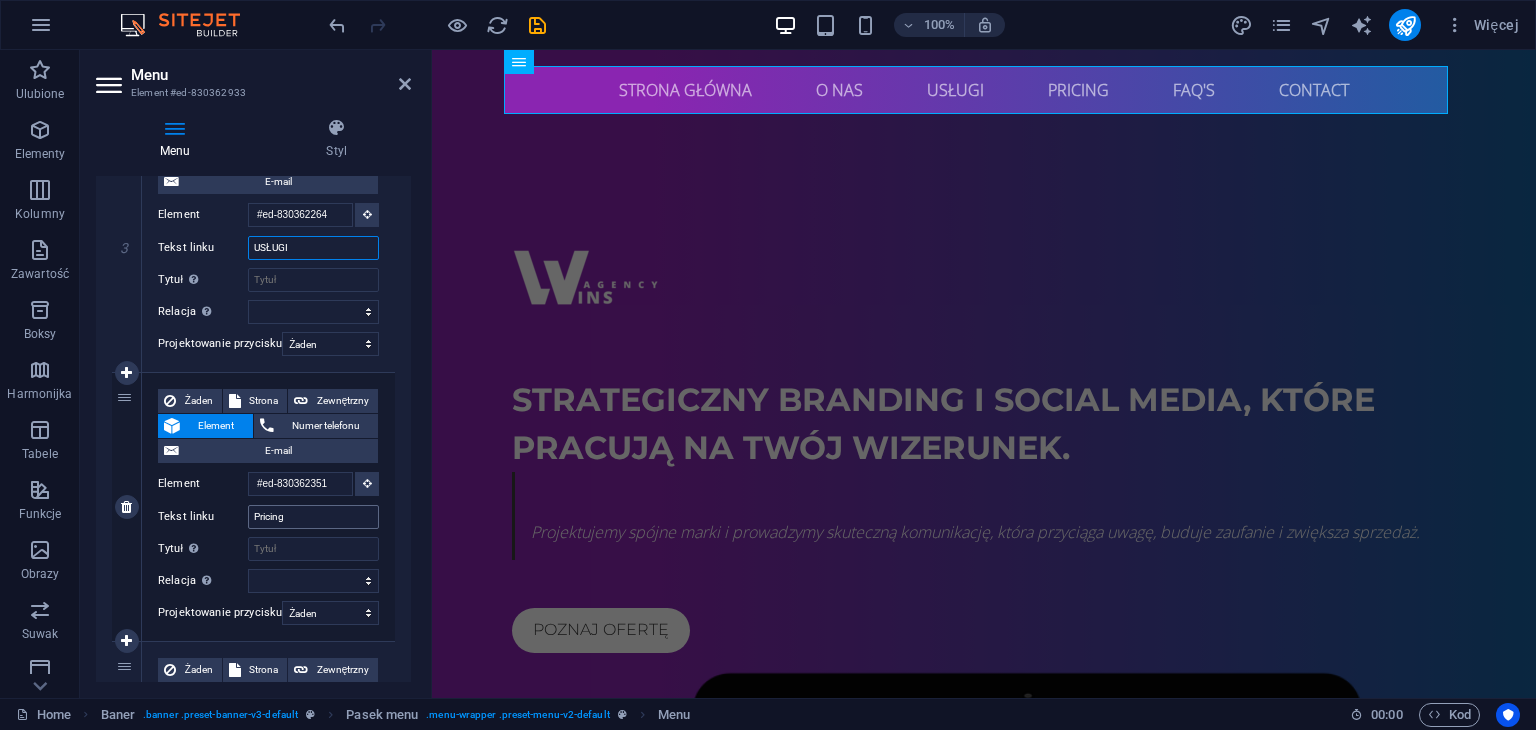 type on "USŁUGI" 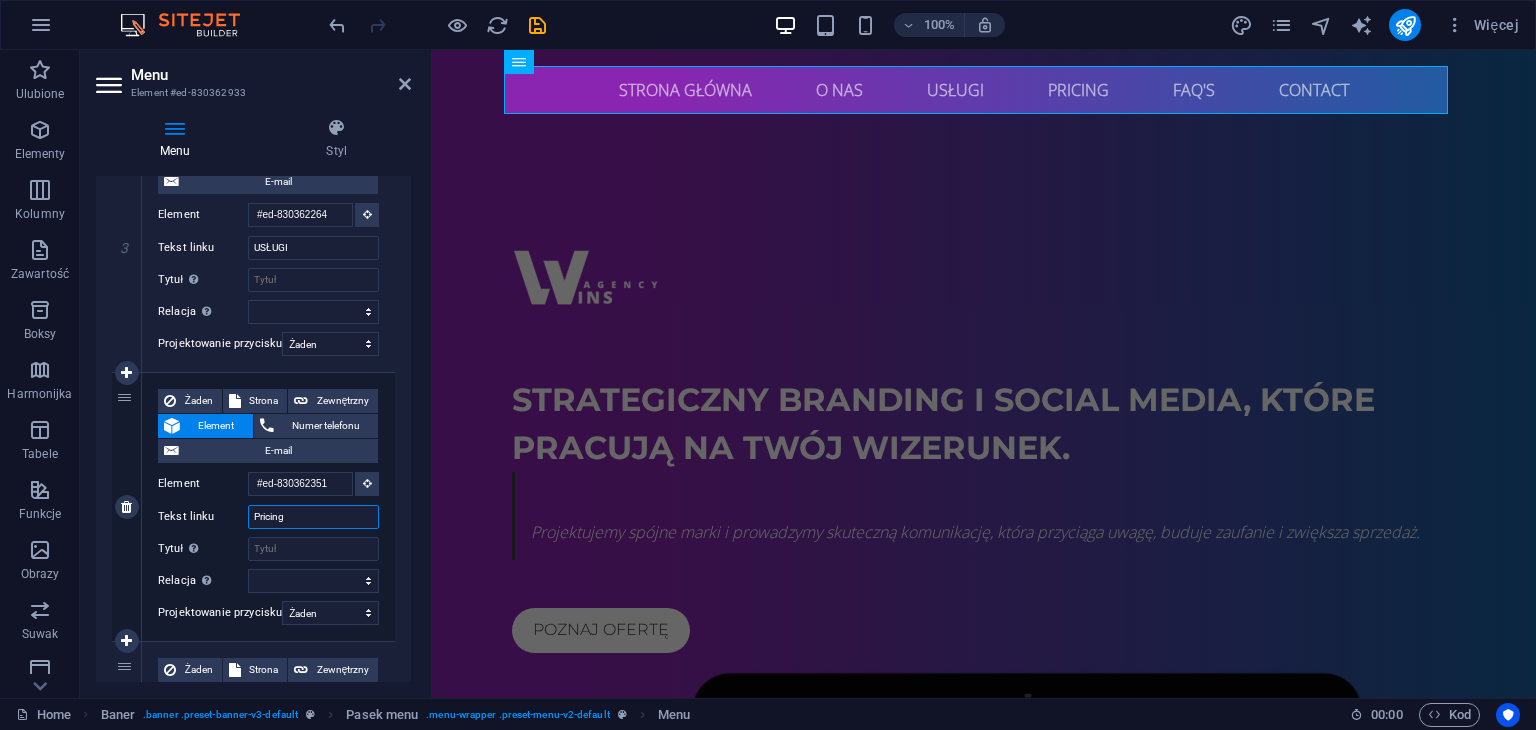 click on "Pricing" at bounding box center (313, 517) 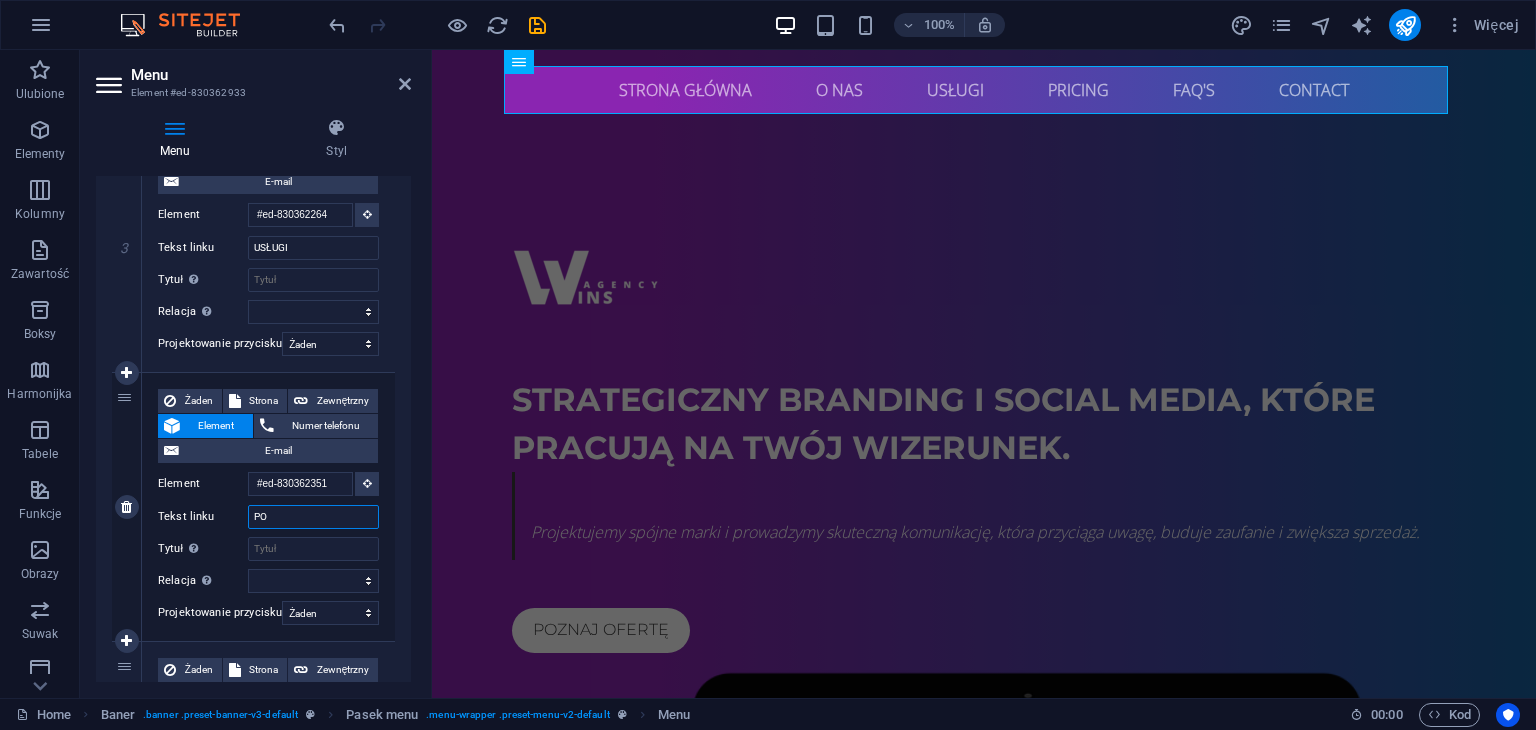 type on "POR" 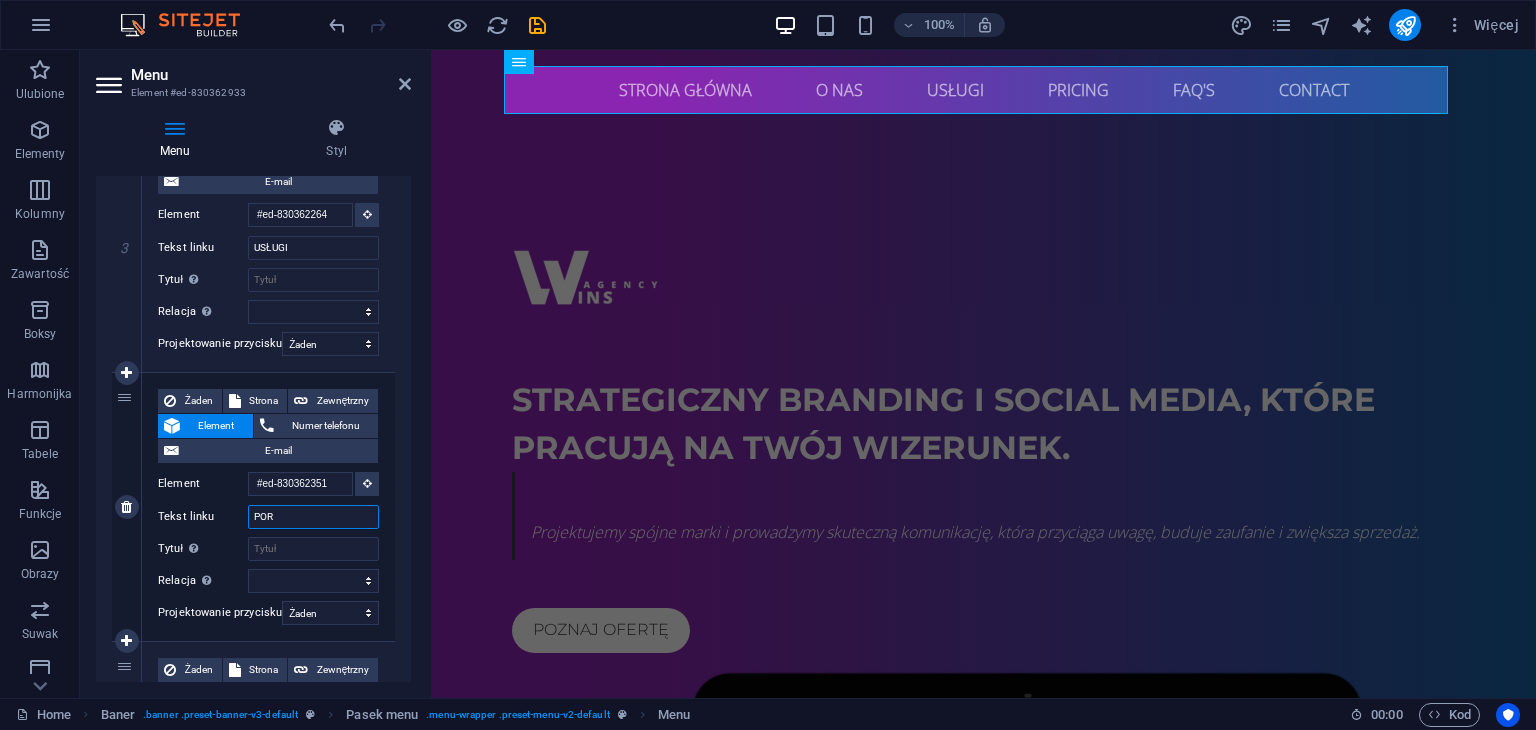 select 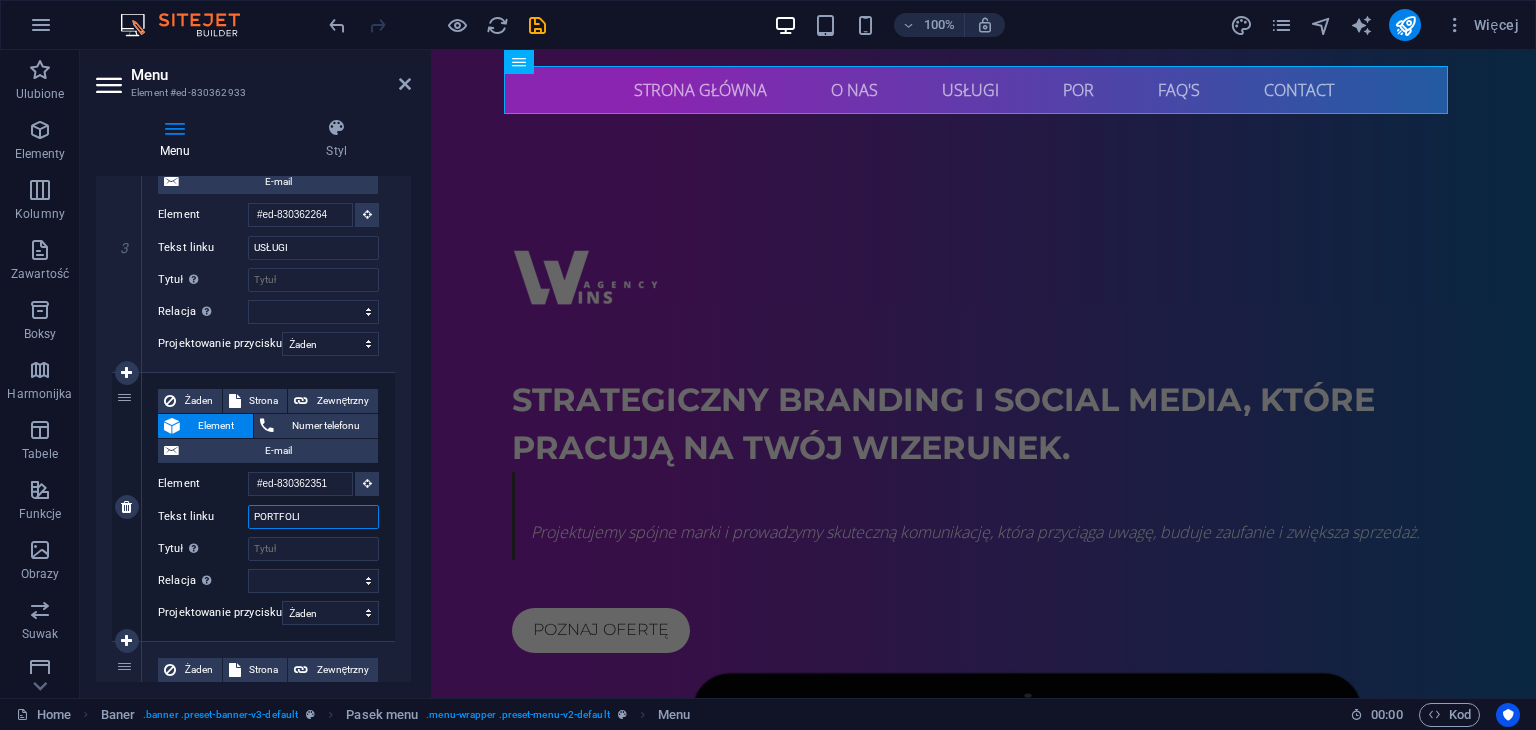 type on "PORTFOLIO" 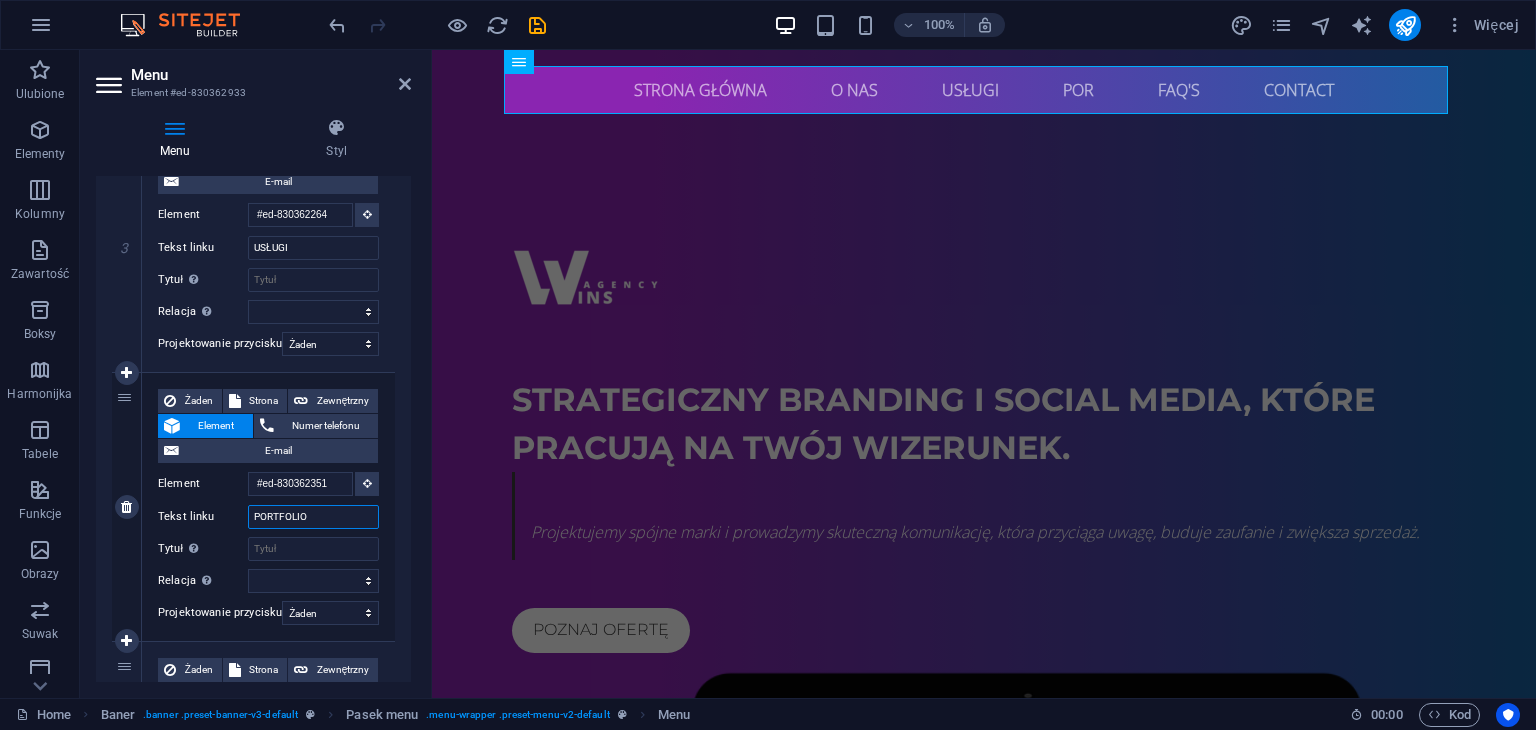 select 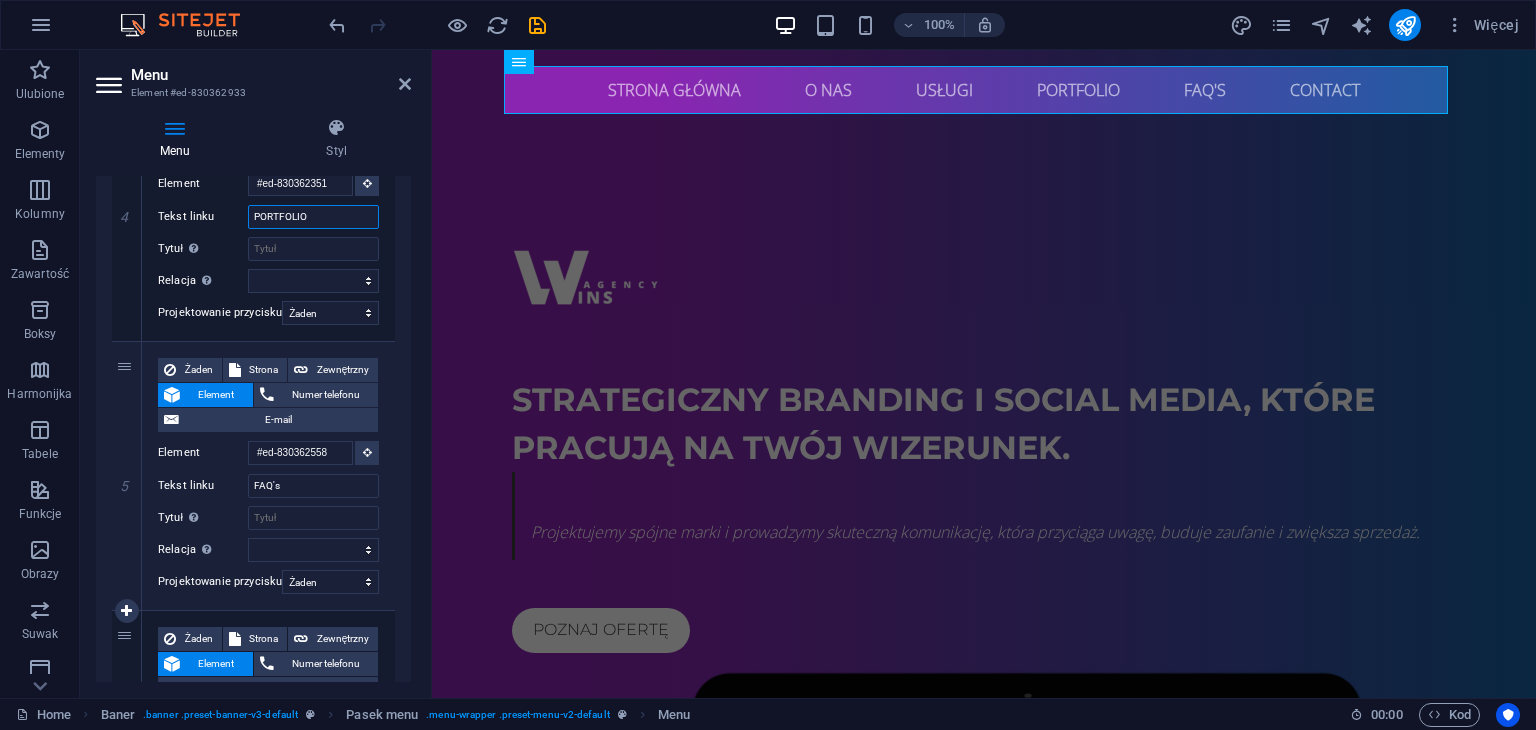 scroll, scrollTop: 1300, scrollLeft: 0, axis: vertical 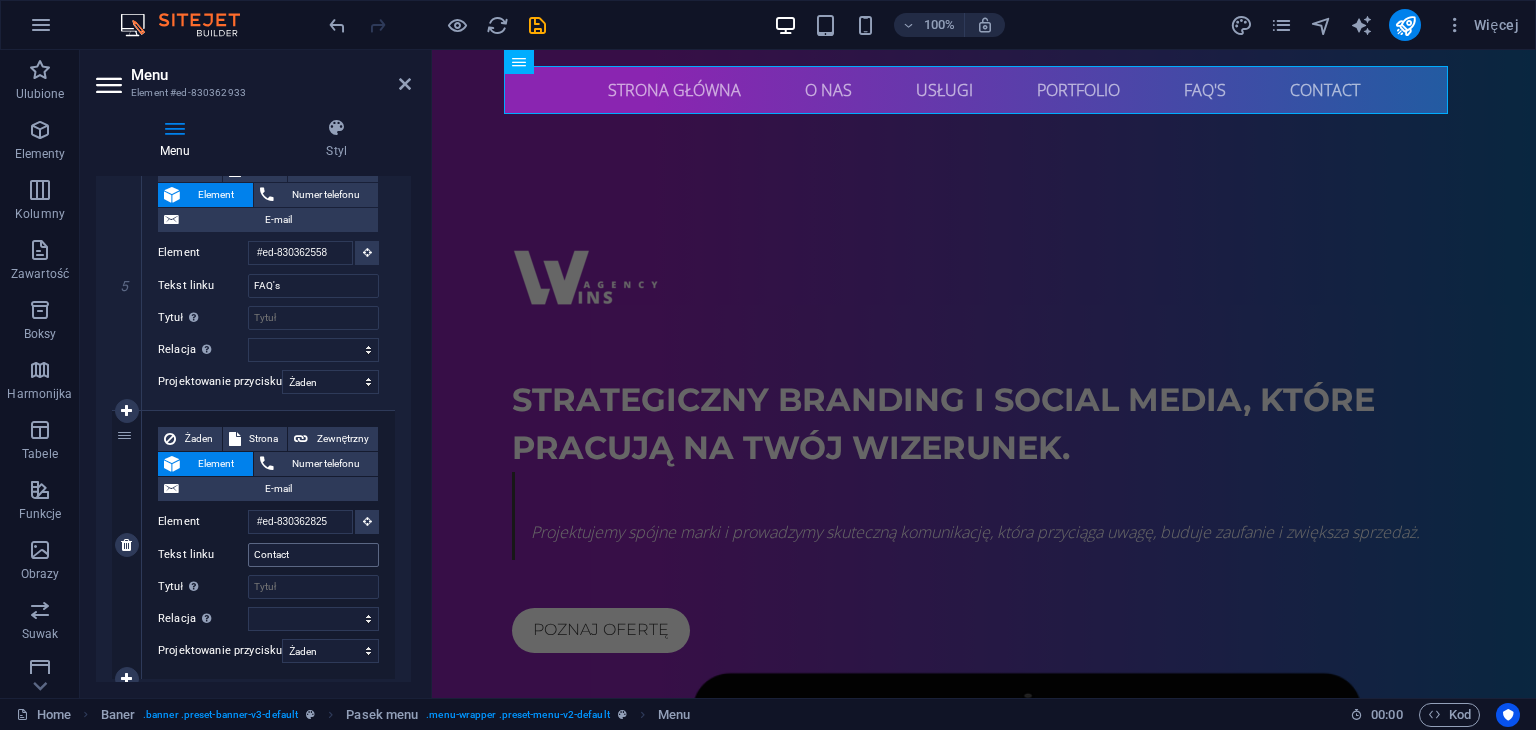 type on "PORTFOLIO" 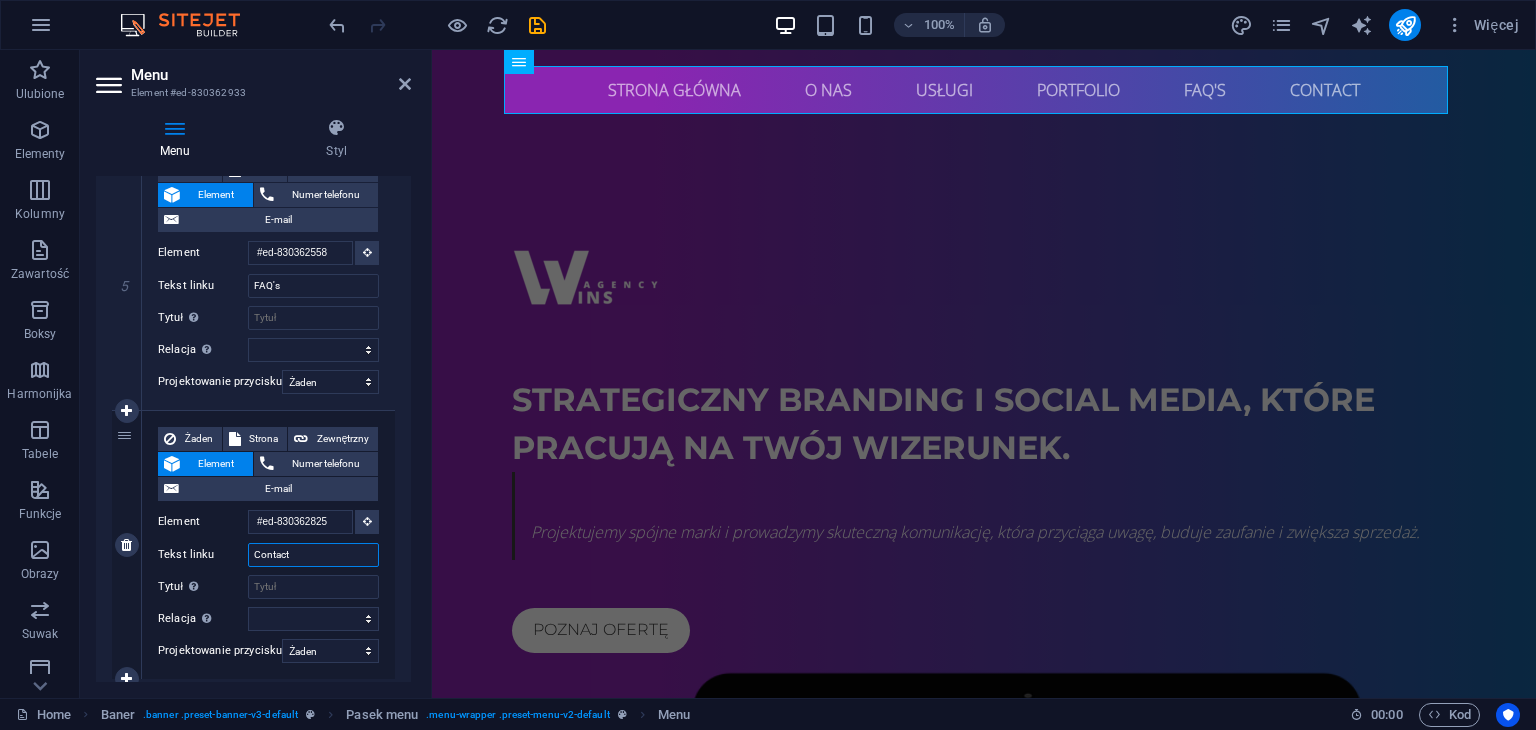 click on "Contact" at bounding box center (313, 555) 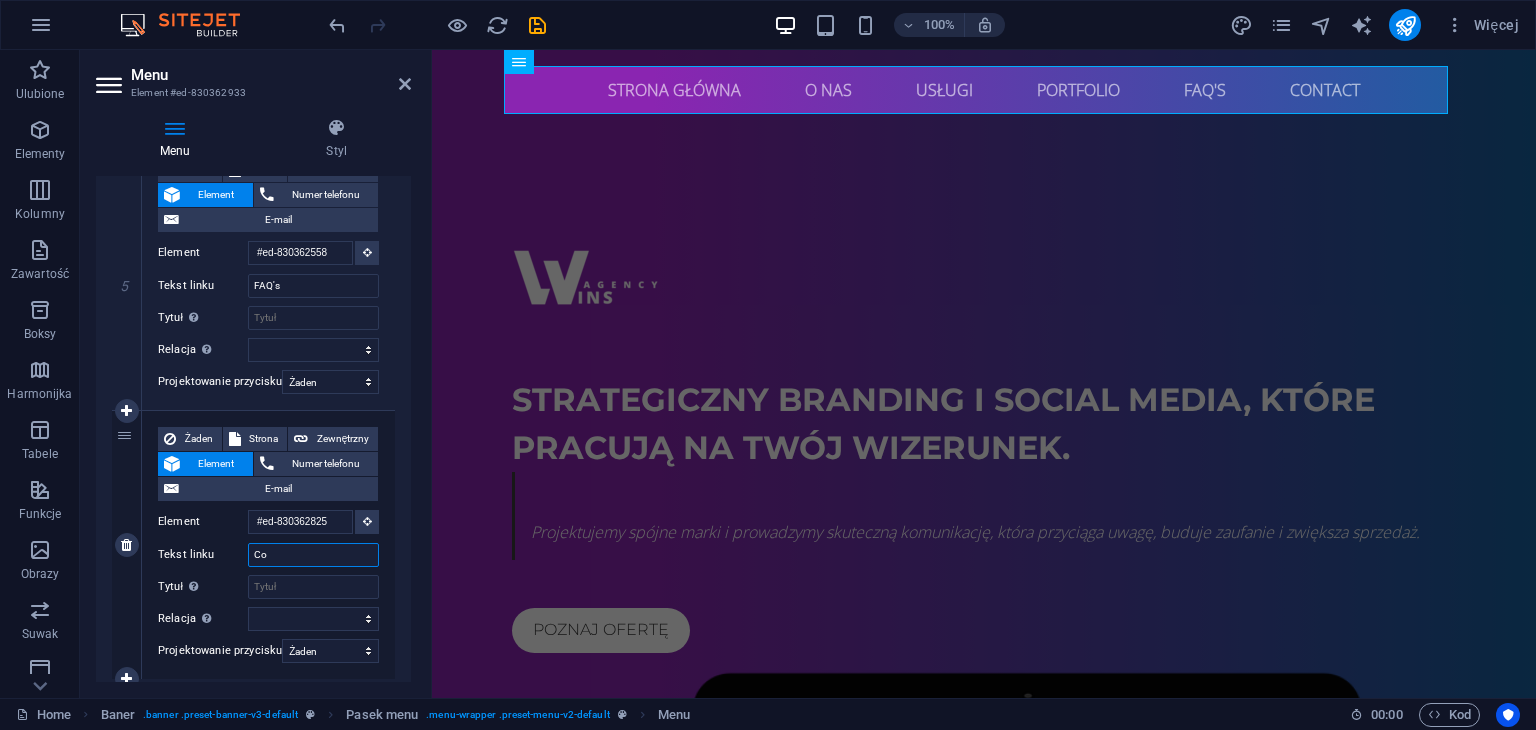 type on "C" 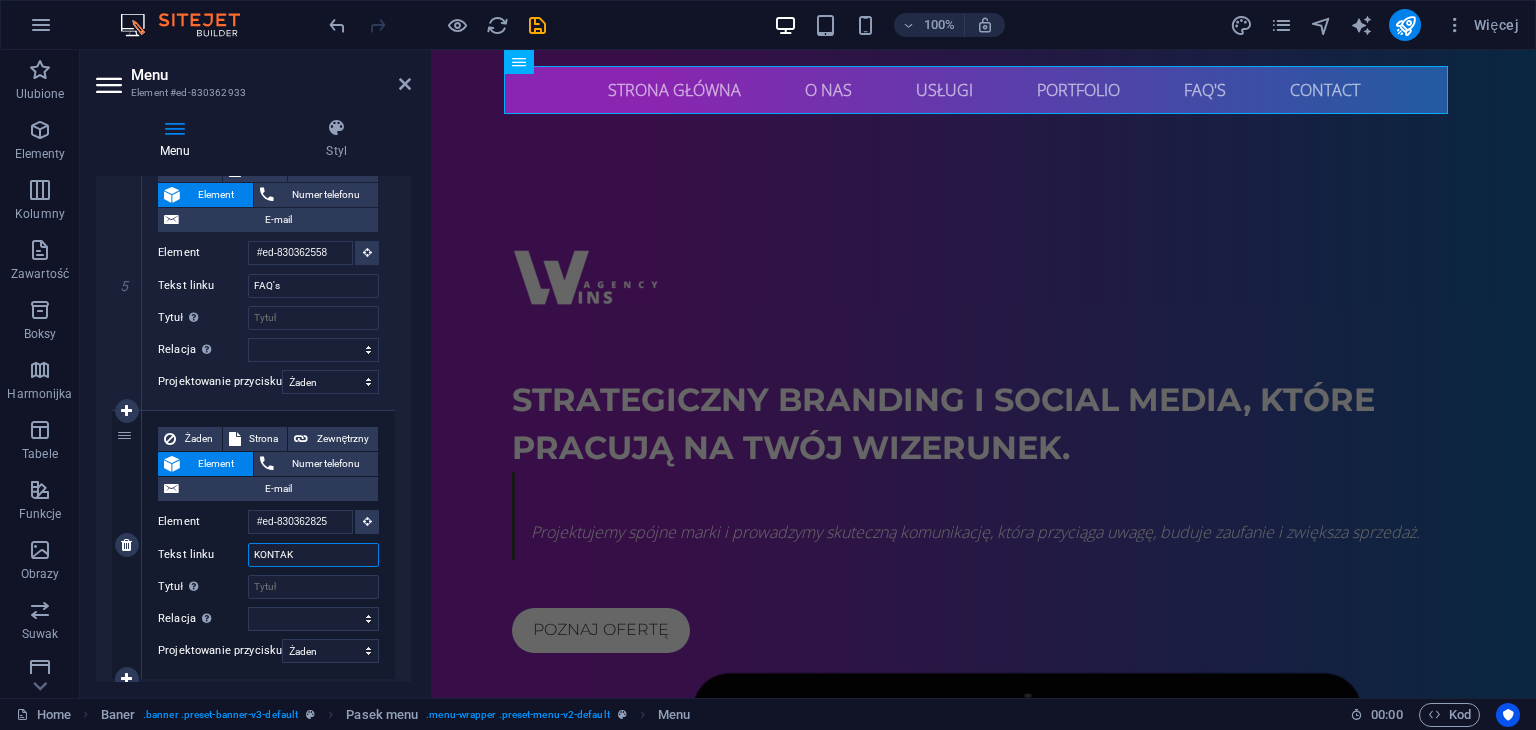 type on "KONTAKT" 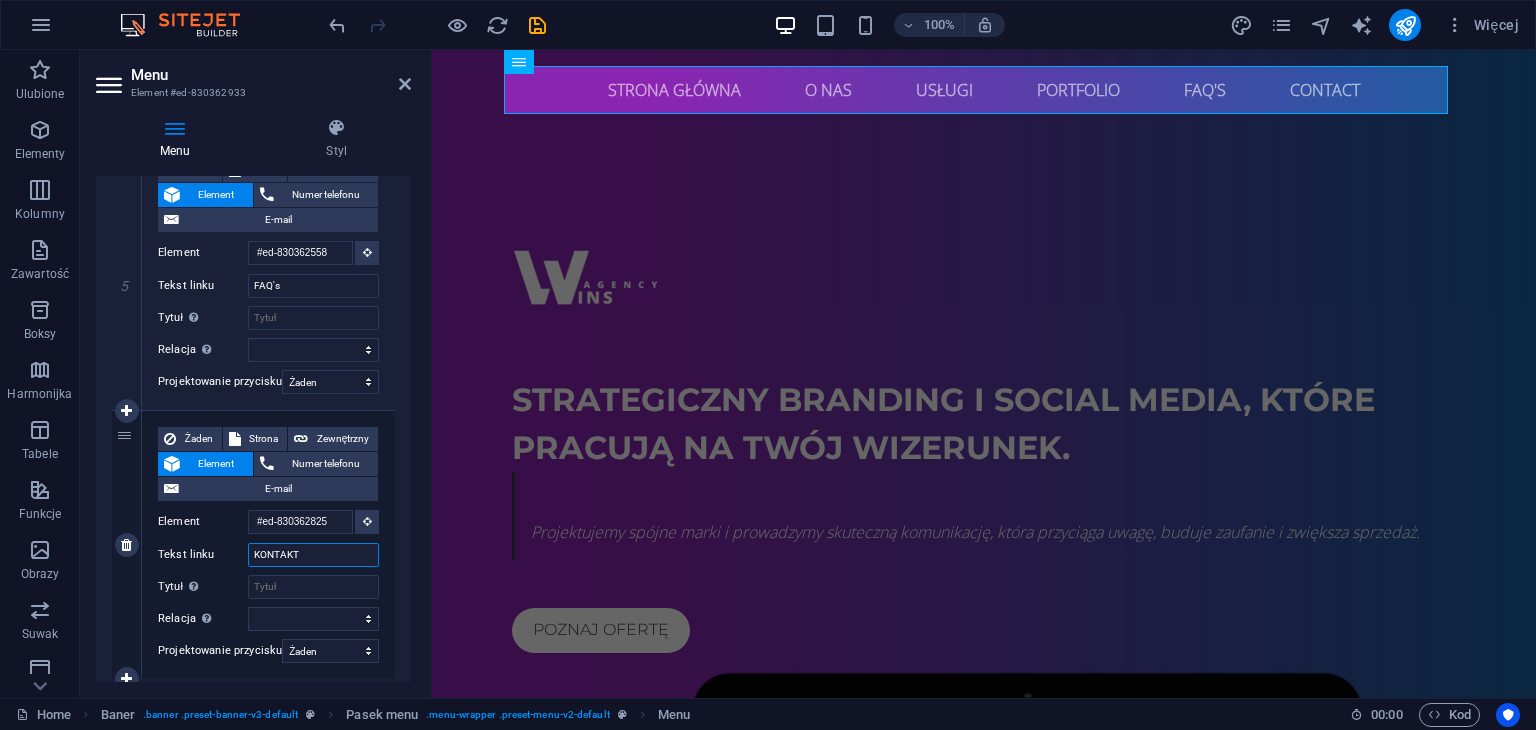 select 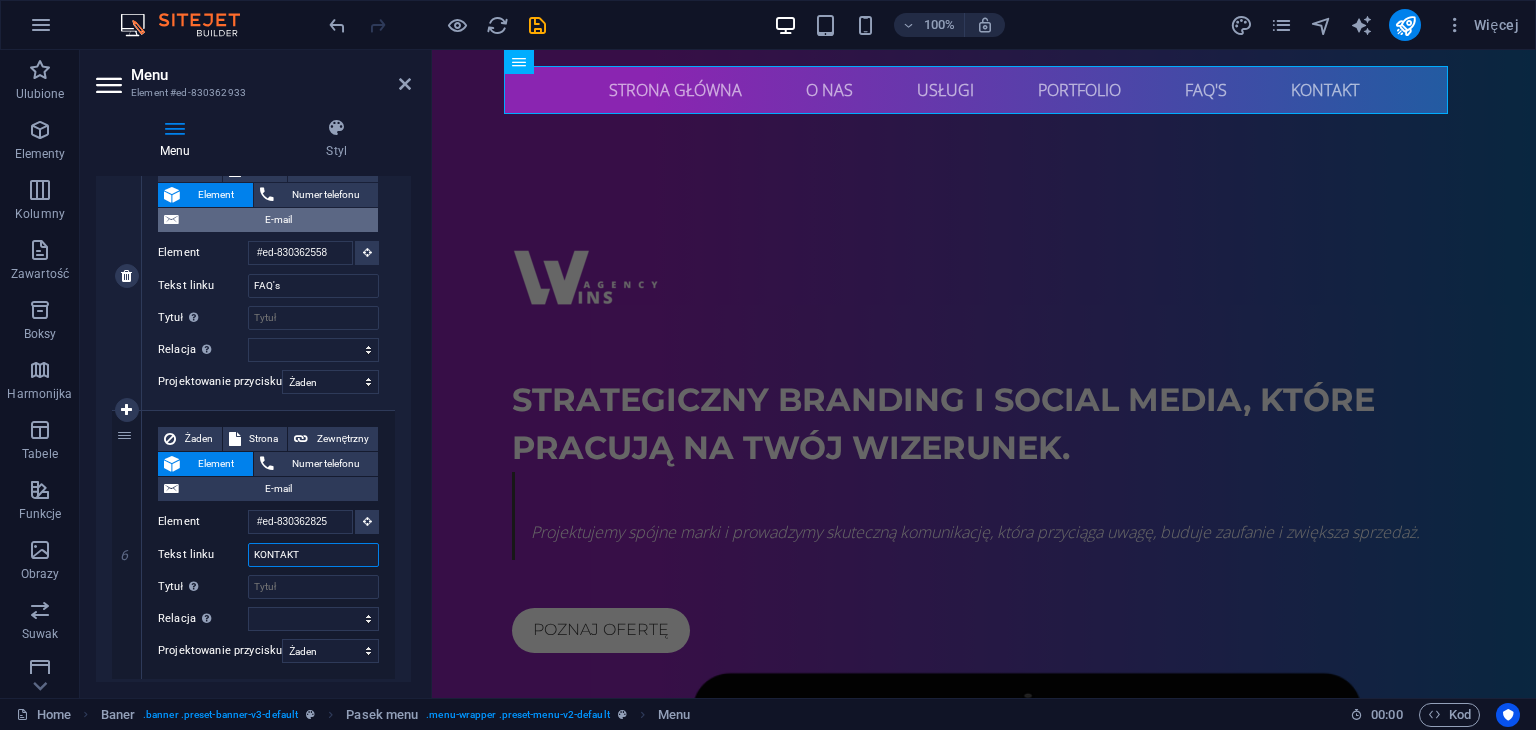 scroll, scrollTop: 0, scrollLeft: 0, axis: both 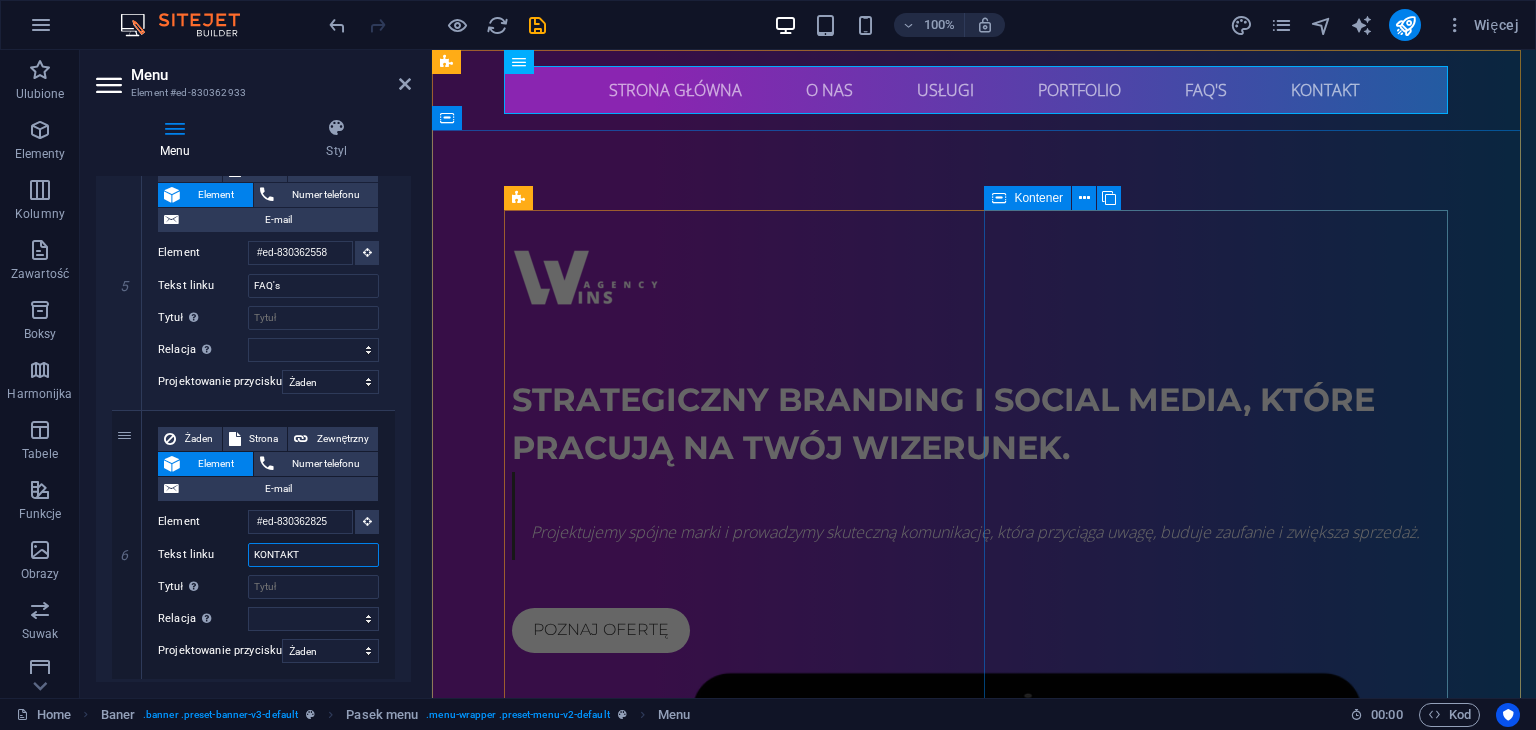 type on "KONTAKT" 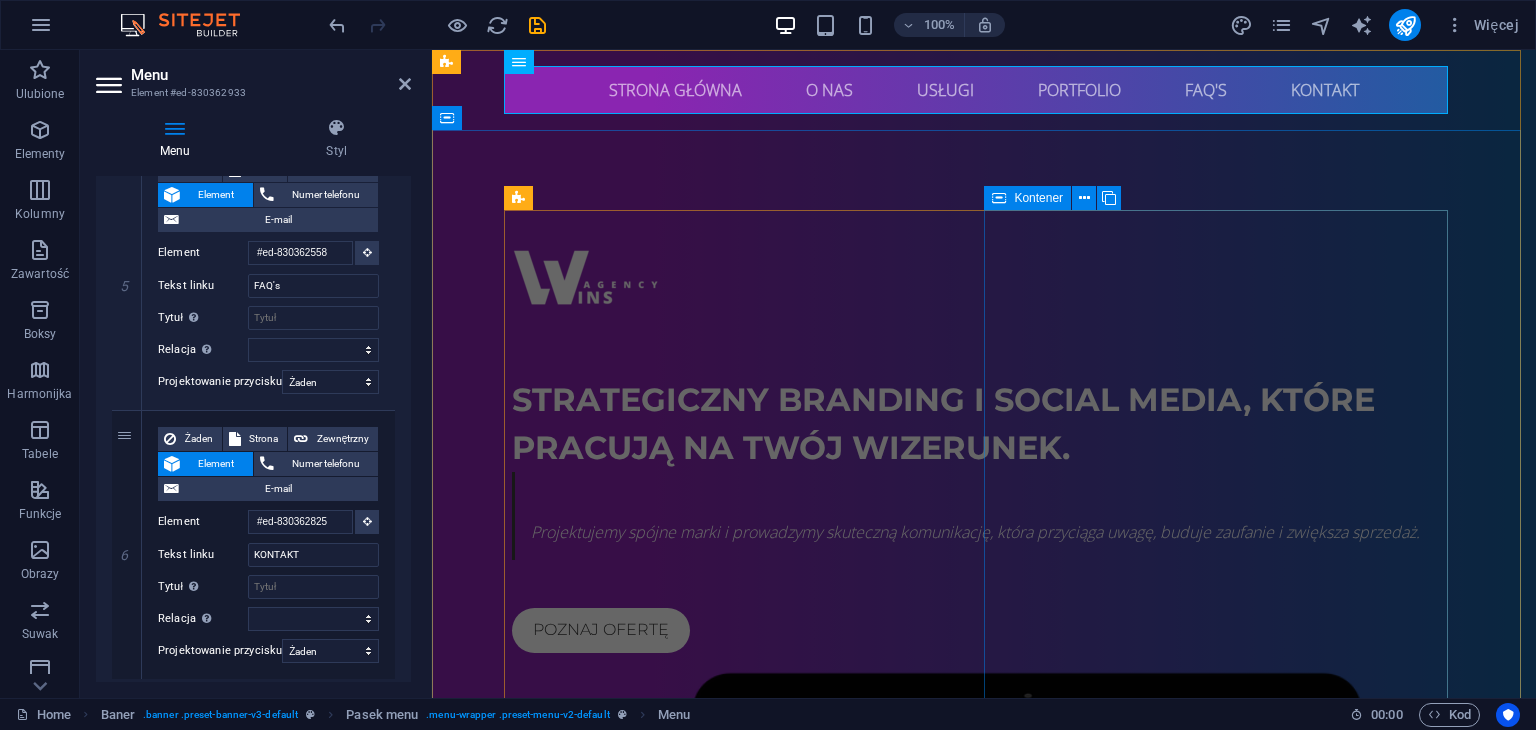 click at bounding box center [984, 953] 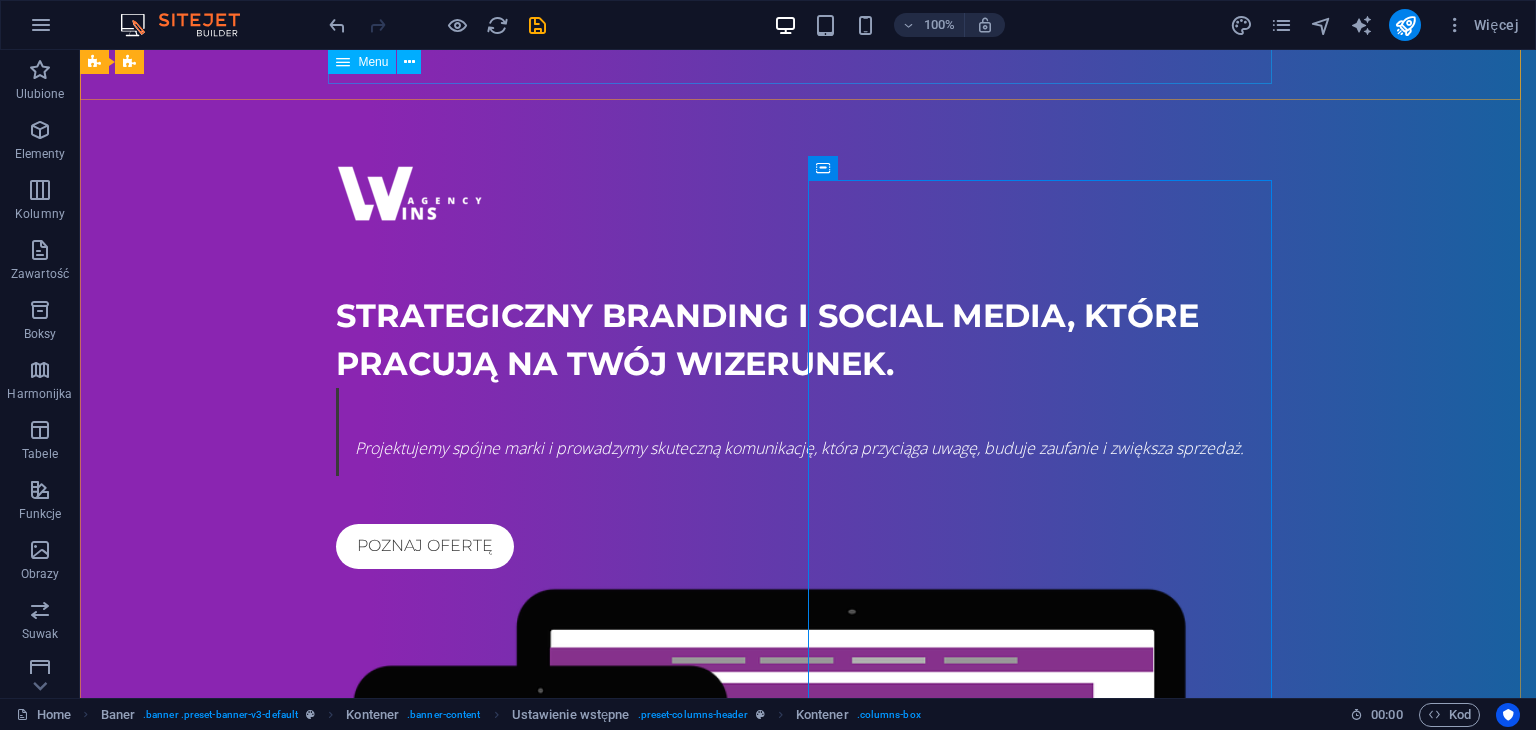 scroll, scrollTop: 0, scrollLeft: 0, axis: both 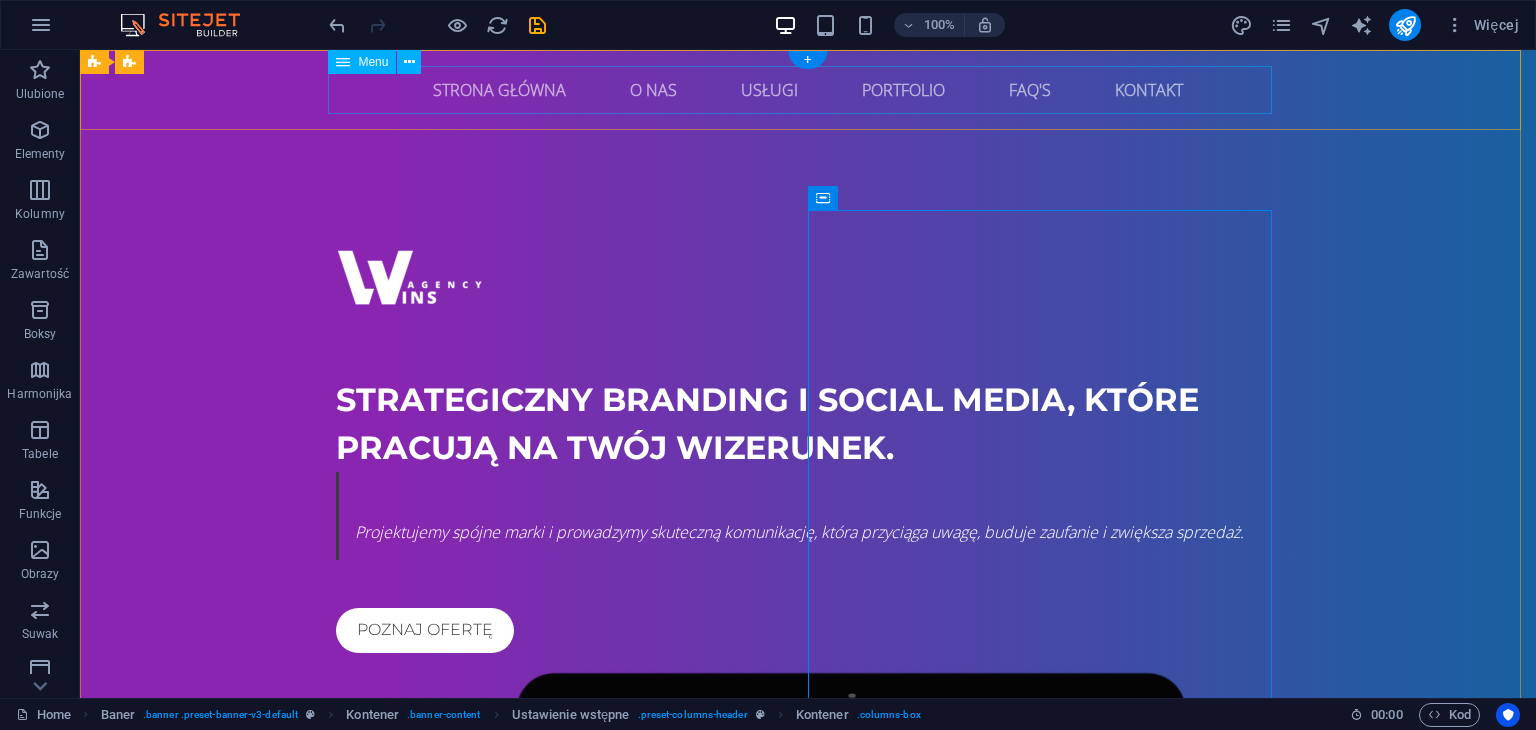 click on "STRONA GŁÓWNA O NAS USŁUGI PORTFOLIO FAQ's KONTAKT" at bounding box center [808, 90] 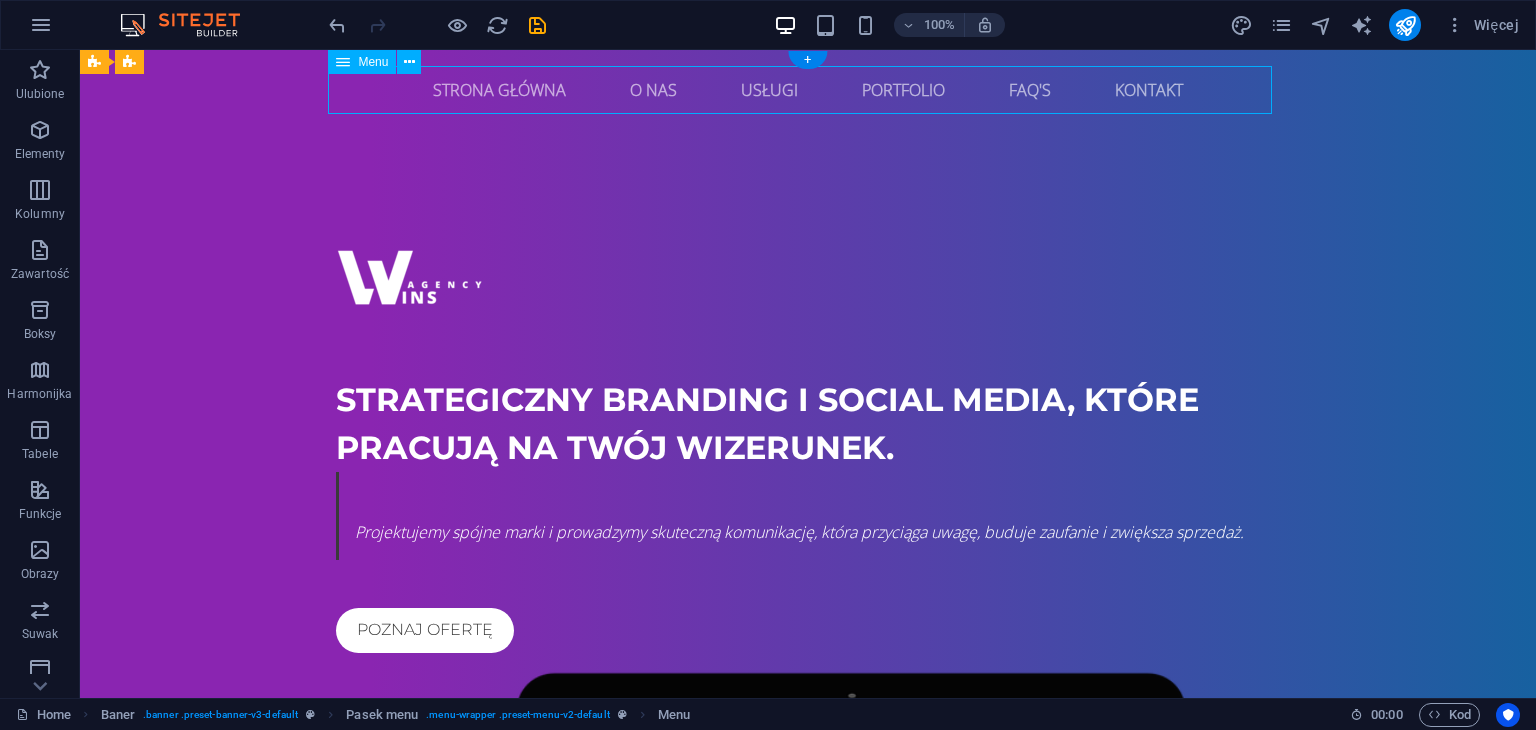 click on "STRONA GŁÓWNA O NAS USŁUGI PORTFOLIO FAQ's KONTAKT" at bounding box center (808, 90) 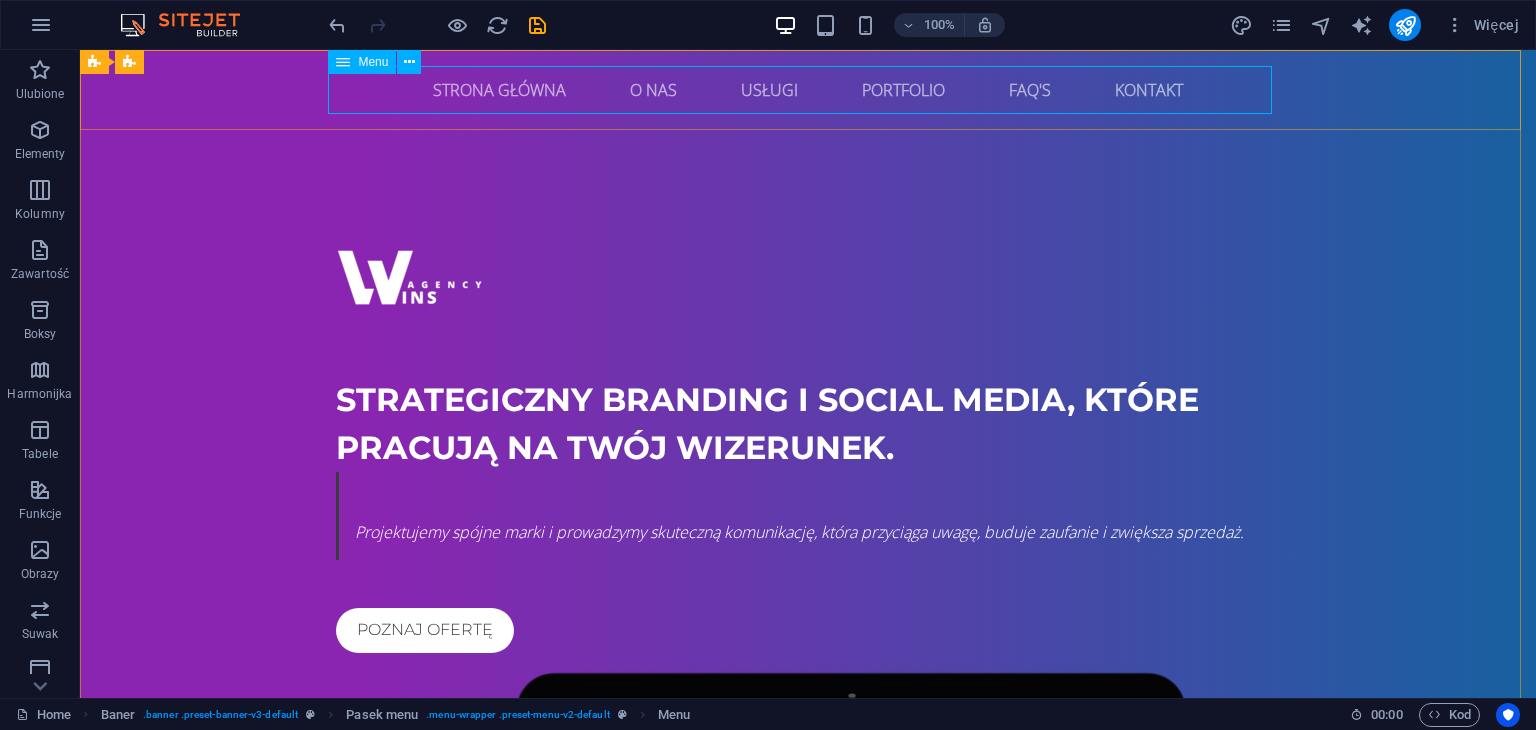 click on "Menu" at bounding box center (373, 62) 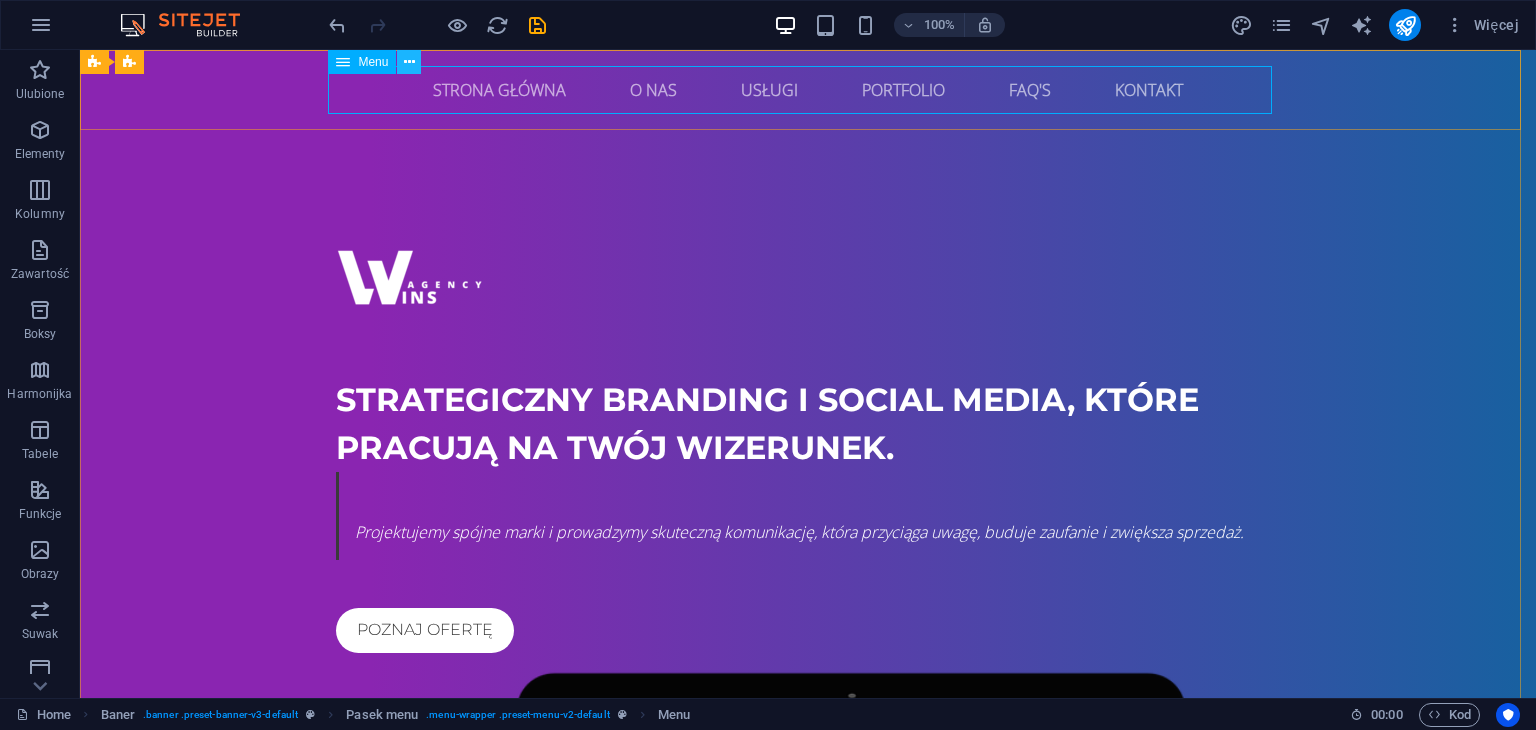 click at bounding box center [409, 62] 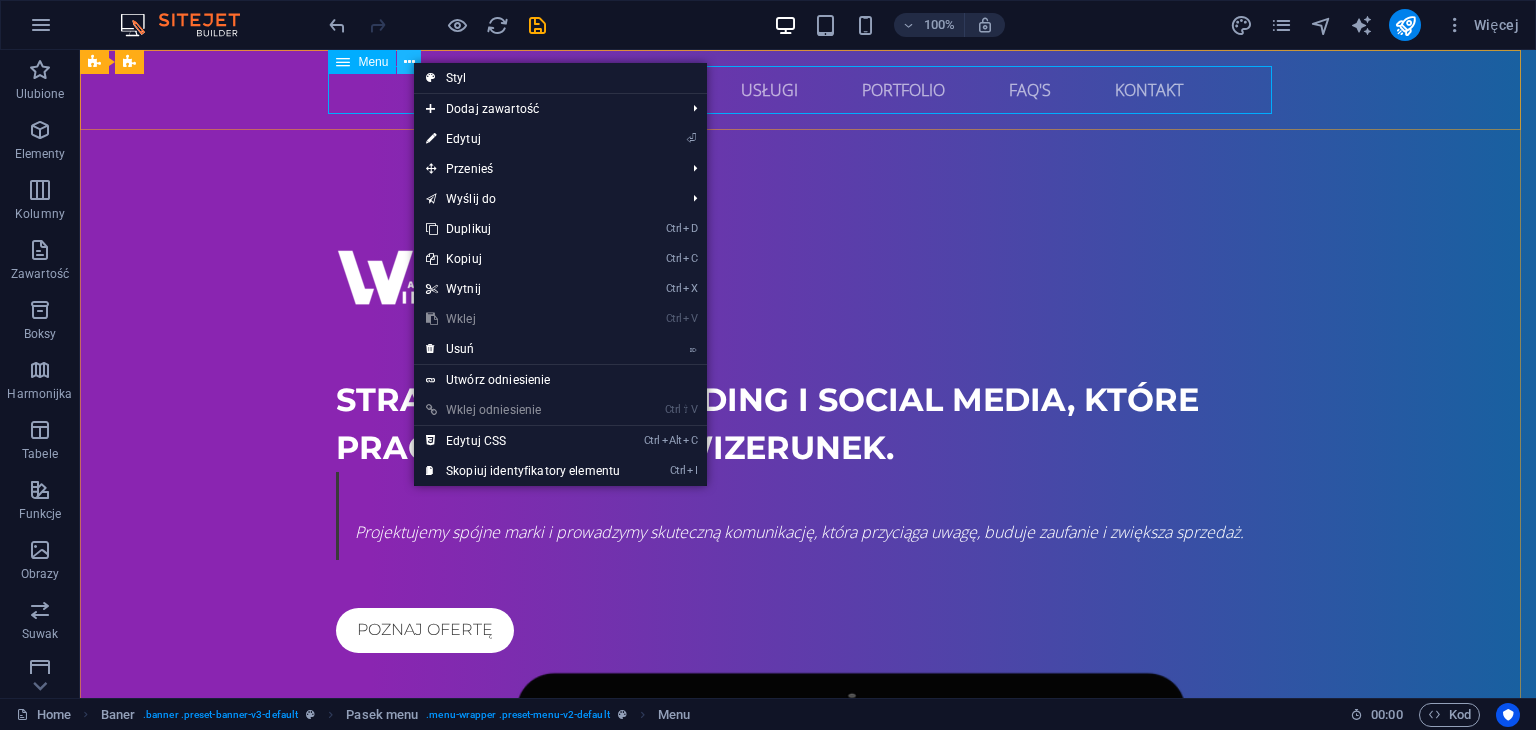 click at bounding box center [409, 62] 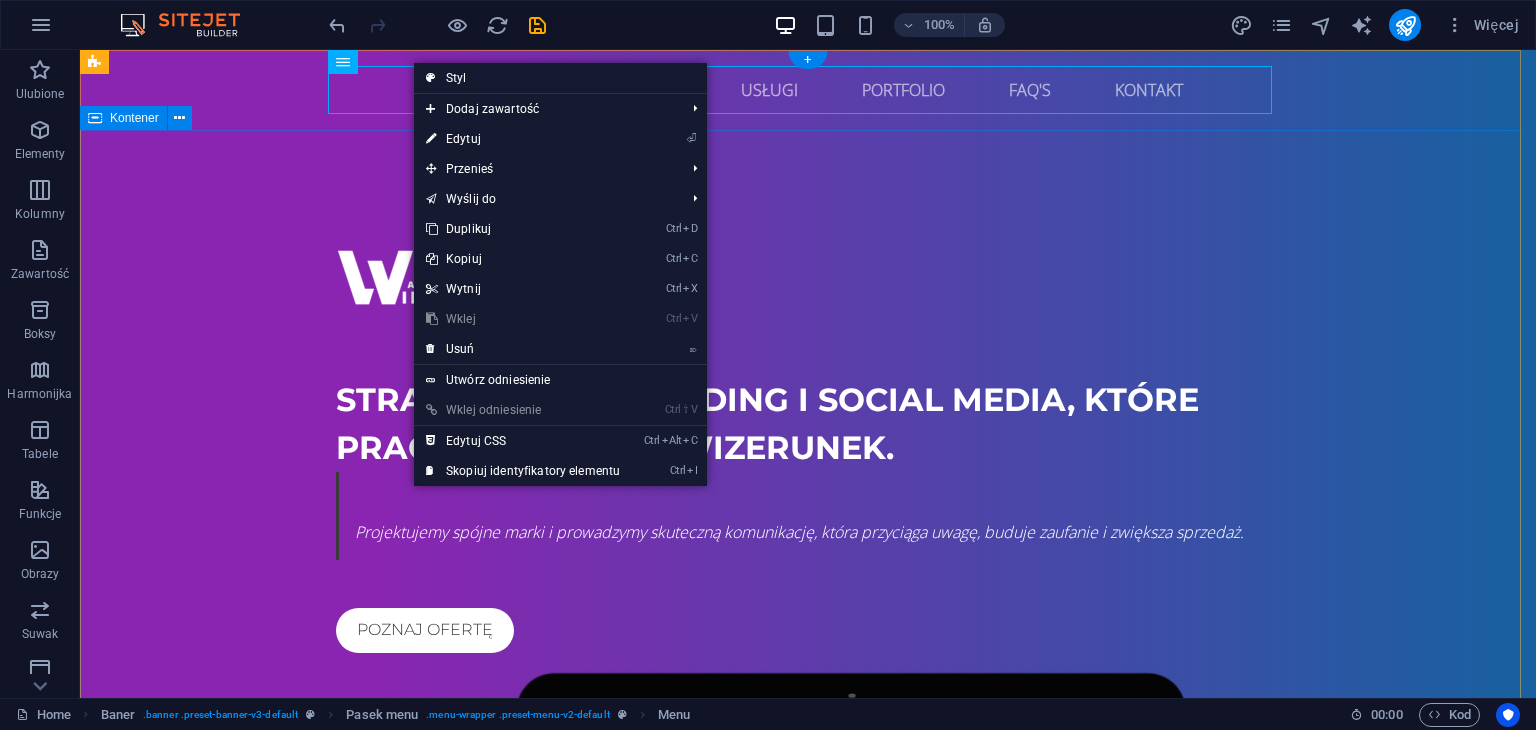 click on "Strategiczny branding i social media, które pracują na Twój wizerunek. Projektujemy spójne marki i prowadzymy skuteczną komunikację, która przyciąga uwagę, buduje zaufanie i zwiększa sprzedaż. poznaj ofertę" at bounding box center [808, 728] 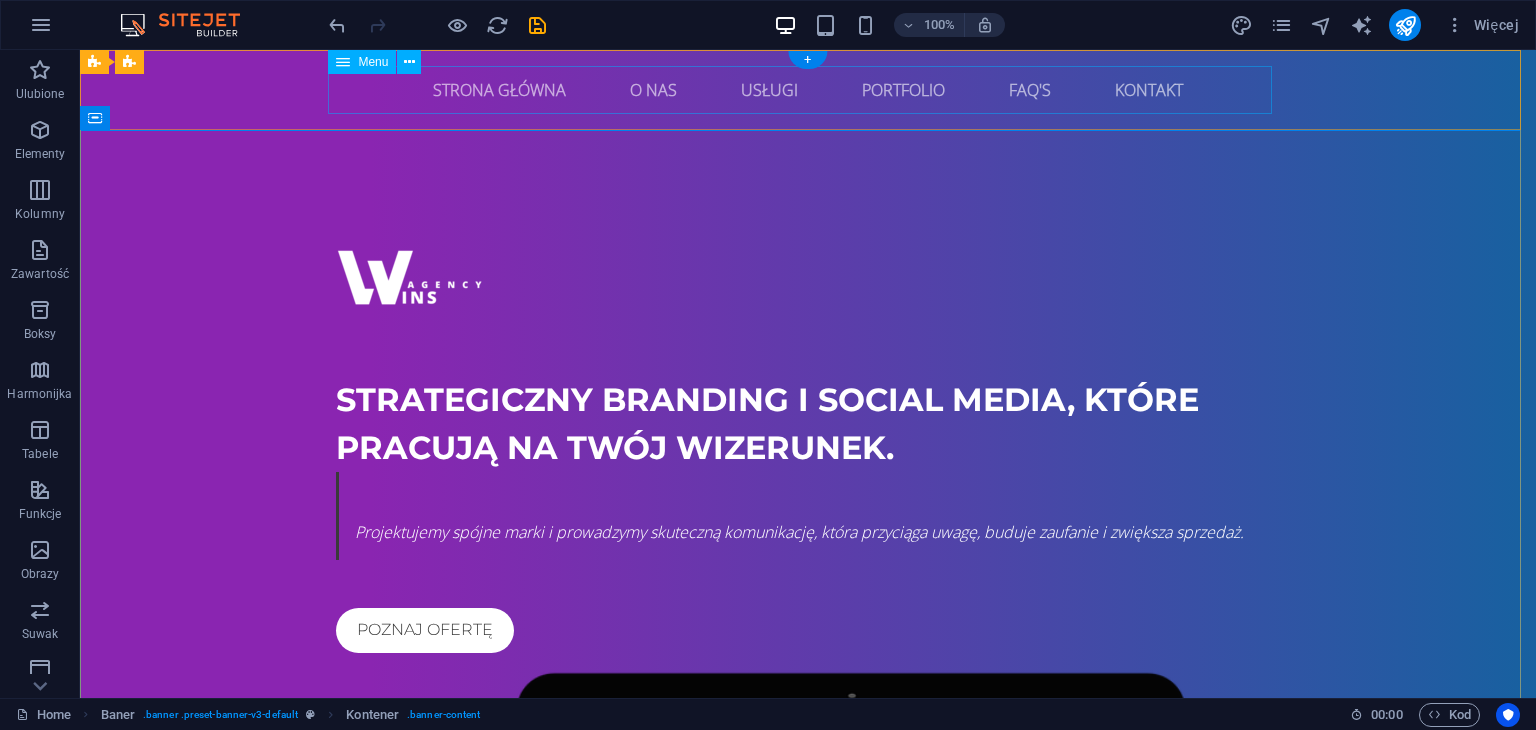 click on "STRONA GŁÓWNA O NAS USŁUGI PORTFOLIO FAQ's KONTAKT" at bounding box center (808, 90) 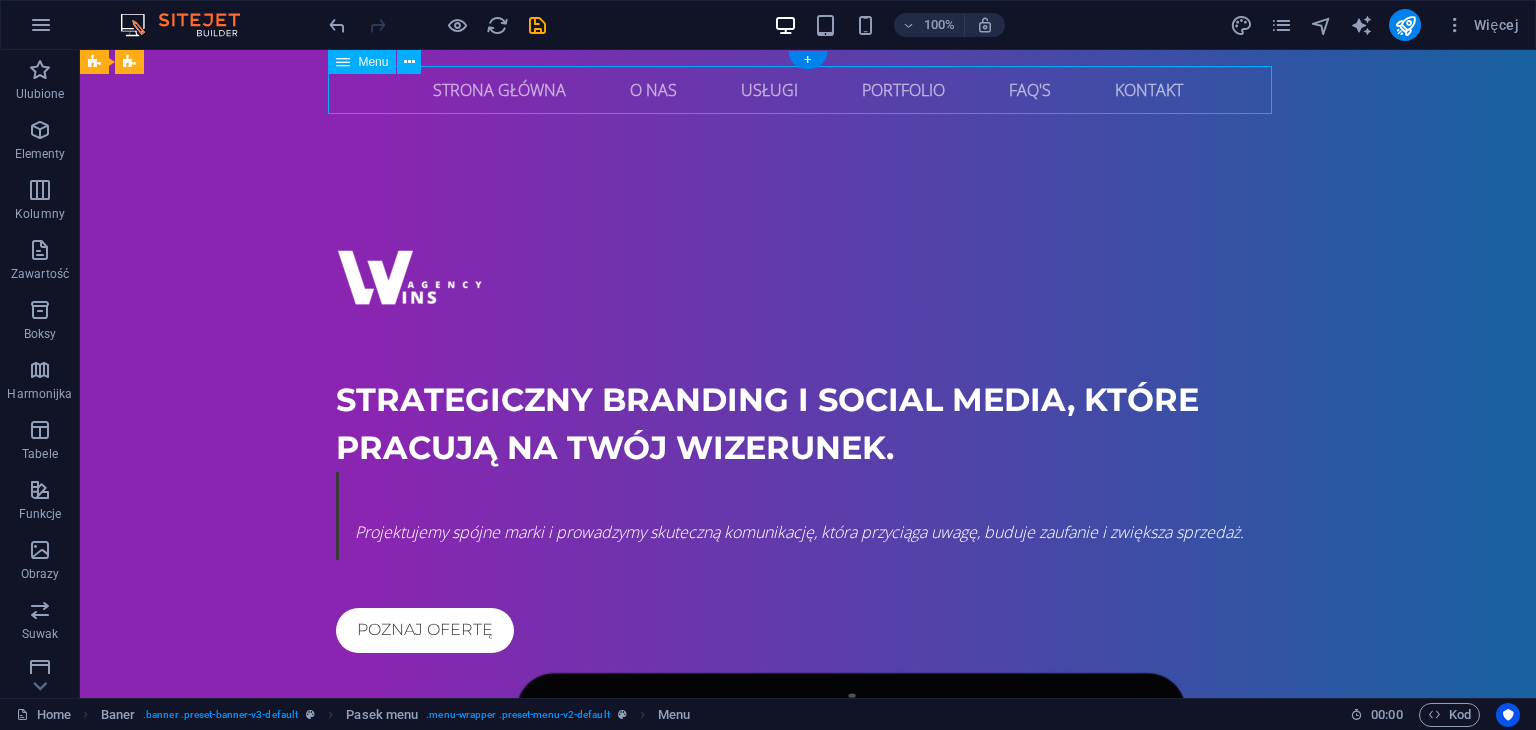 click on "STRONA GŁÓWNA O NAS USŁUGI PORTFOLIO FAQ's KONTAKT" at bounding box center [808, 90] 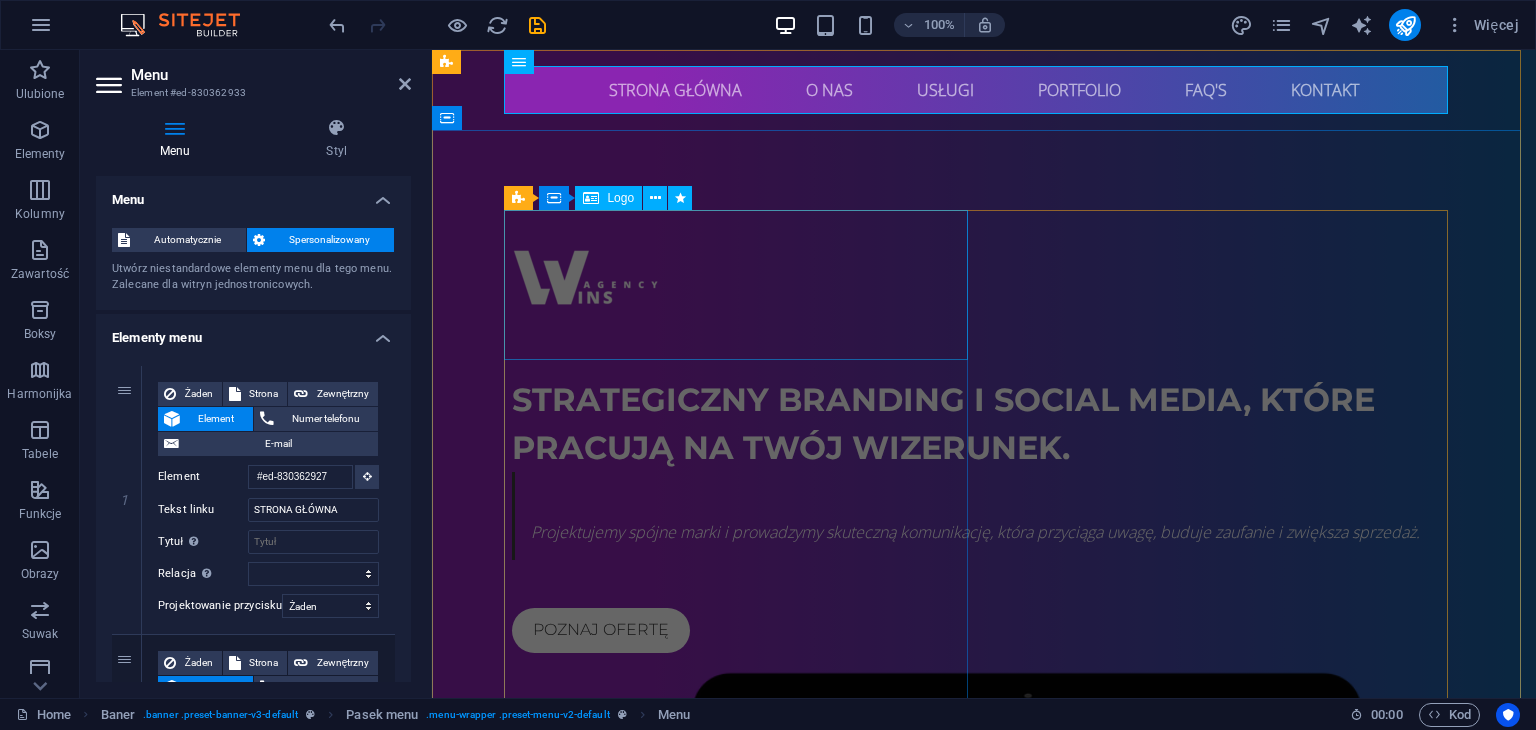 click on "Logo" at bounding box center (608, 198) 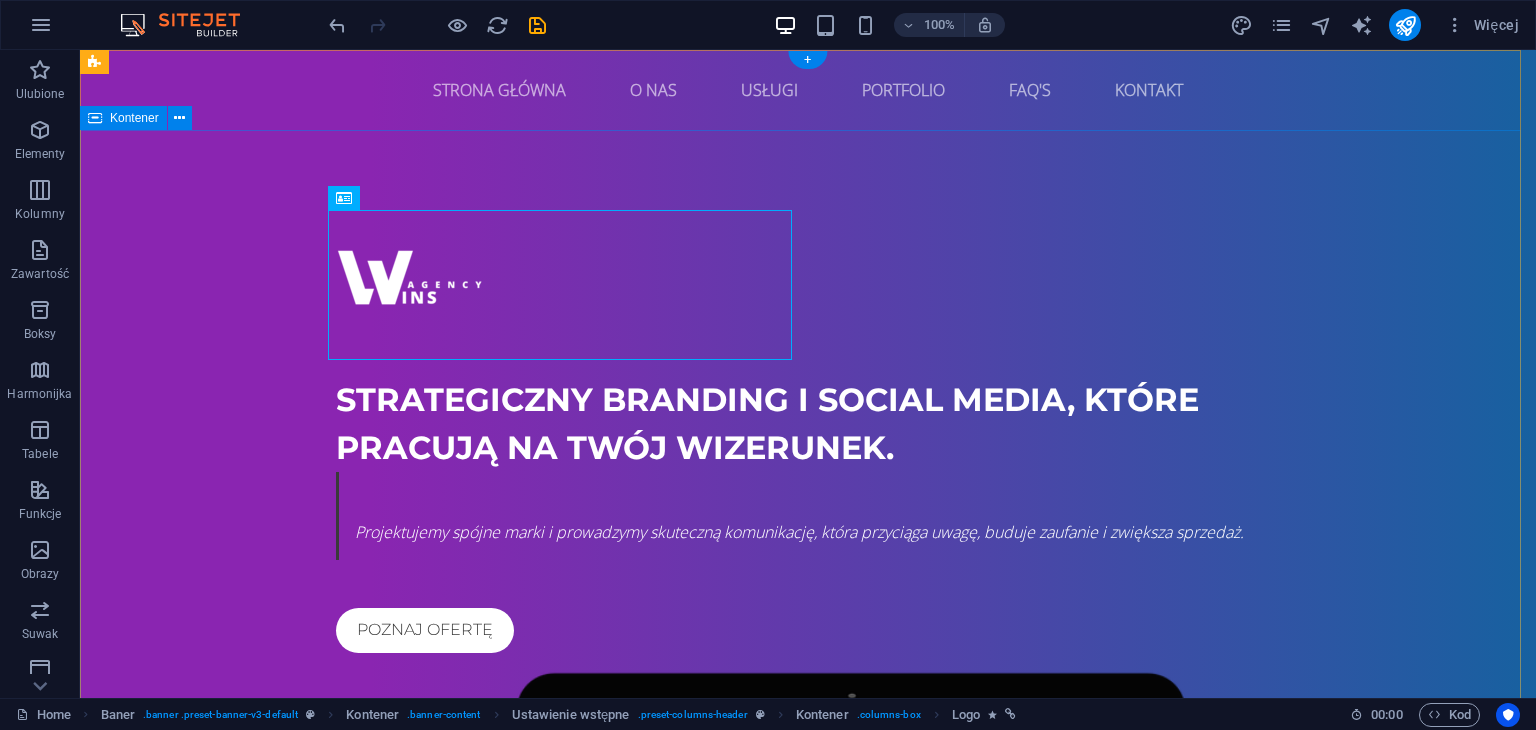 click on "Strategiczny branding i social media, które pracują na Twój wizerunek. Projektujemy spójne marki i prowadzymy skuteczną komunikację, która przyciąga uwagę, buduje zaufanie i zwiększa sprzedaż. poznaj ofertę" at bounding box center [808, 728] 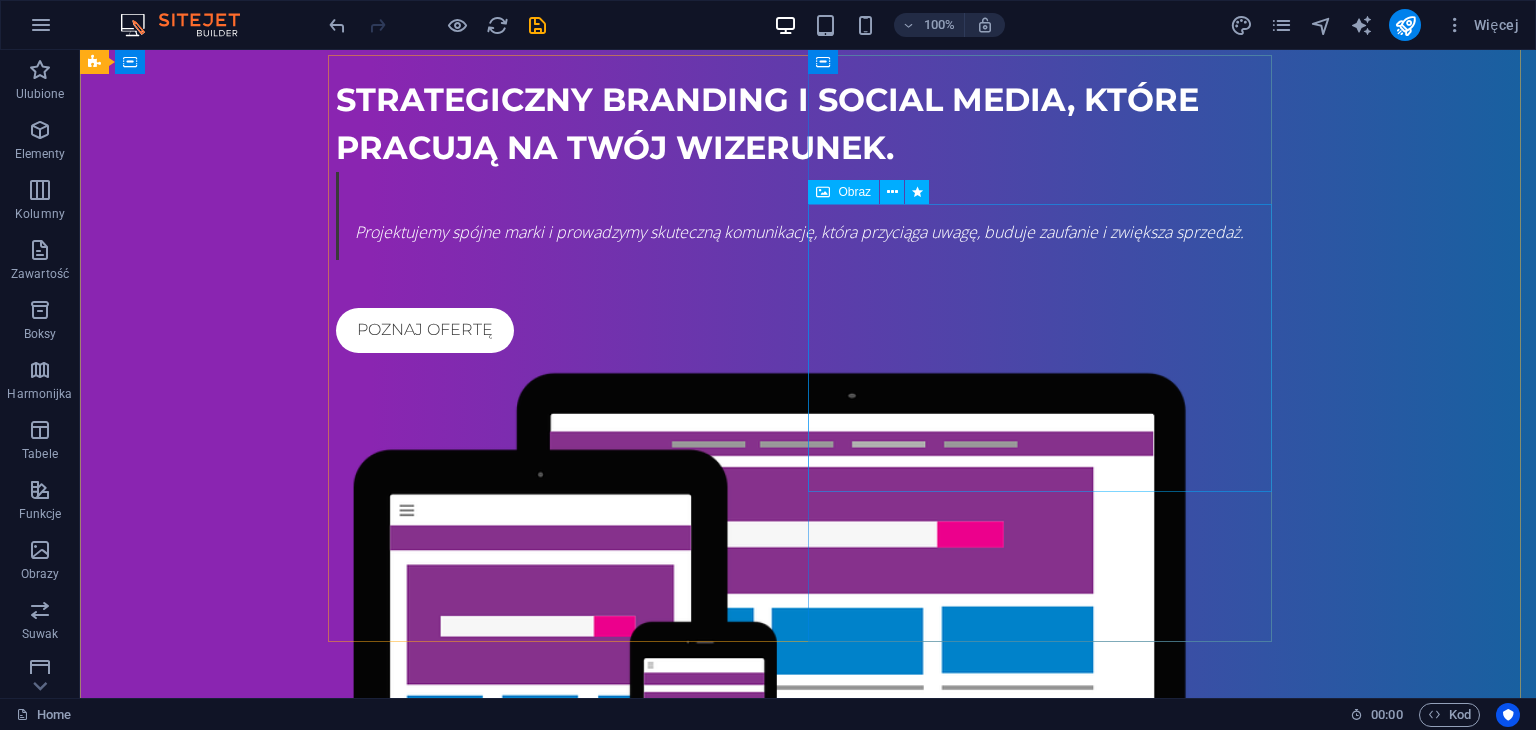 scroll, scrollTop: 0, scrollLeft: 0, axis: both 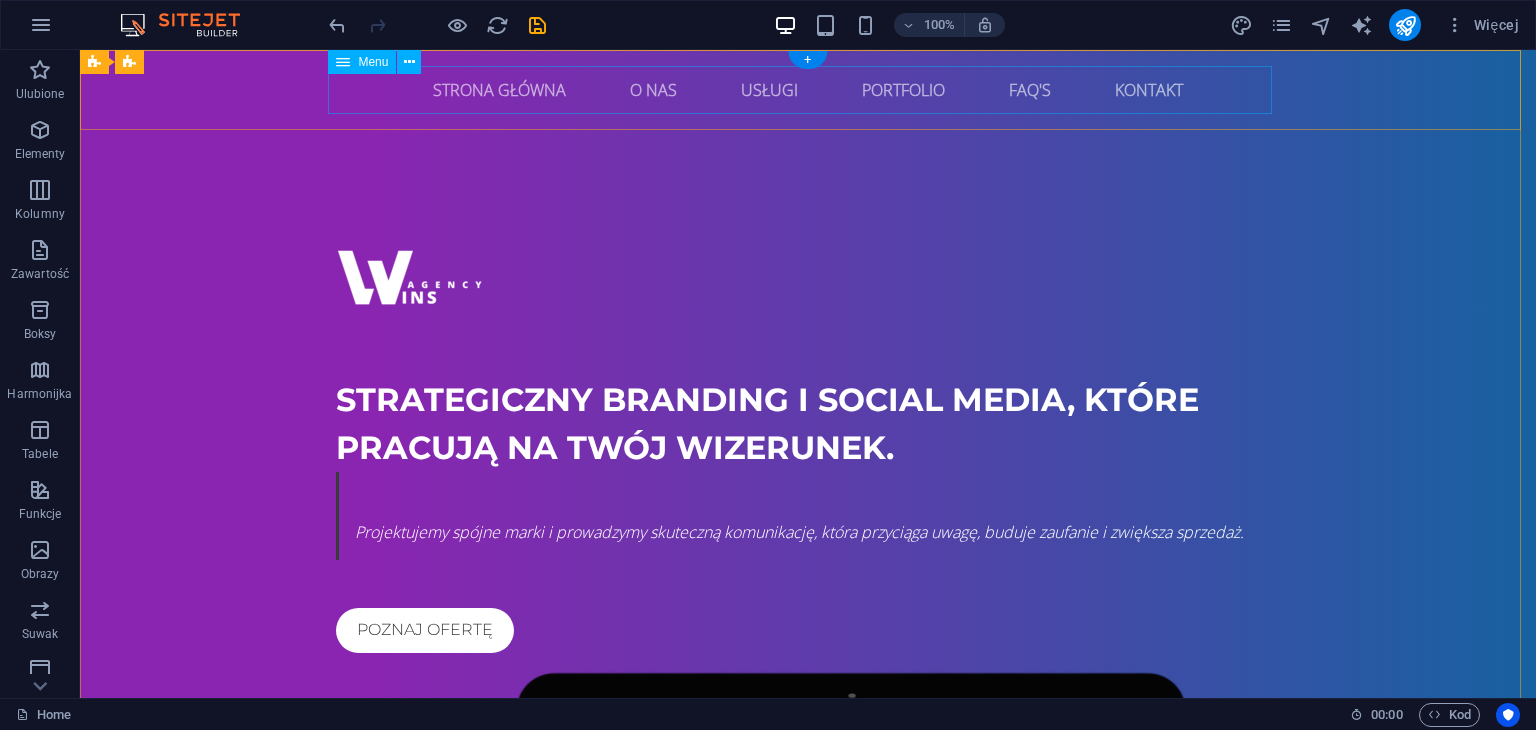 click on "STRONA GŁÓWNA O NAS USŁUGI PORTFOLIO FAQ's KONTAKT" at bounding box center (808, 90) 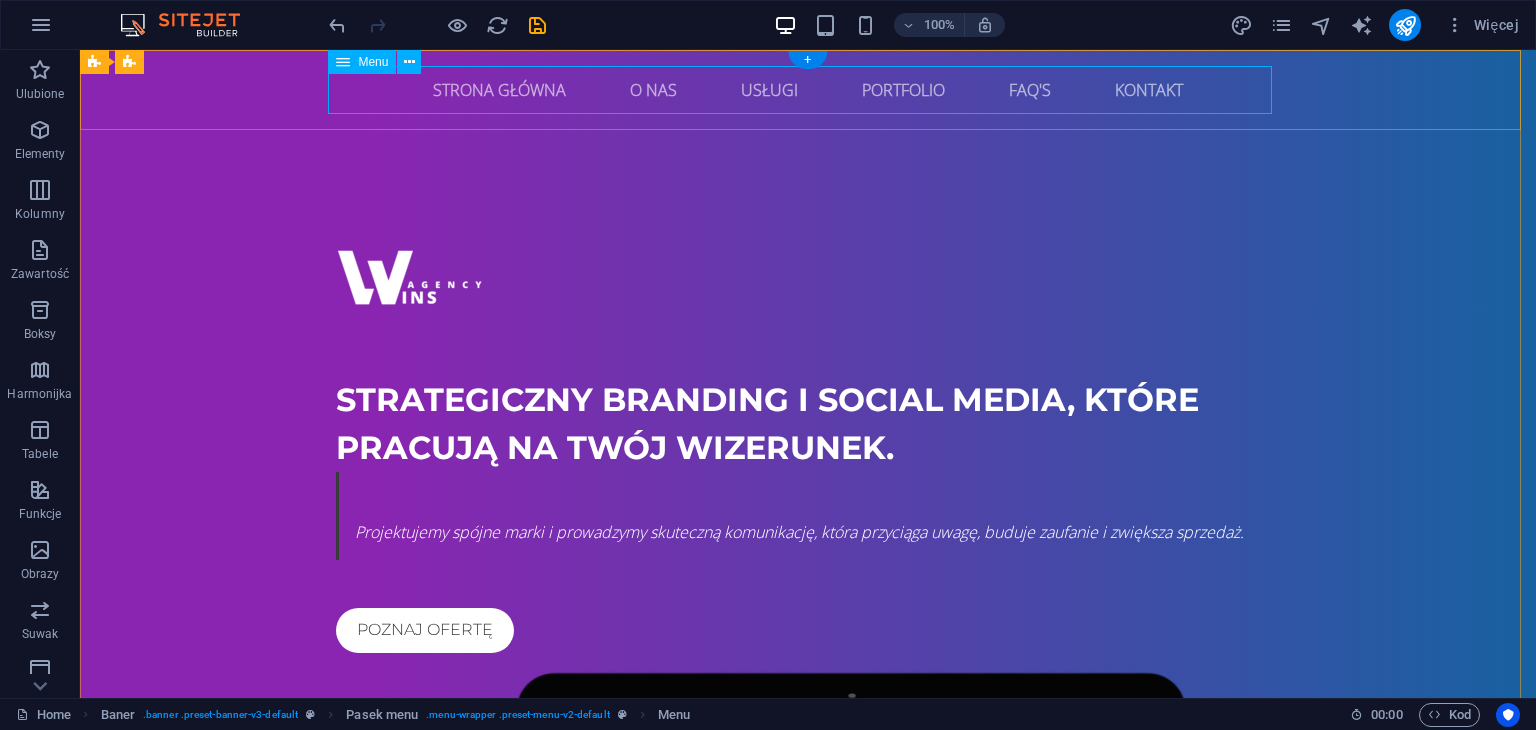 click on "STRONA GŁÓWNA O NAS USŁUGI PORTFOLIO FAQ's KONTAKT" at bounding box center (808, 90) 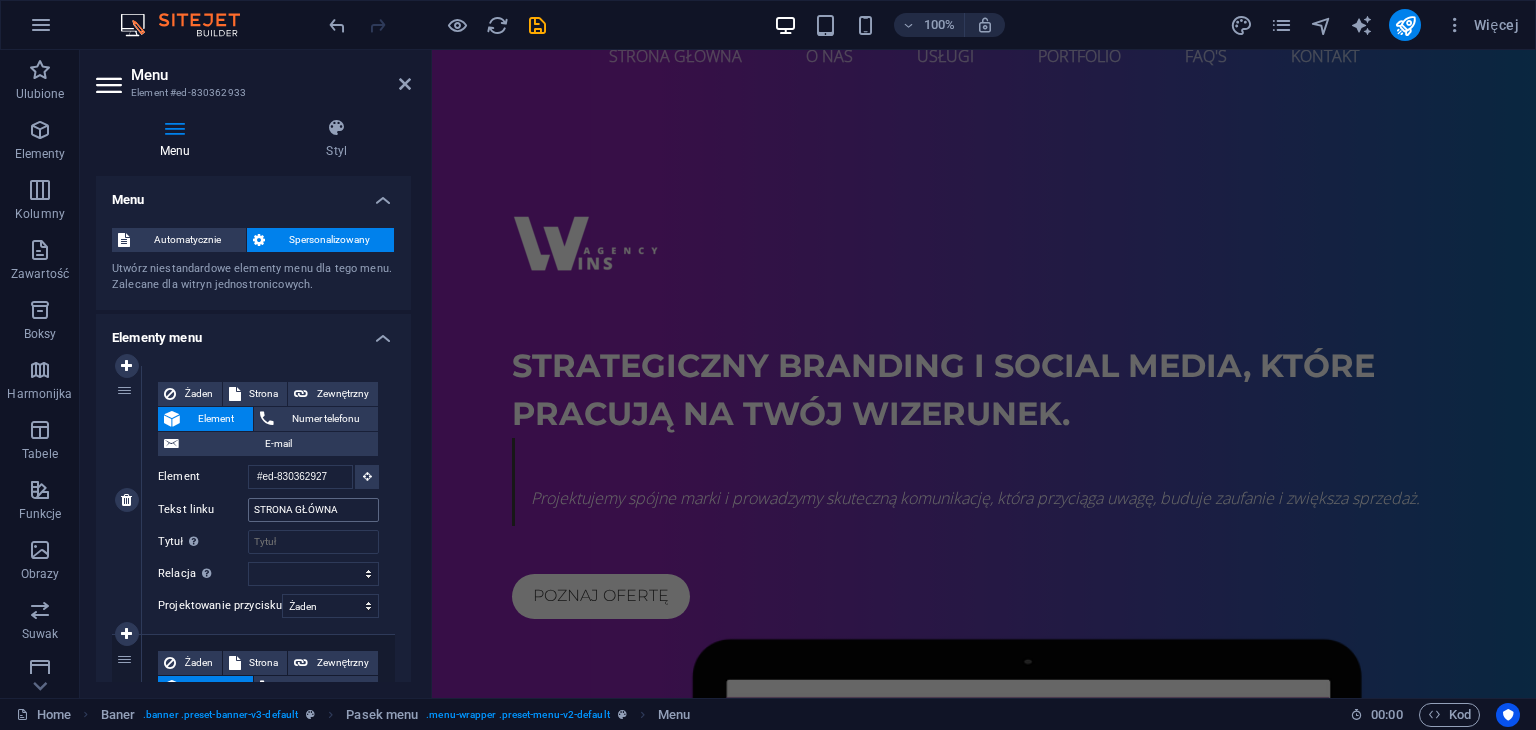 scroll, scrollTop: 0, scrollLeft: 0, axis: both 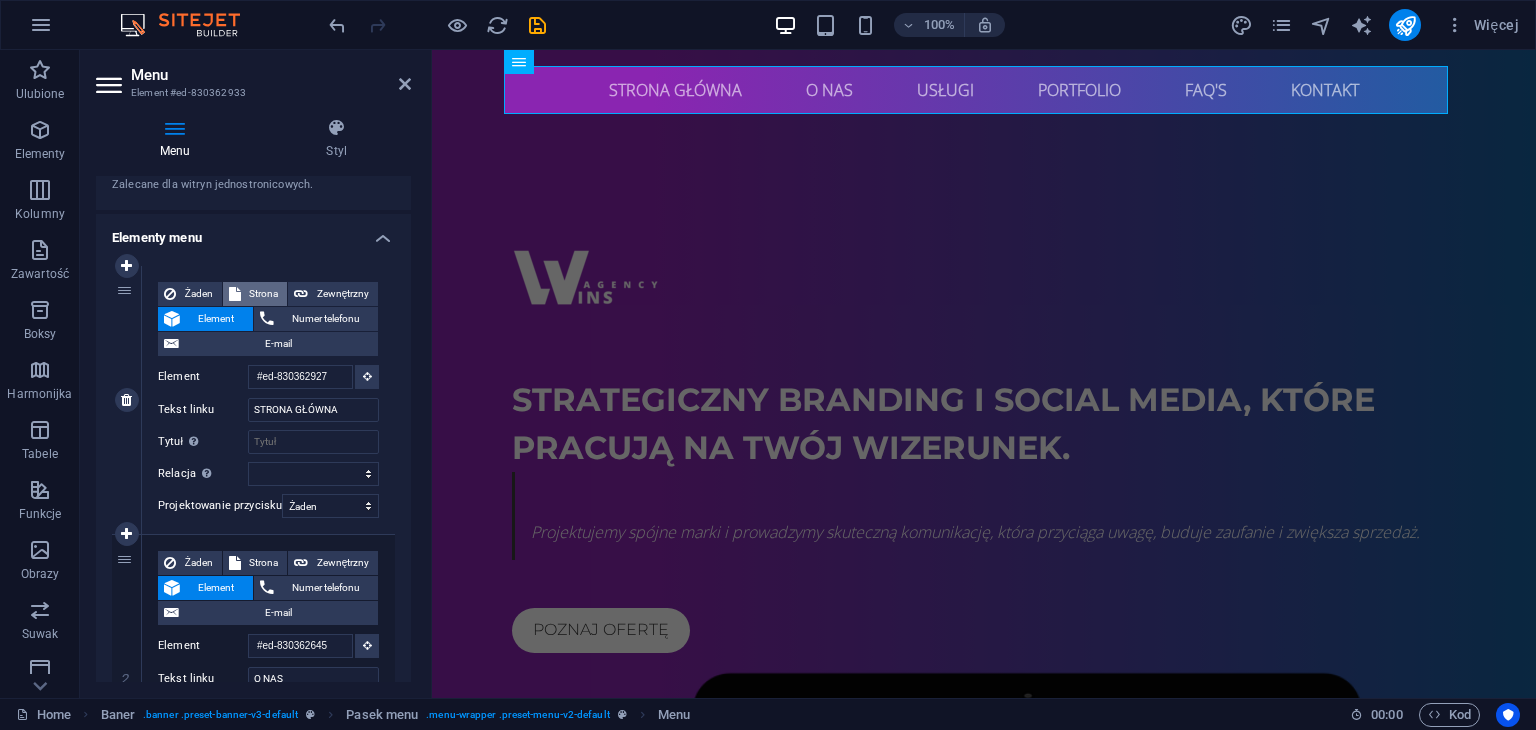 click on "Strona" at bounding box center (264, 294) 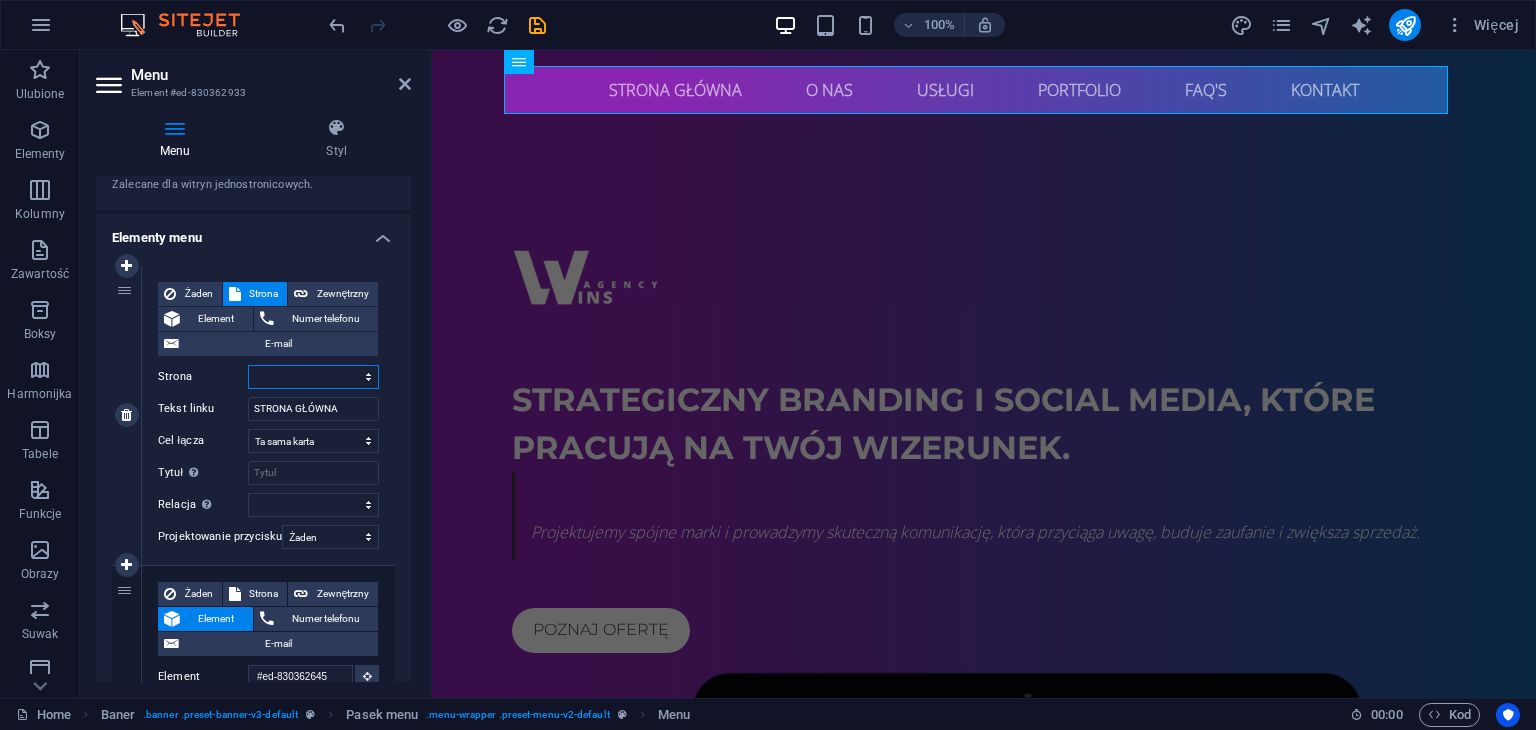 click on "Home Subpage Legal Notice Privacy" at bounding box center (313, 377) 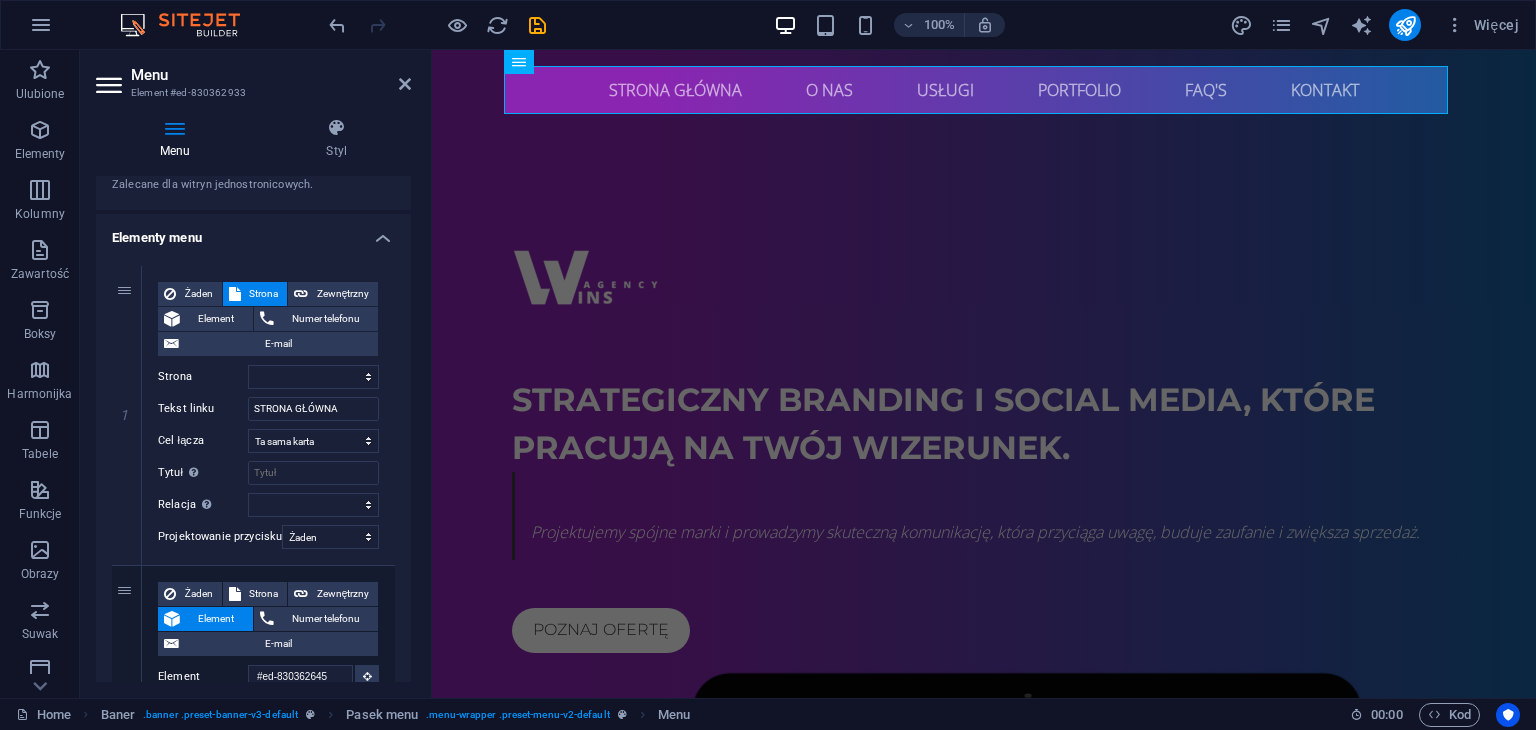 click on "Elementy menu" at bounding box center [253, 232] 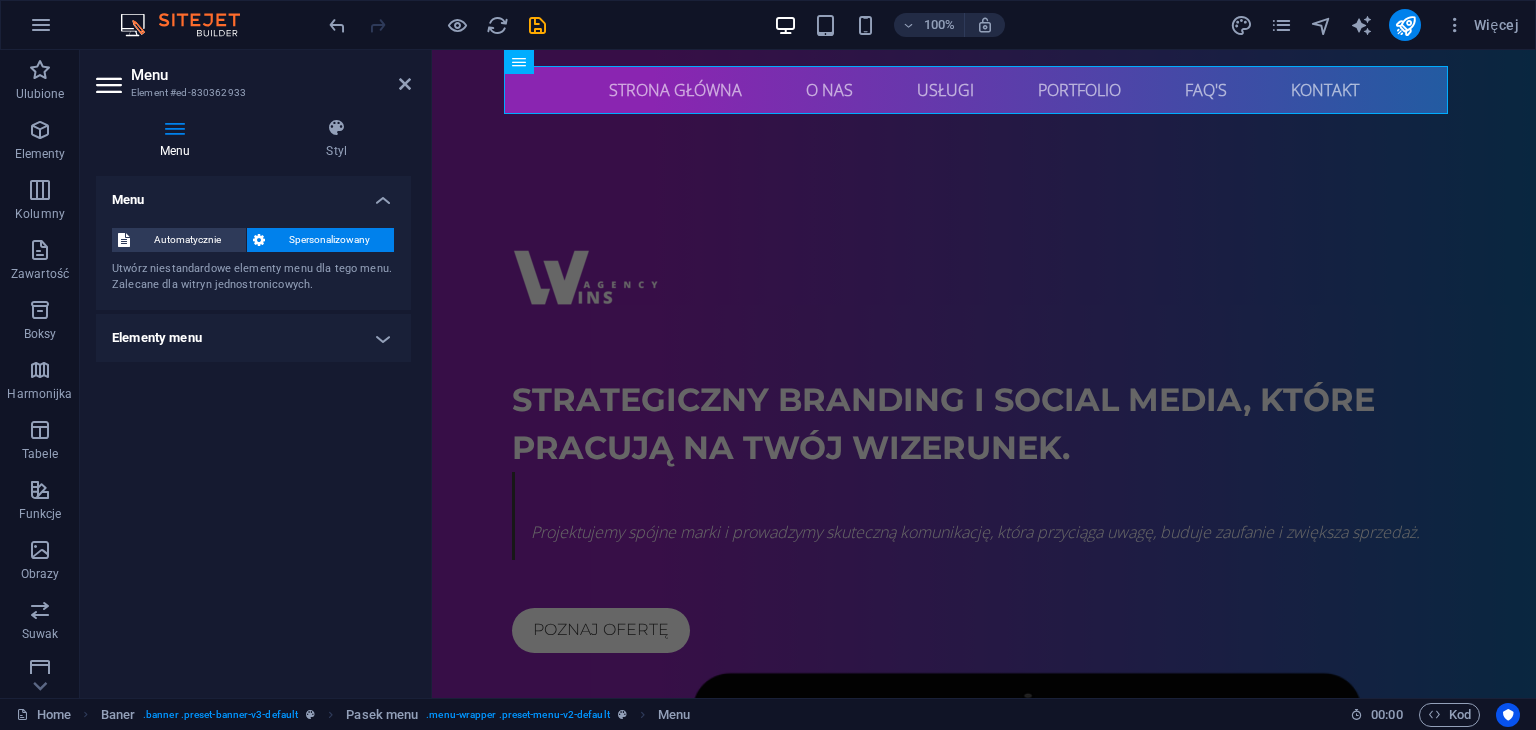 scroll, scrollTop: 0, scrollLeft: 0, axis: both 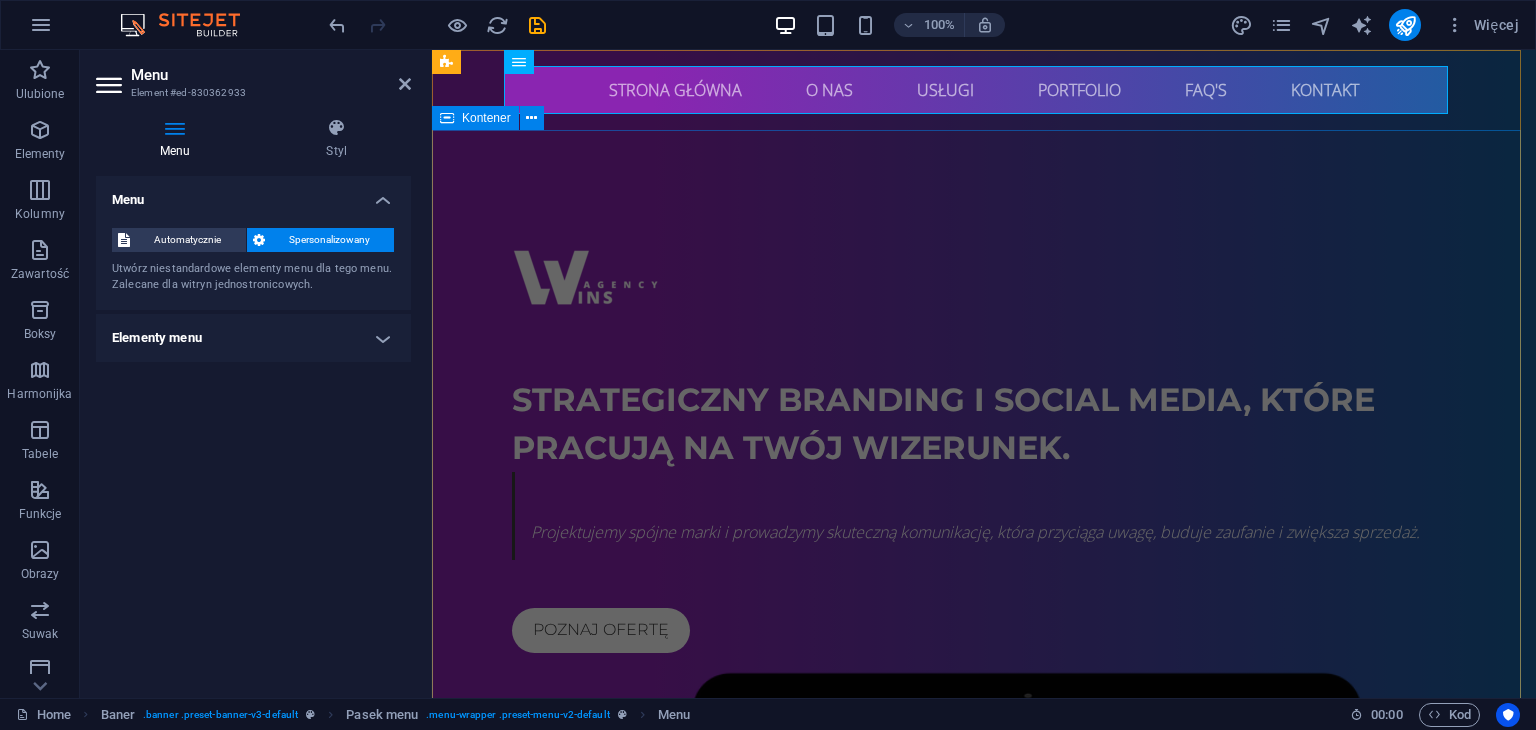 click at bounding box center (984, 953) 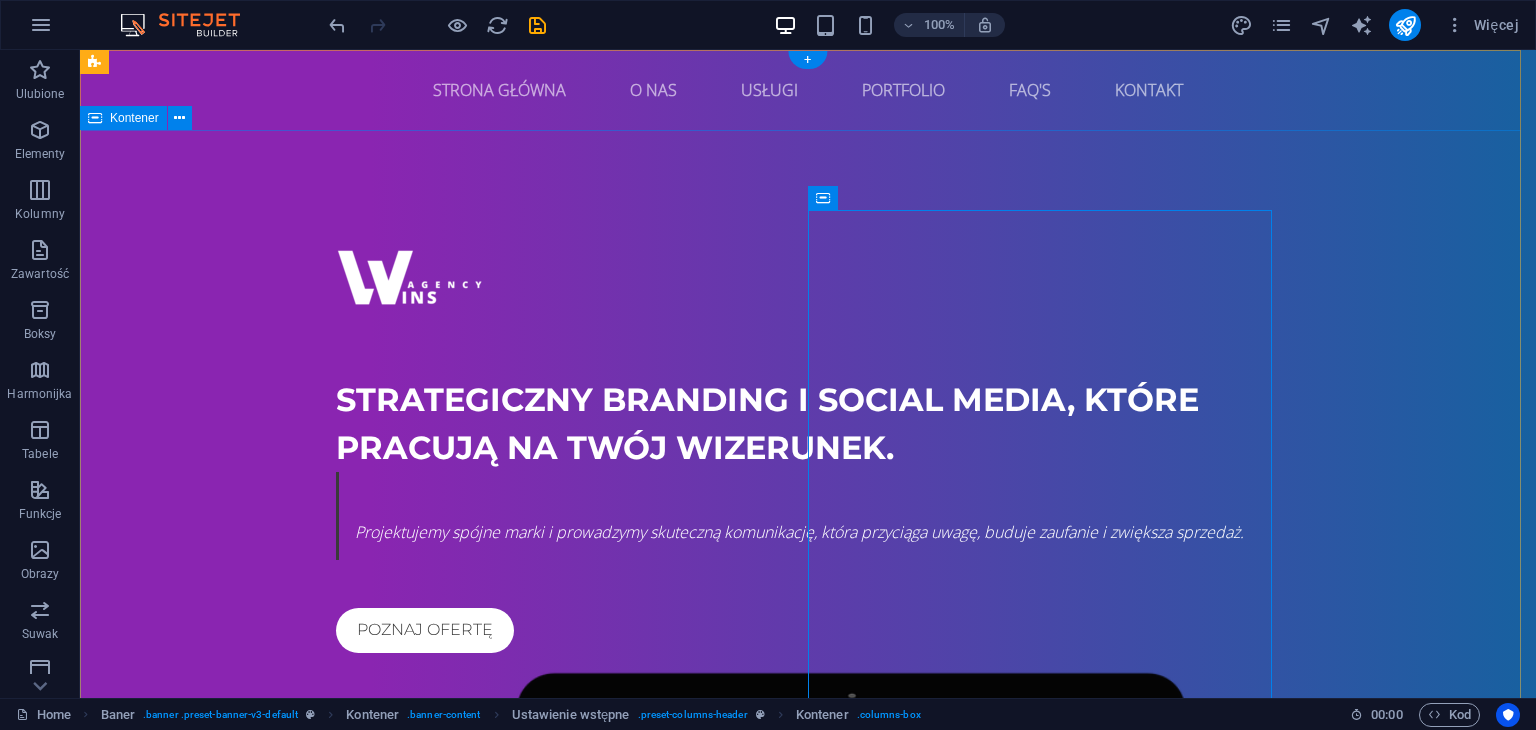 click on "Strategiczny branding i social media, które pracują na Twój wizerunek. Projektujemy spójne marki i prowadzymy skuteczną komunikację, która przyciąga uwagę, buduje zaufanie i zwiększa sprzedaż. poznaj ofertę" at bounding box center [808, 728] 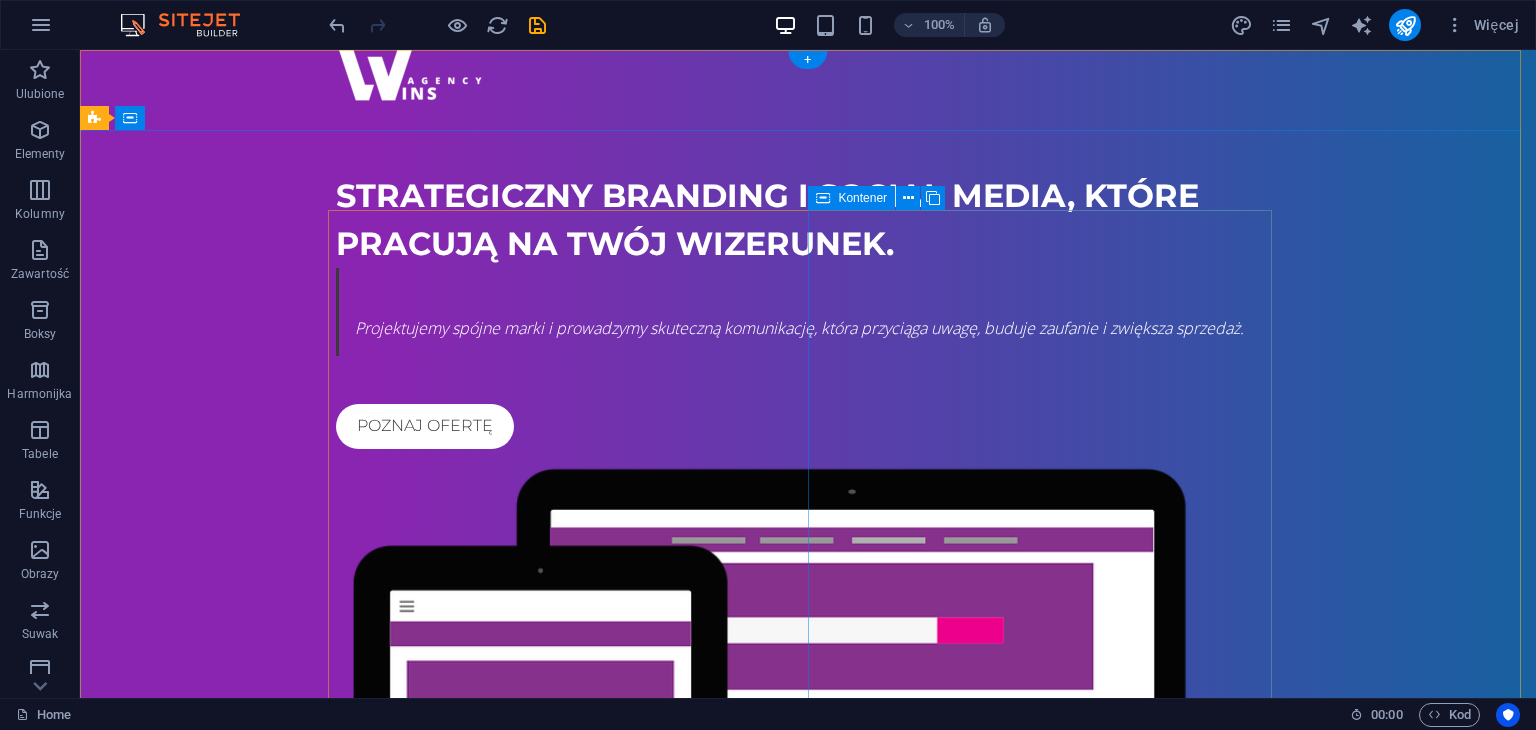 scroll, scrollTop: 0, scrollLeft: 0, axis: both 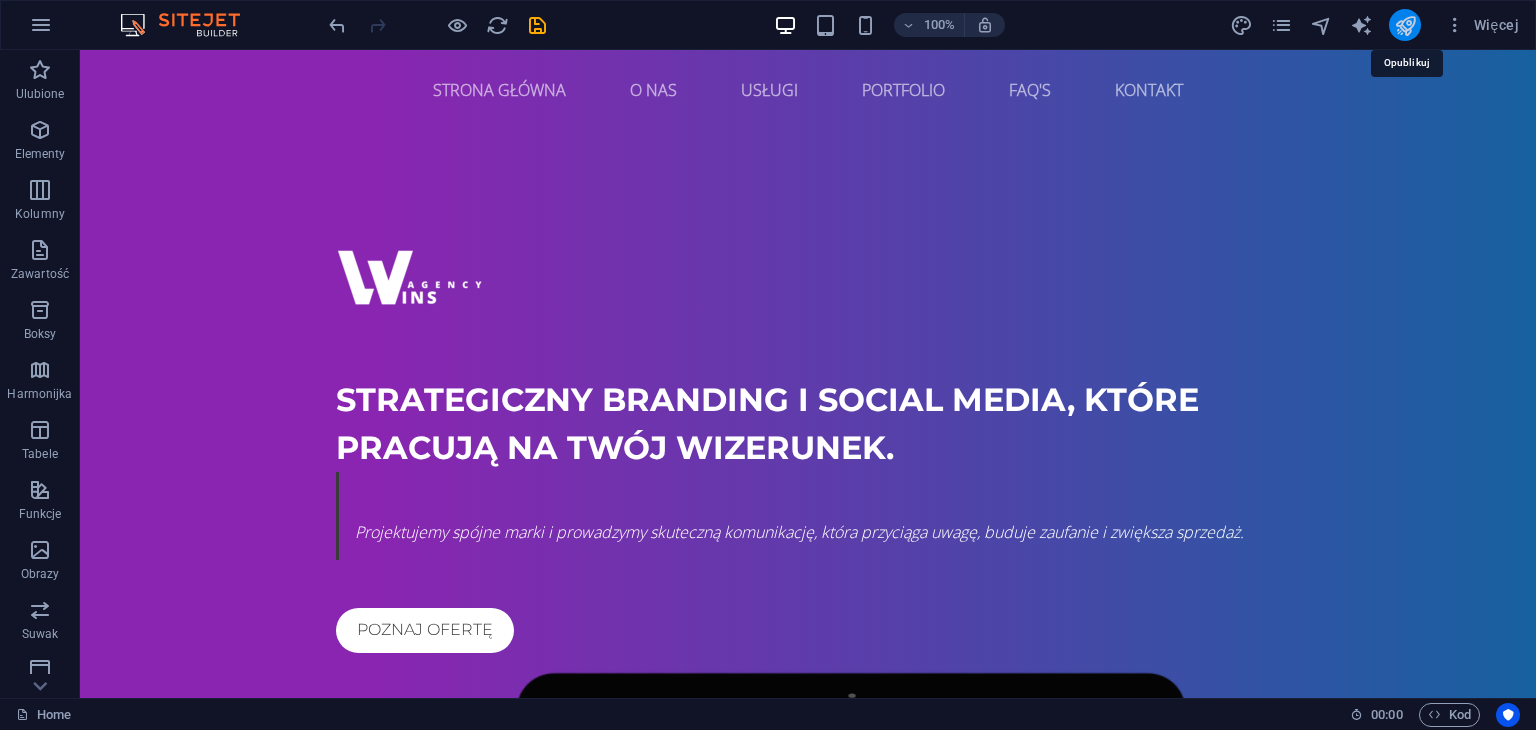 click at bounding box center (1405, 25) 